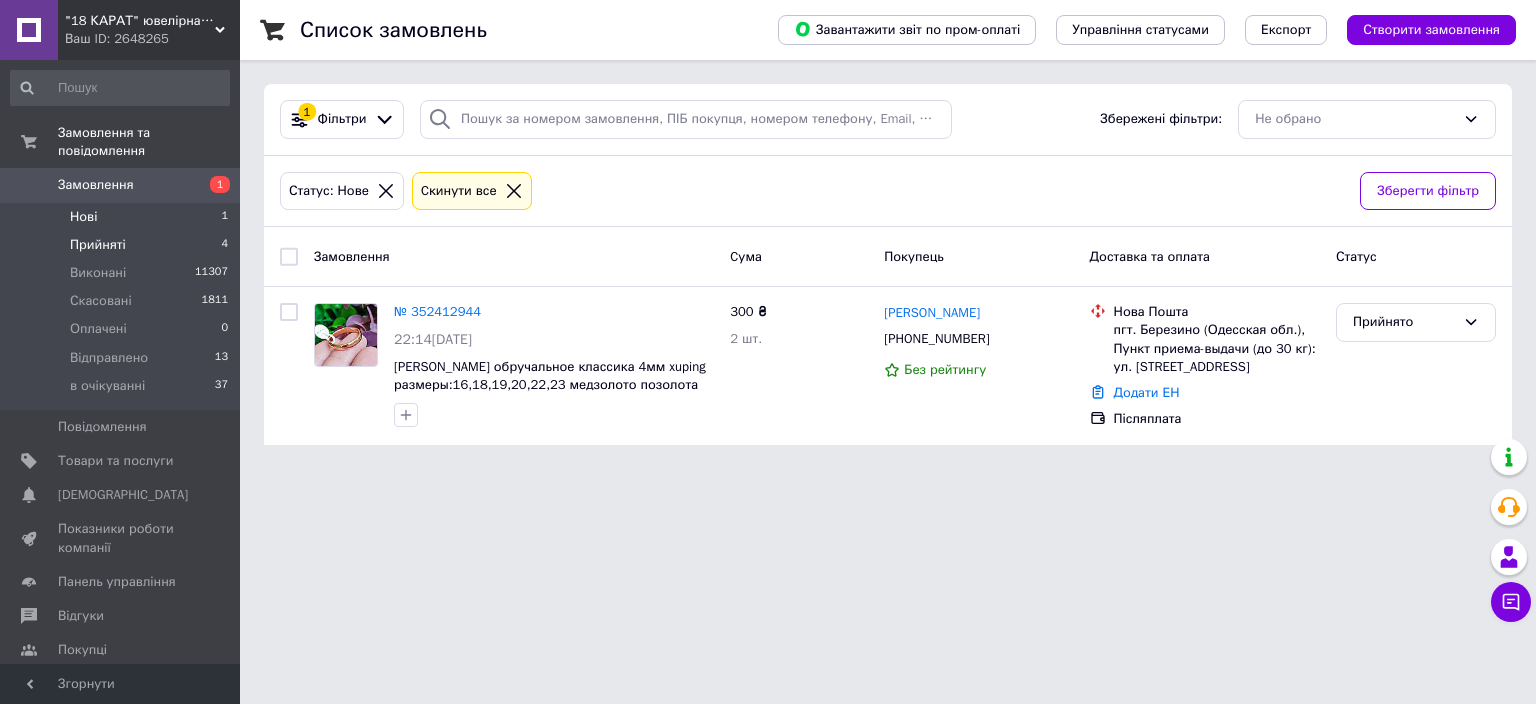 scroll, scrollTop: 0, scrollLeft: 0, axis: both 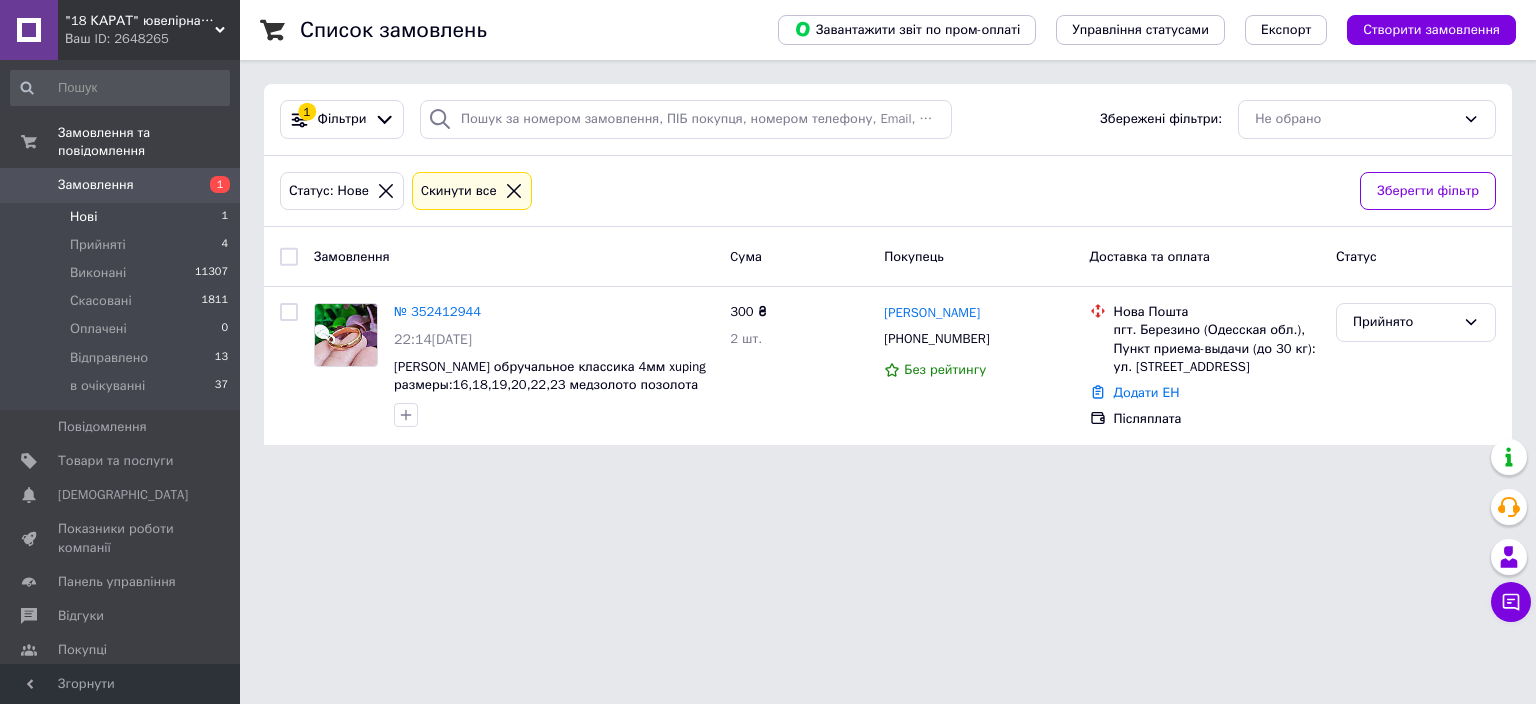 click on "Нові 1" at bounding box center [120, 217] 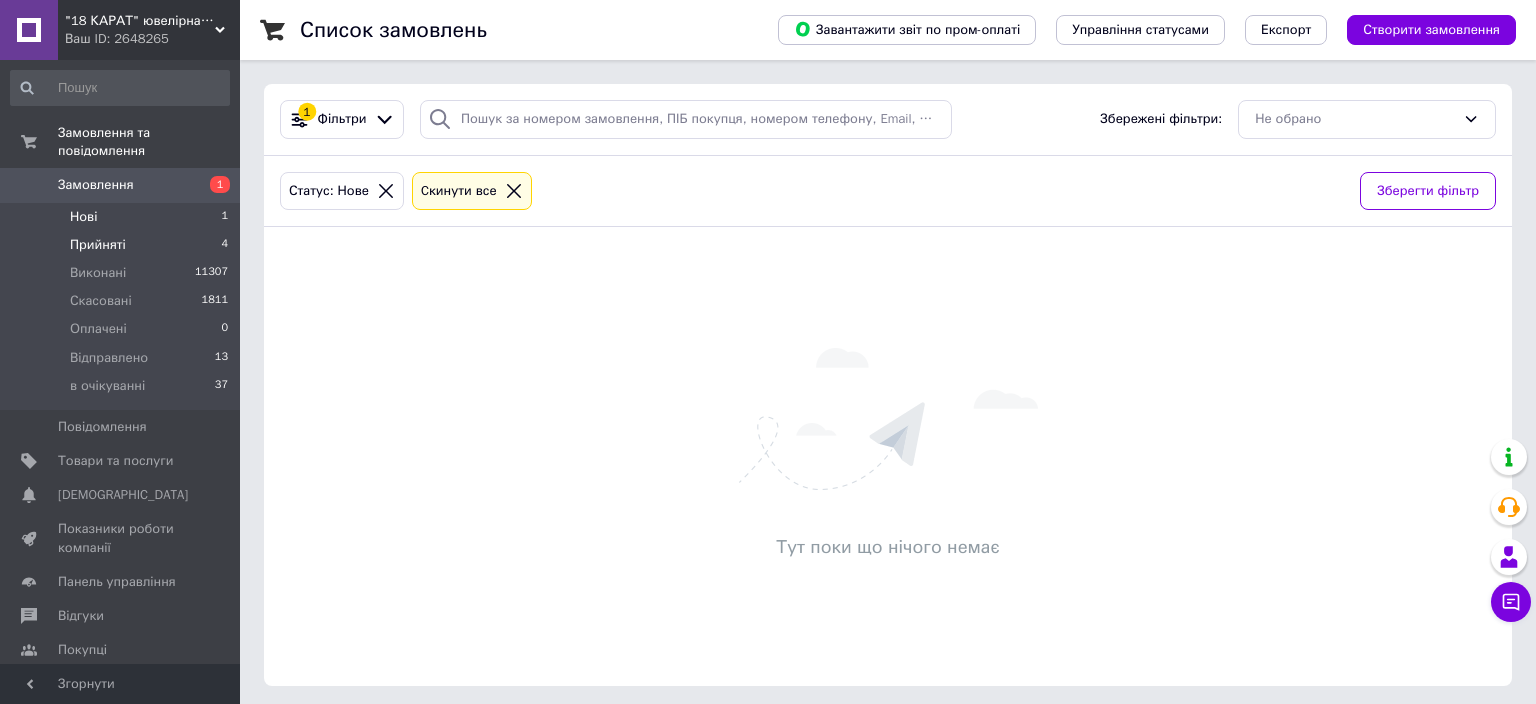 click on "Прийняті" at bounding box center [98, 245] 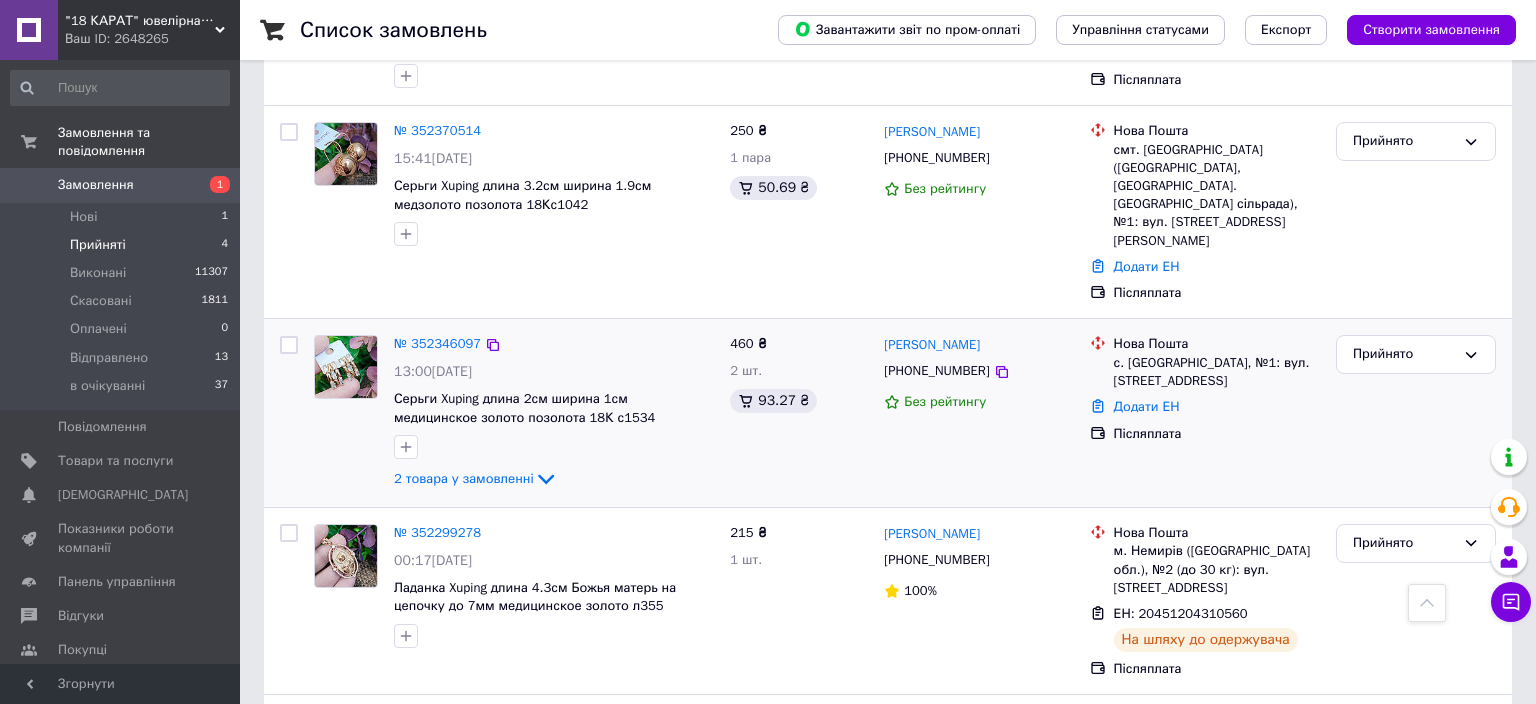 scroll, scrollTop: 689, scrollLeft: 0, axis: vertical 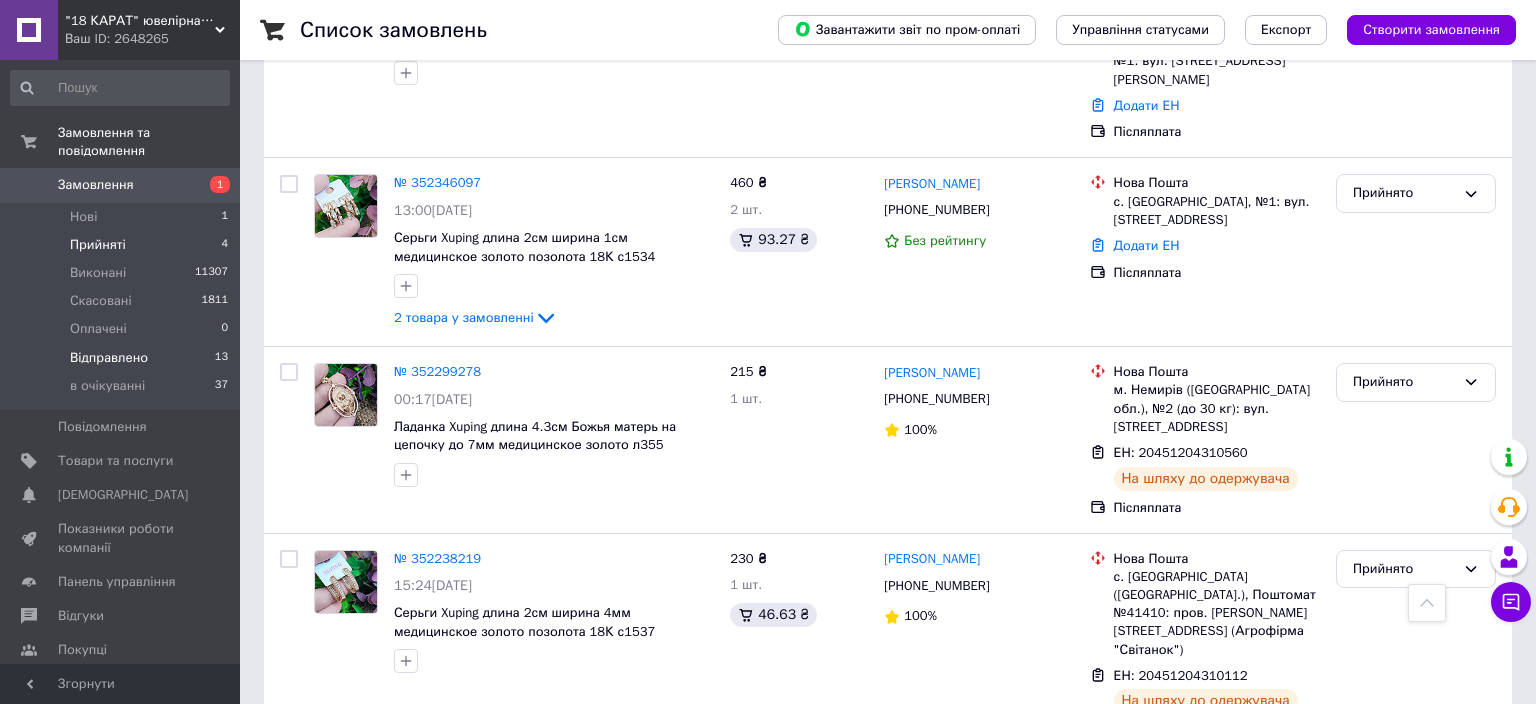 click on "Відправлено 13" at bounding box center (120, 358) 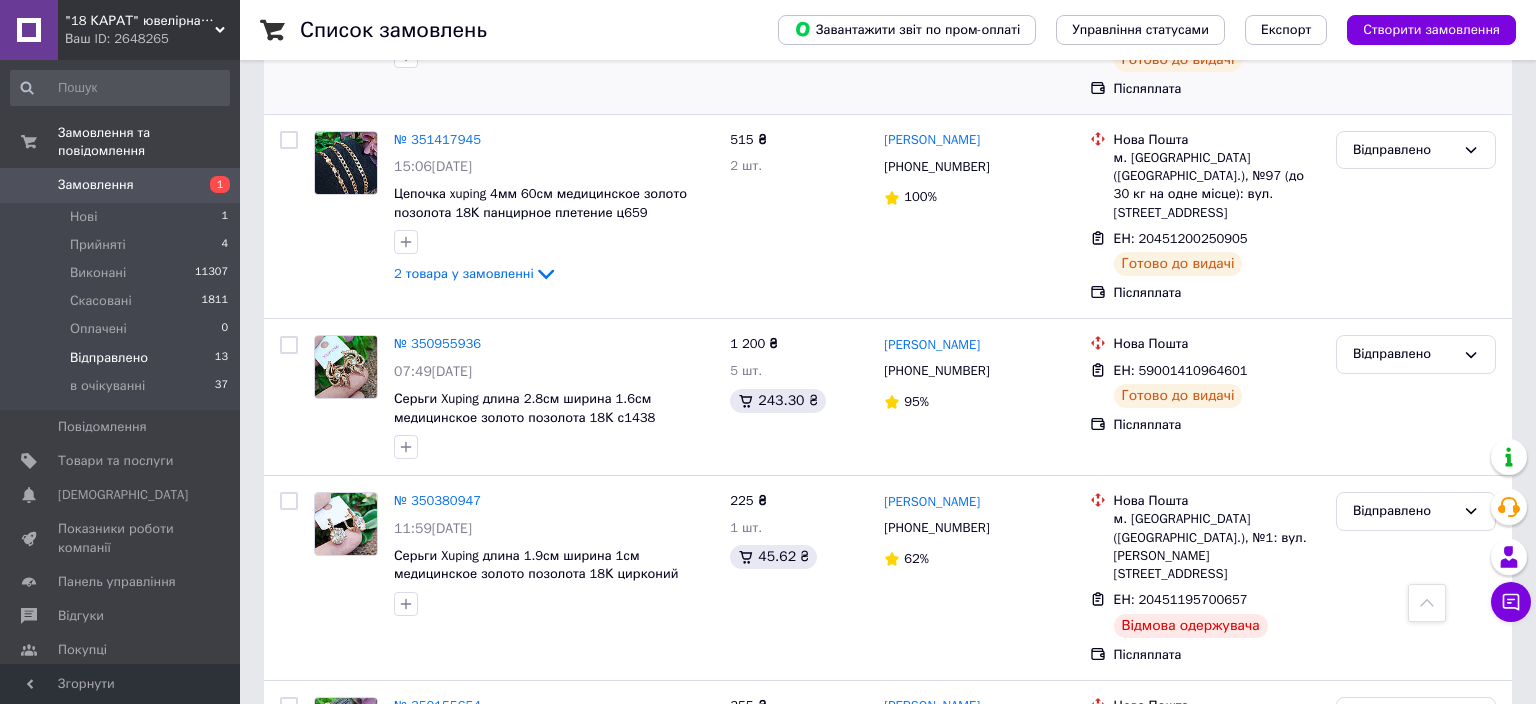 scroll, scrollTop: 1912, scrollLeft: 0, axis: vertical 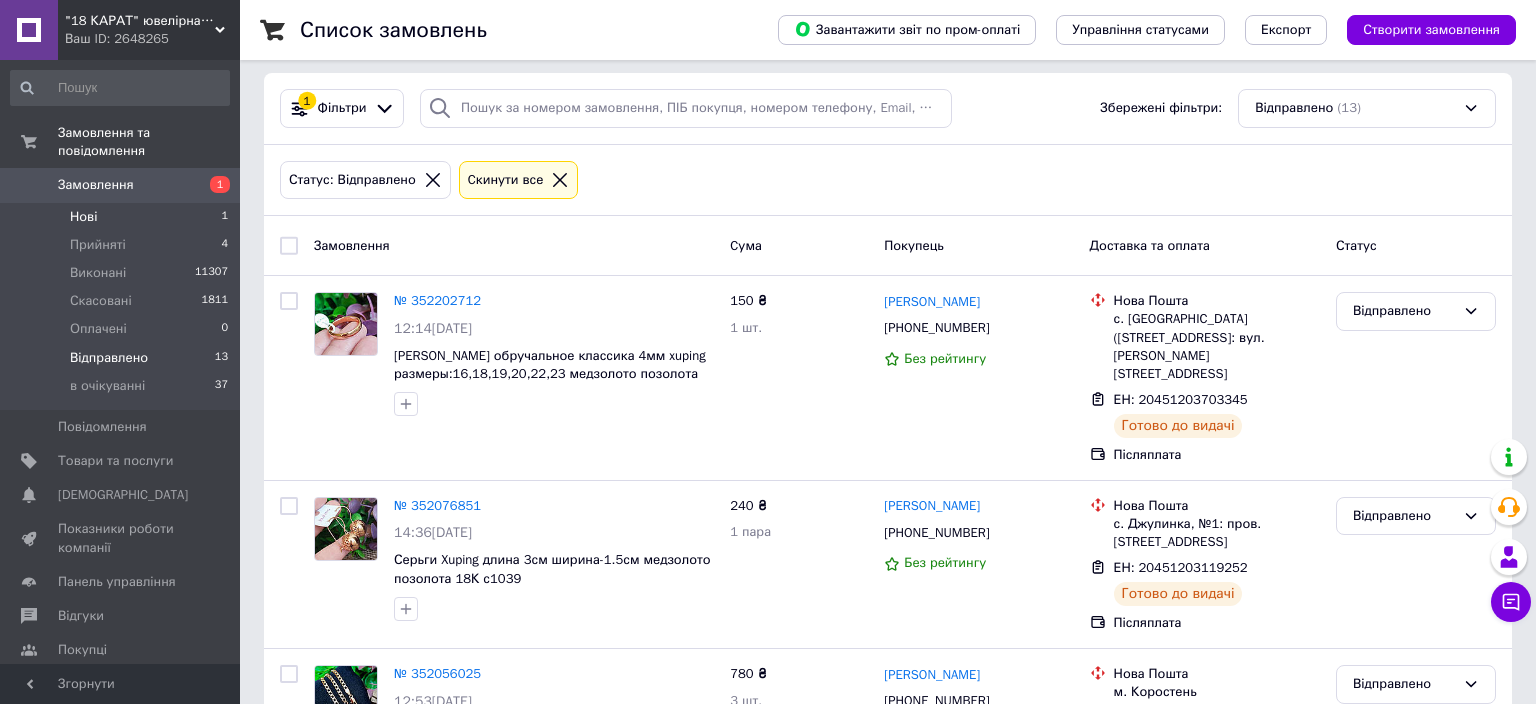 click on "Нові 1" at bounding box center (120, 217) 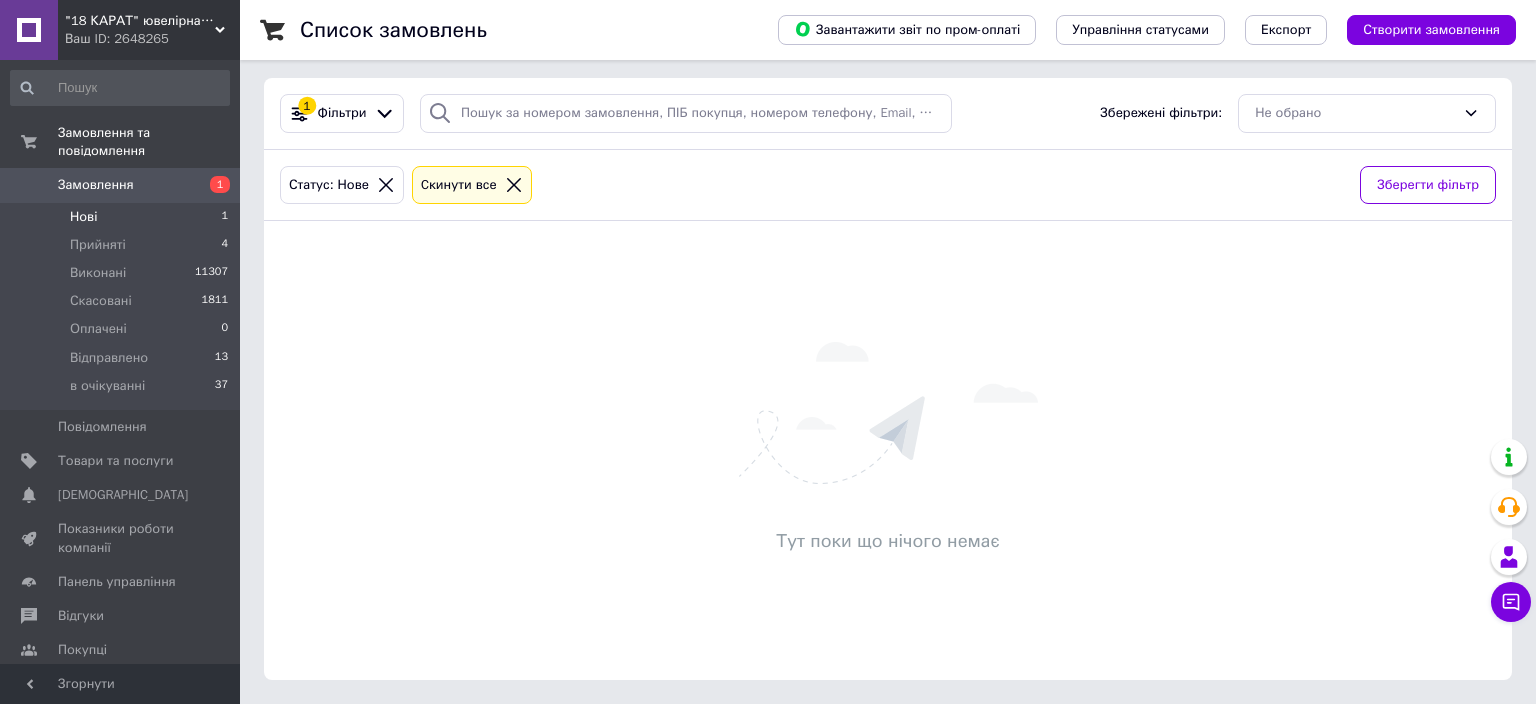 scroll, scrollTop: 0, scrollLeft: 0, axis: both 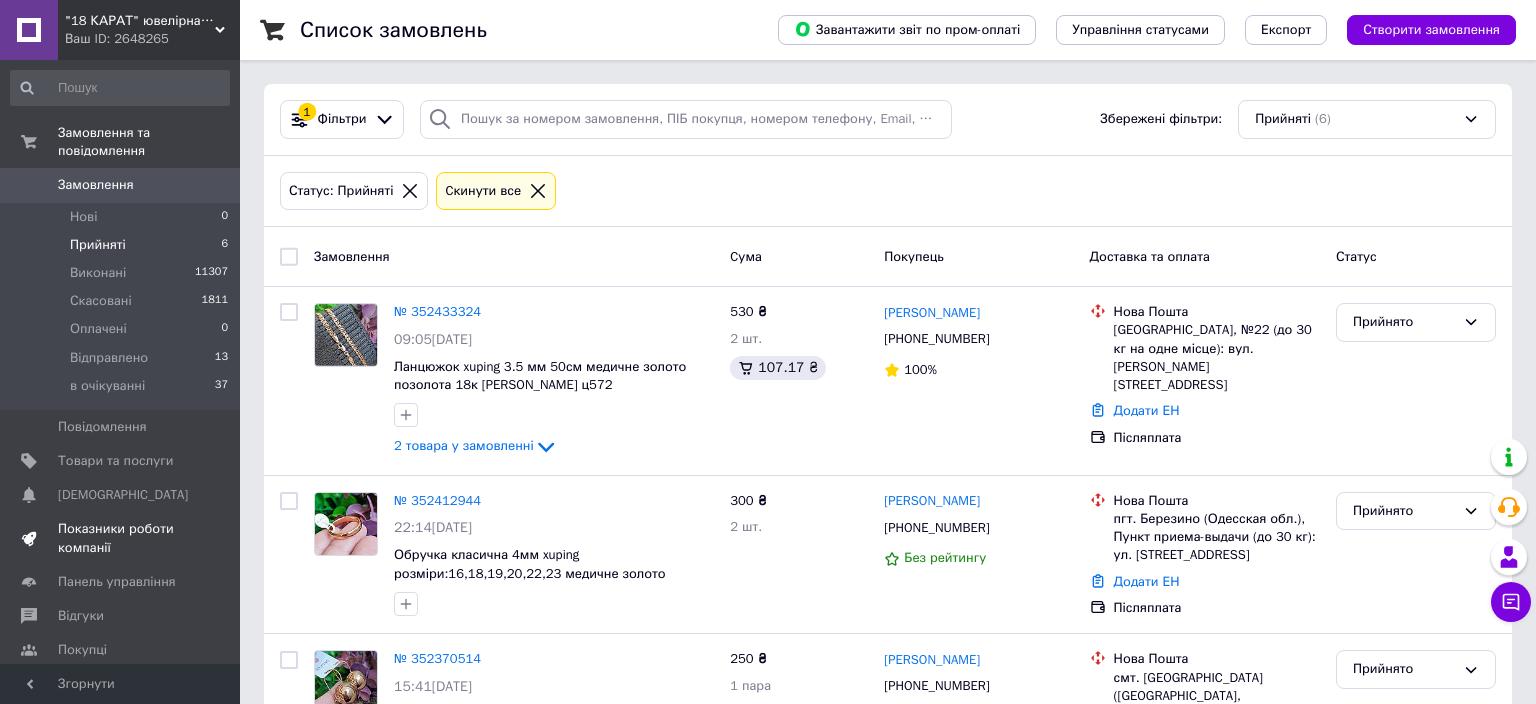 click on "Показники роботи компанії" at bounding box center [121, 538] 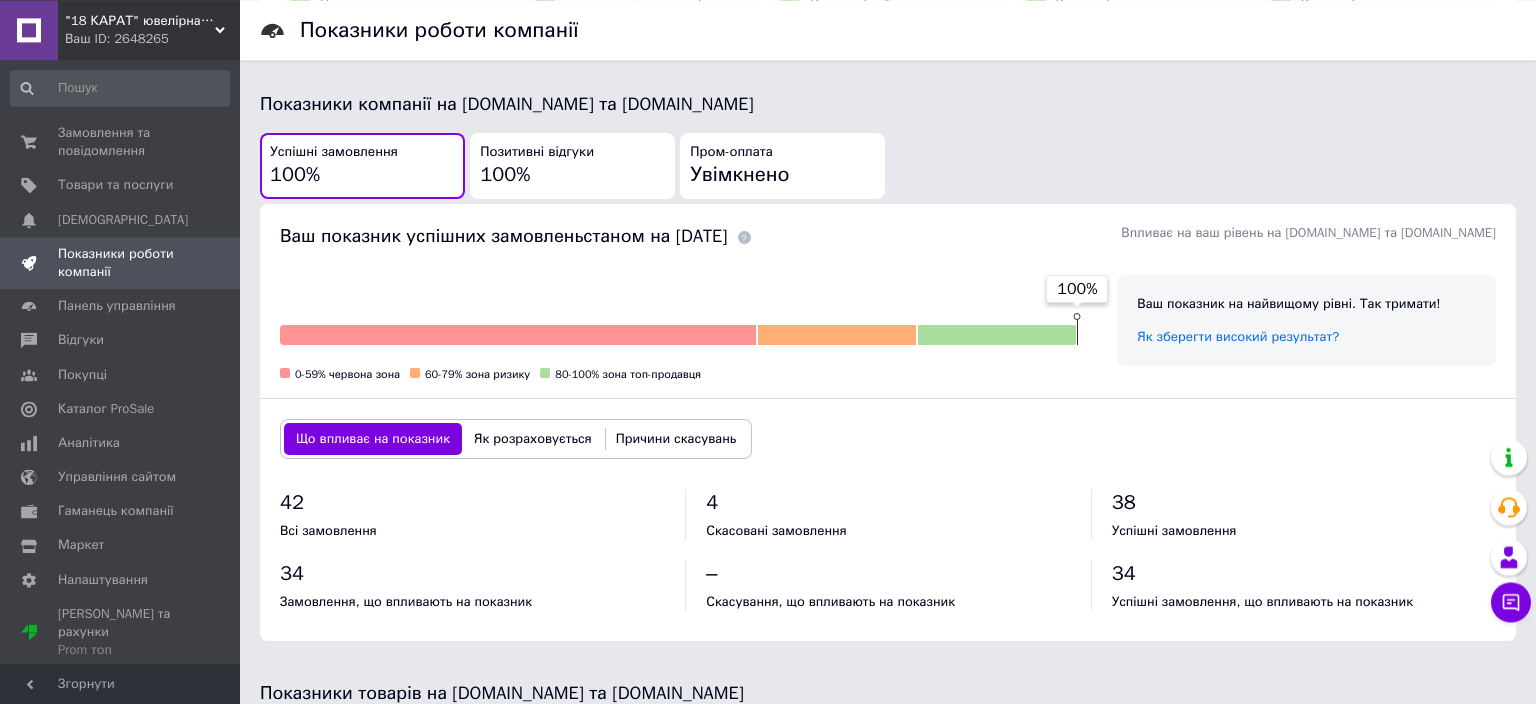 scroll, scrollTop: 211, scrollLeft: 0, axis: vertical 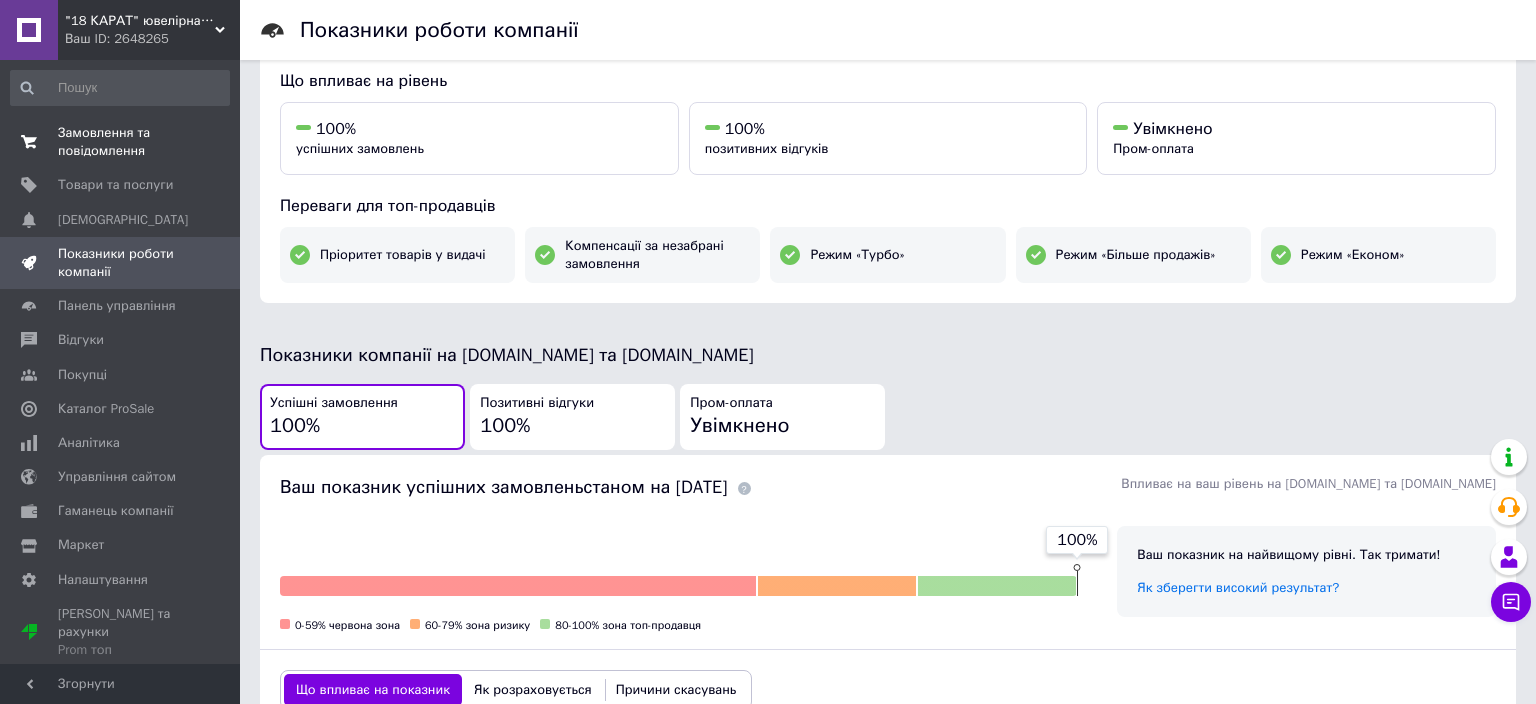 click on "Замовлення та повідомлення" at bounding box center [121, 142] 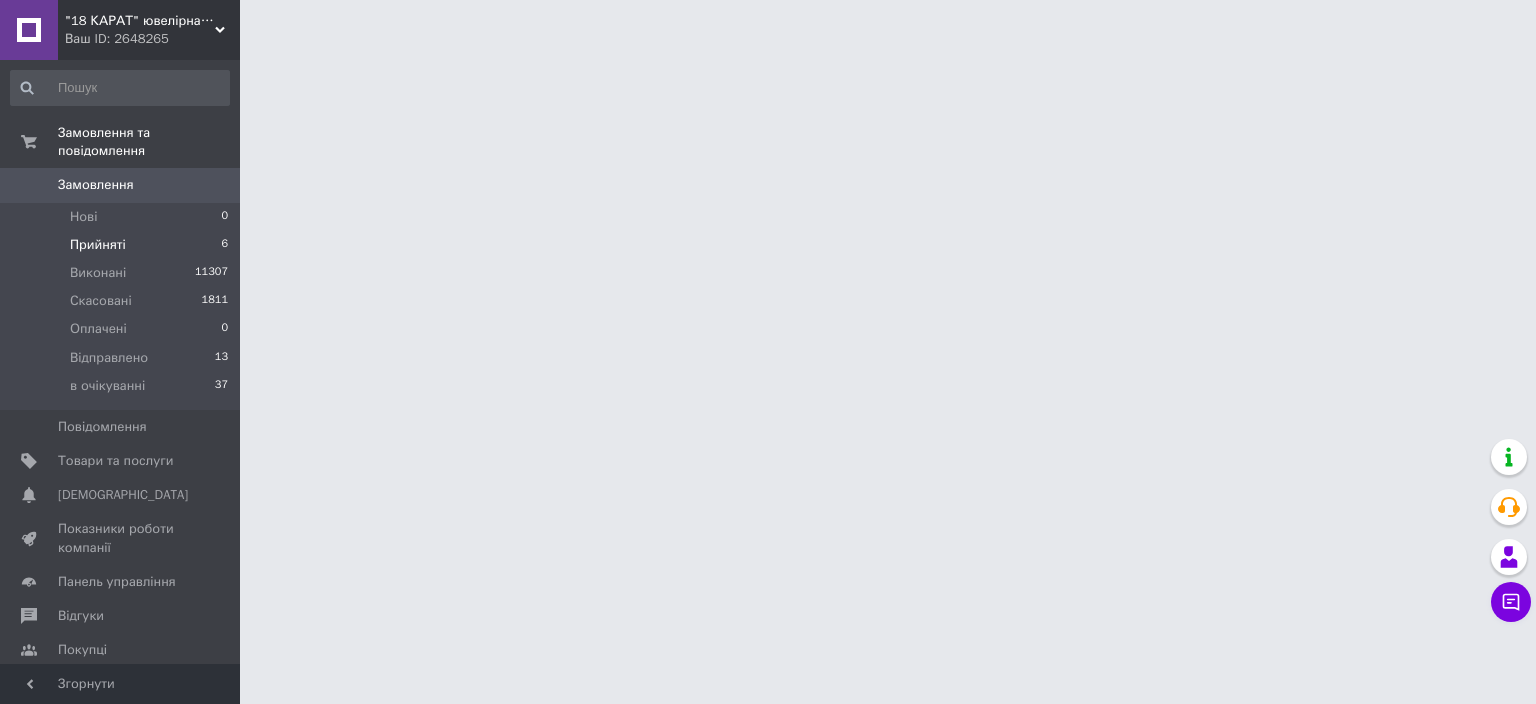 click on "Прийняті" at bounding box center (98, 245) 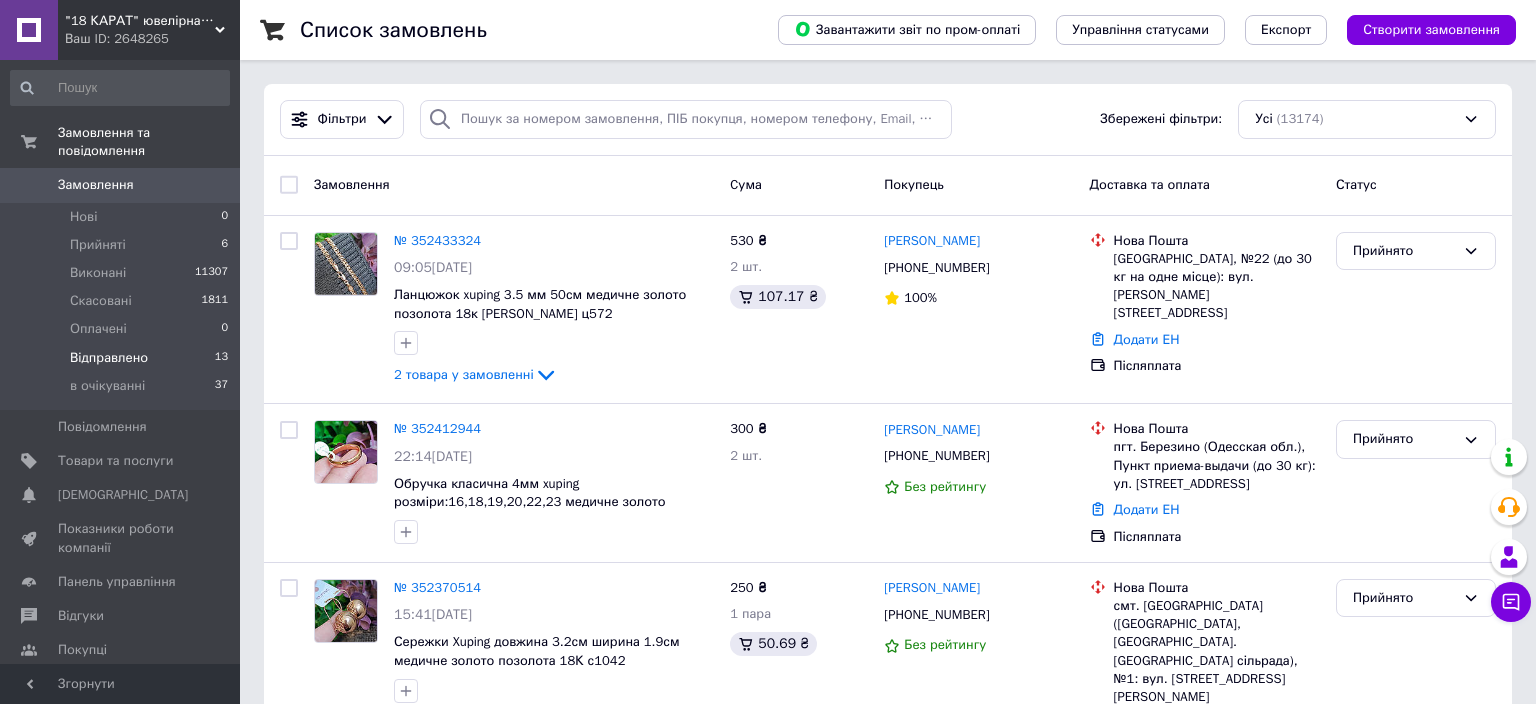 click on "Відправлено" at bounding box center (109, 358) 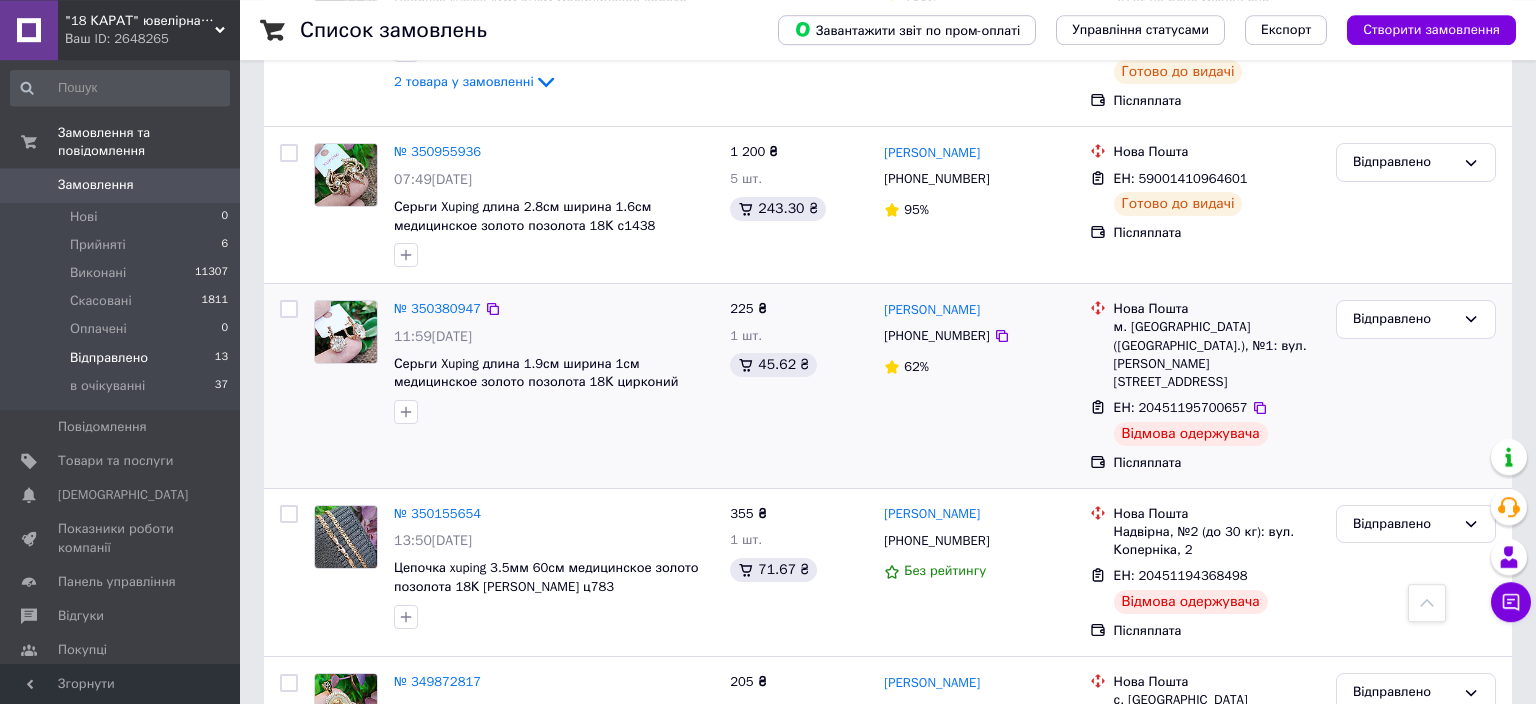 scroll, scrollTop: 1595, scrollLeft: 0, axis: vertical 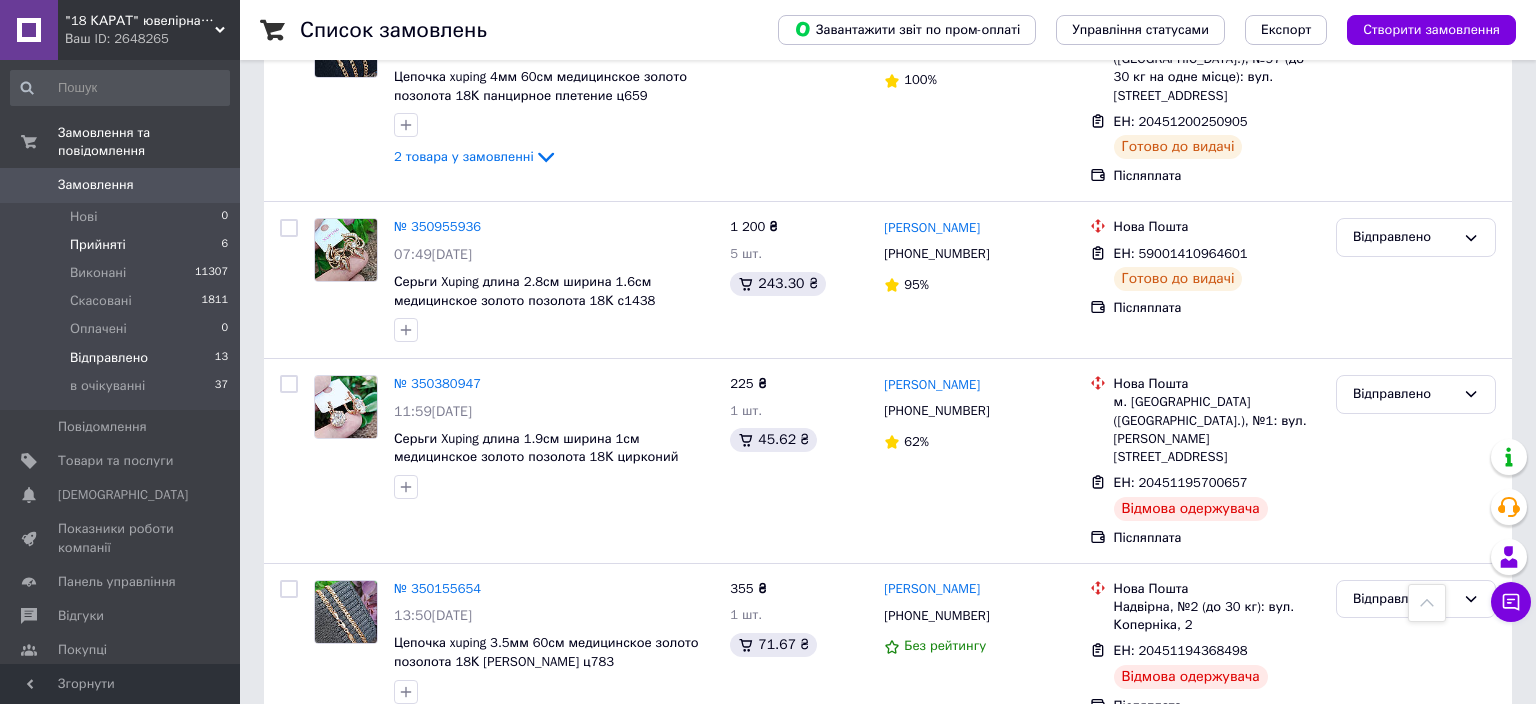 click on "Прийняті" at bounding box center (98, 245) 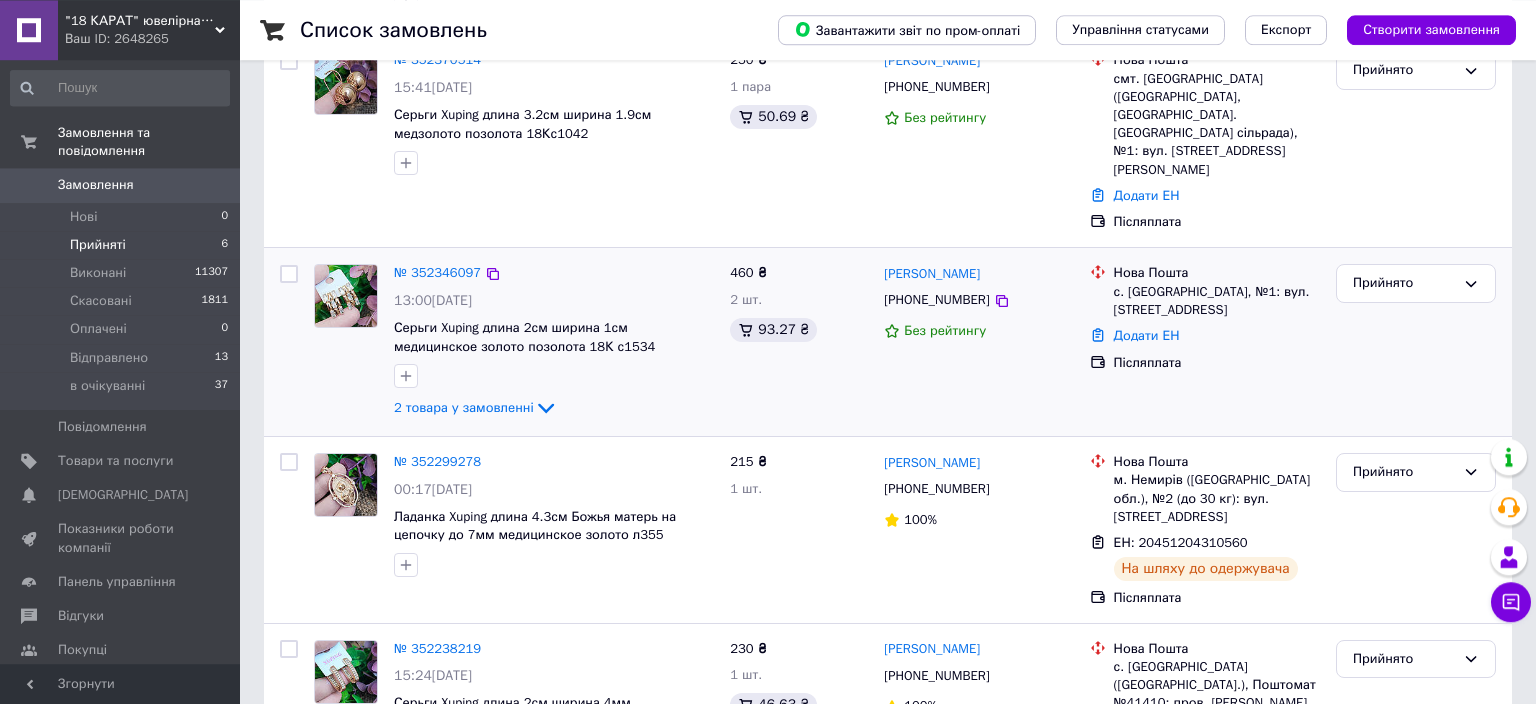 scroll, scrollTop: 689, scrollLeft: 0, axis: vertical 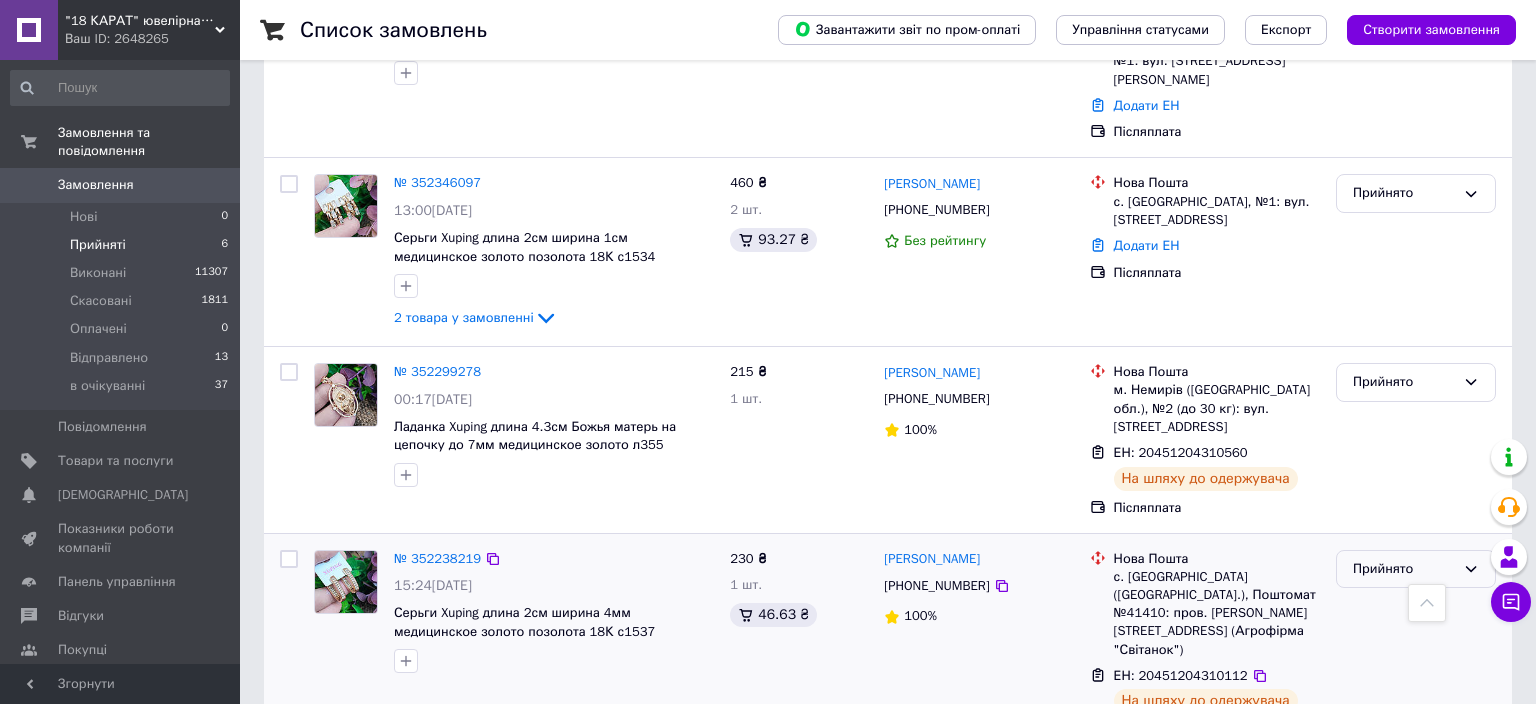 click on "Прийнято" at bounding box center [1404, 569] 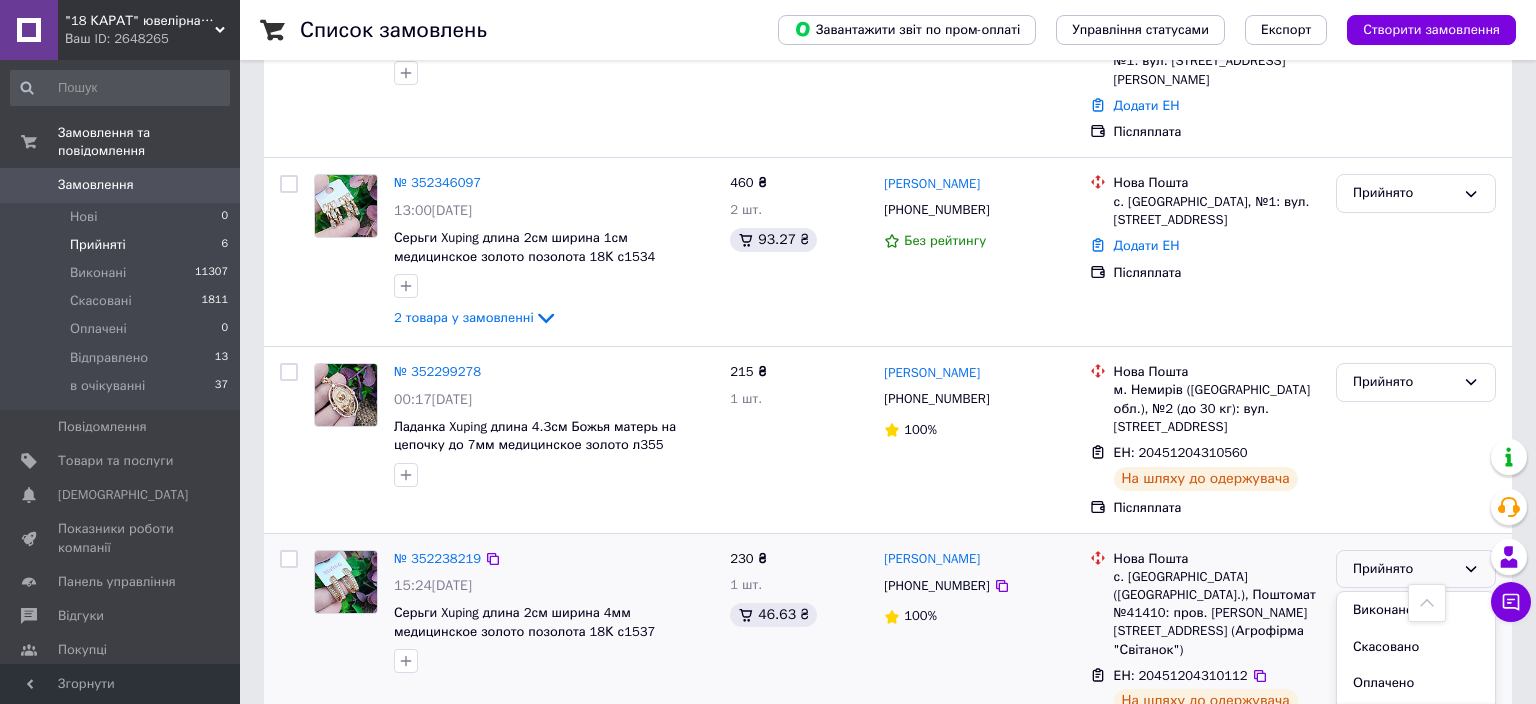 click on "Відправлено" at bounding box center [1416, 720] 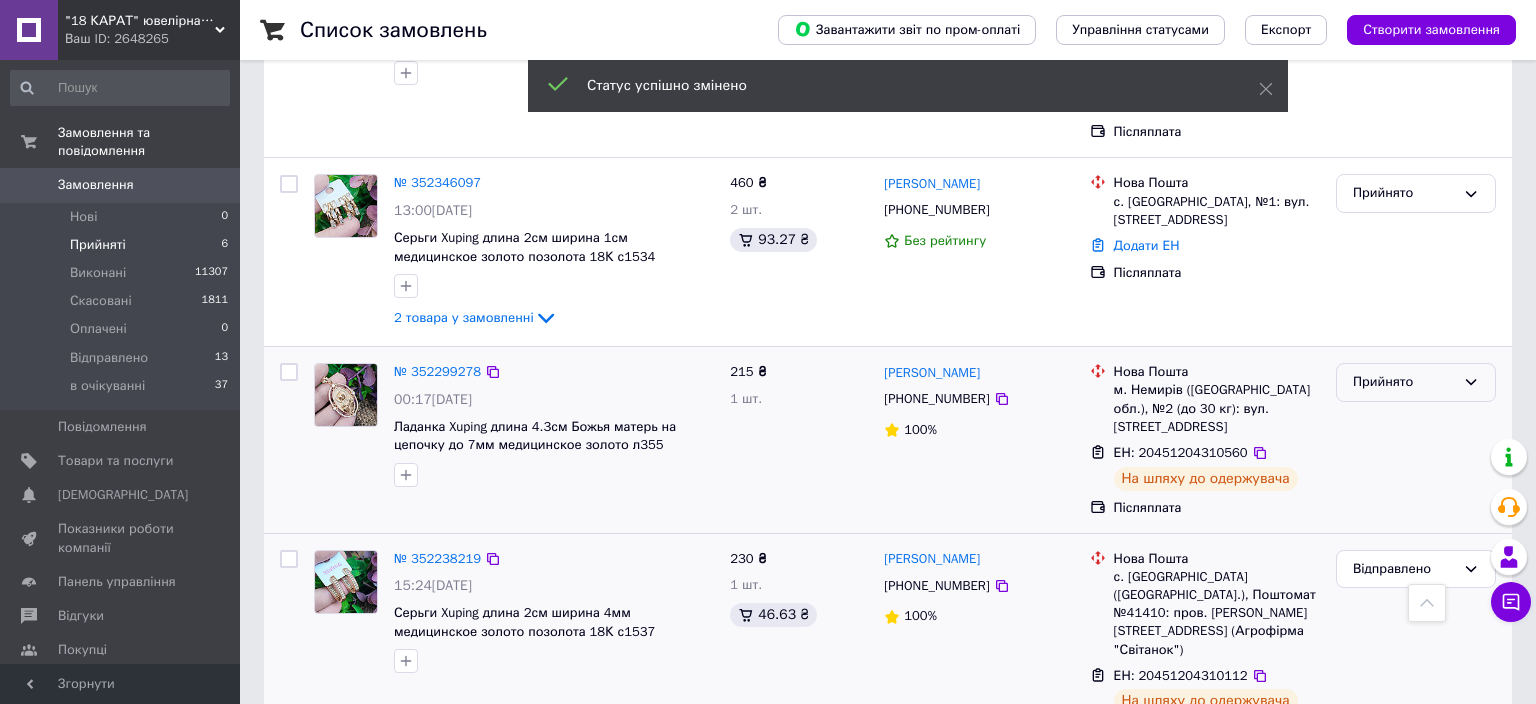 click on "Прийнято" at bounding box center (1416, 382) 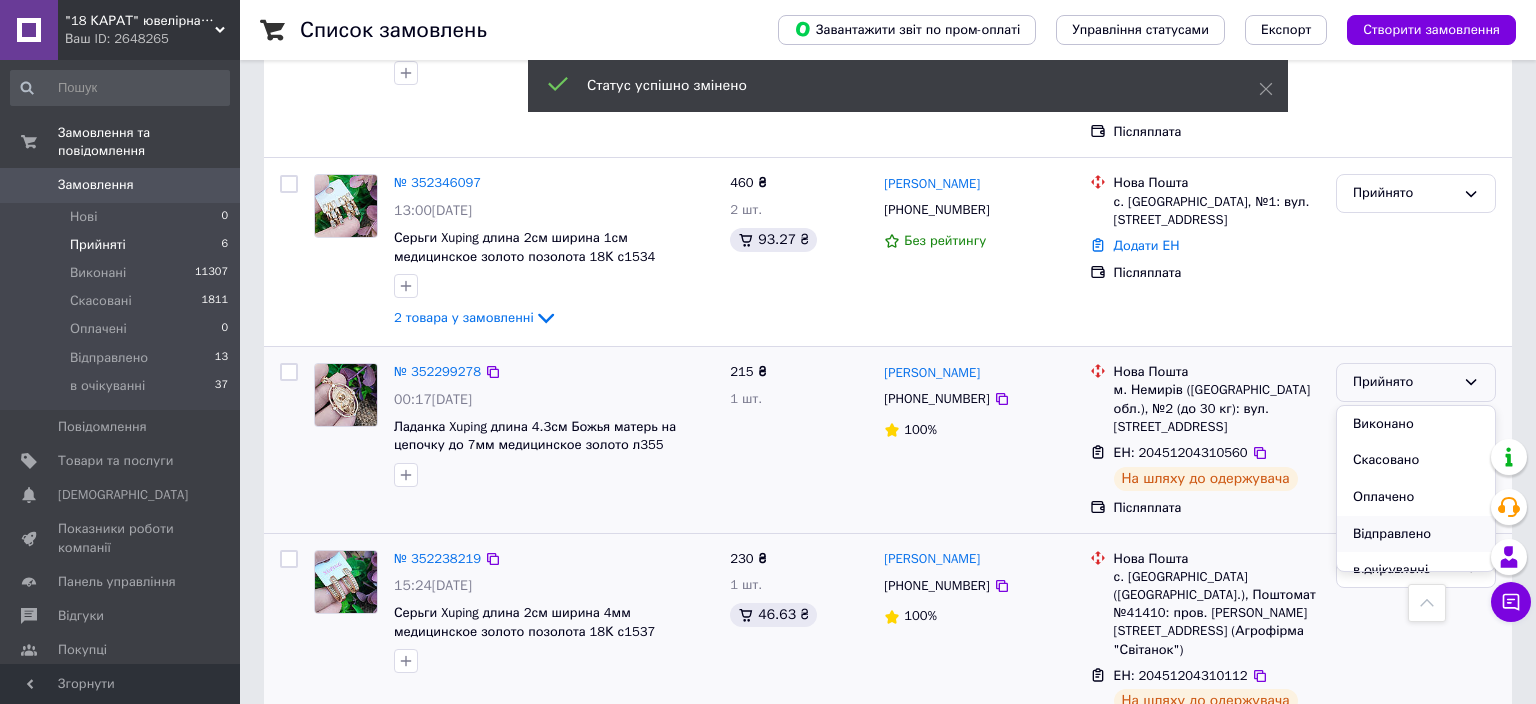 click on "Відправлено" at bounding box center (1416, 534) 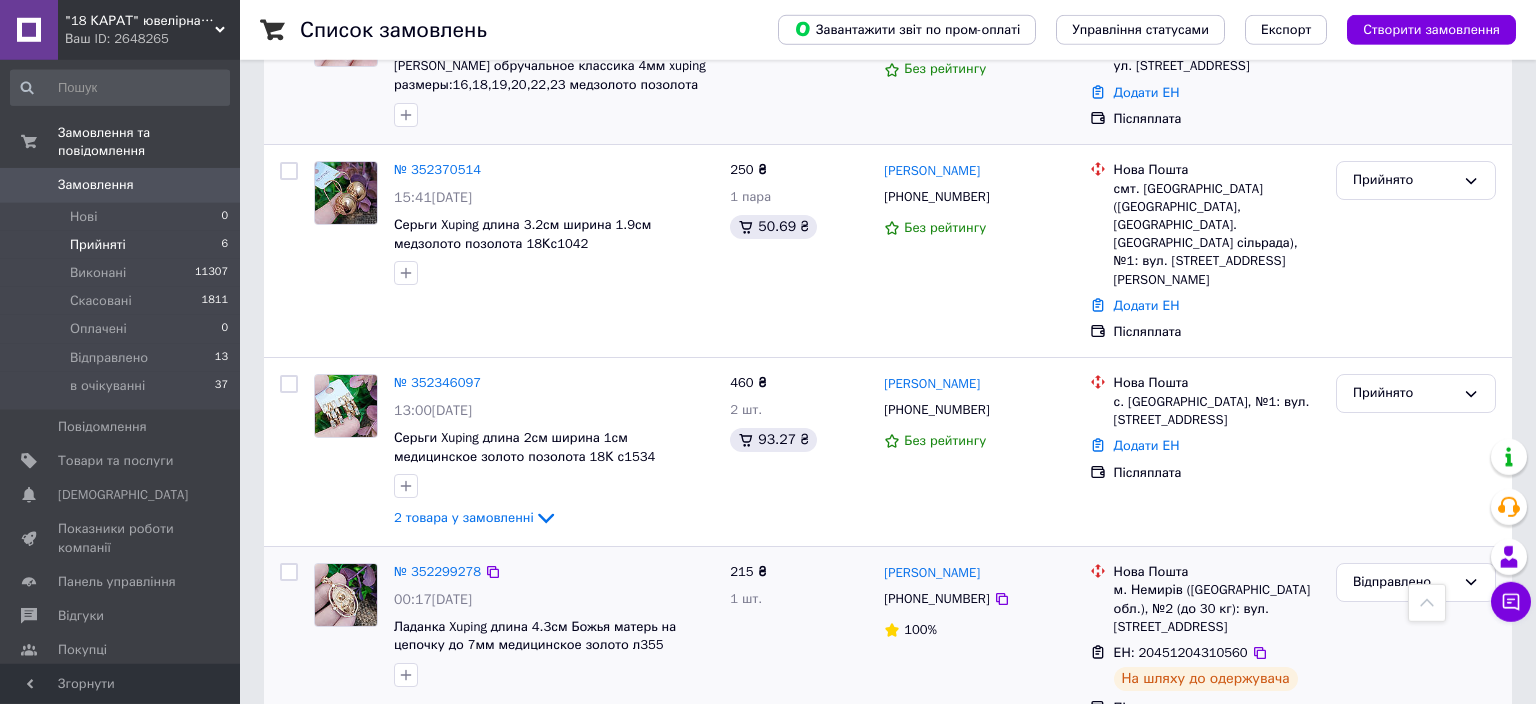 scroll, scrollTop: 372, scrollLeft: 0, axis: vertical 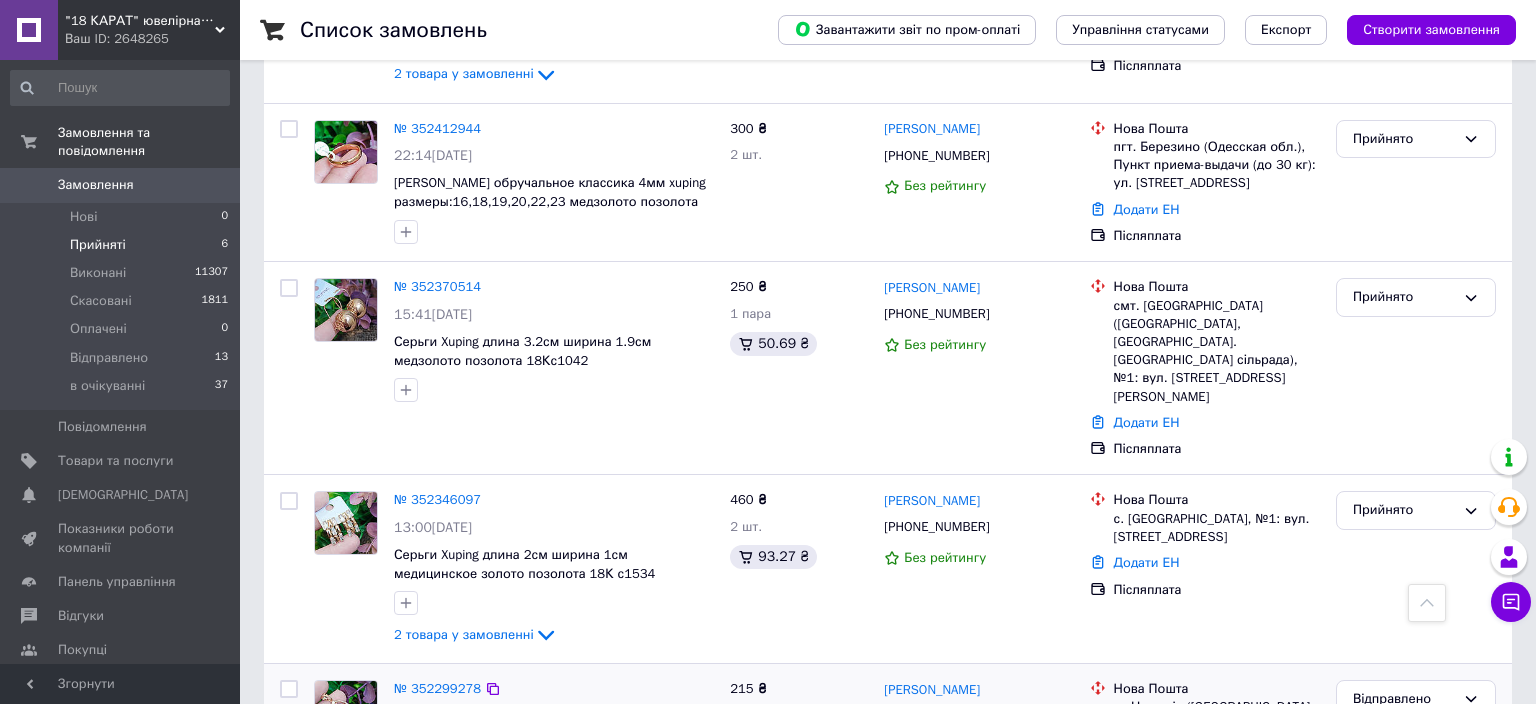 click on "Прийняті 6" at bounding box center (120, 245) 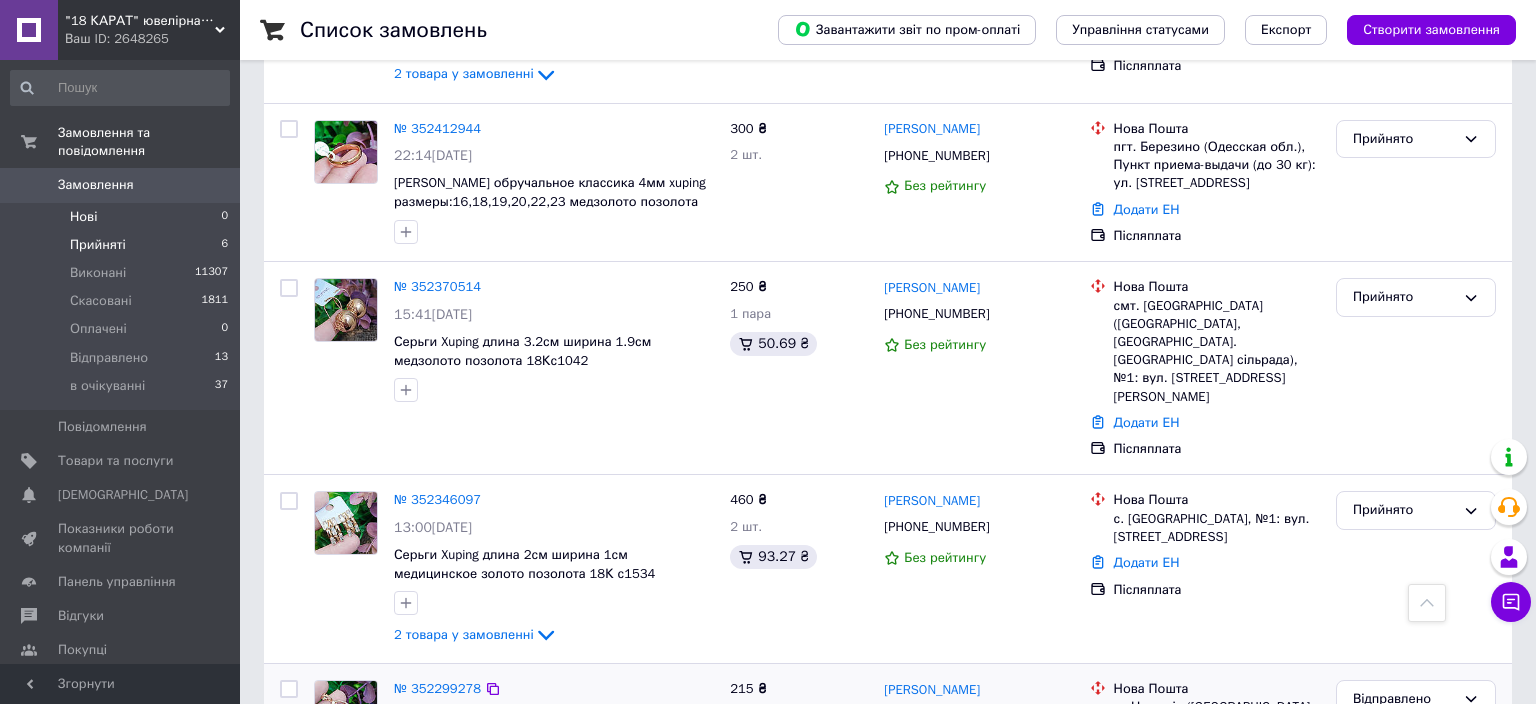 click on "Нові" at bounding box center [83, 217] 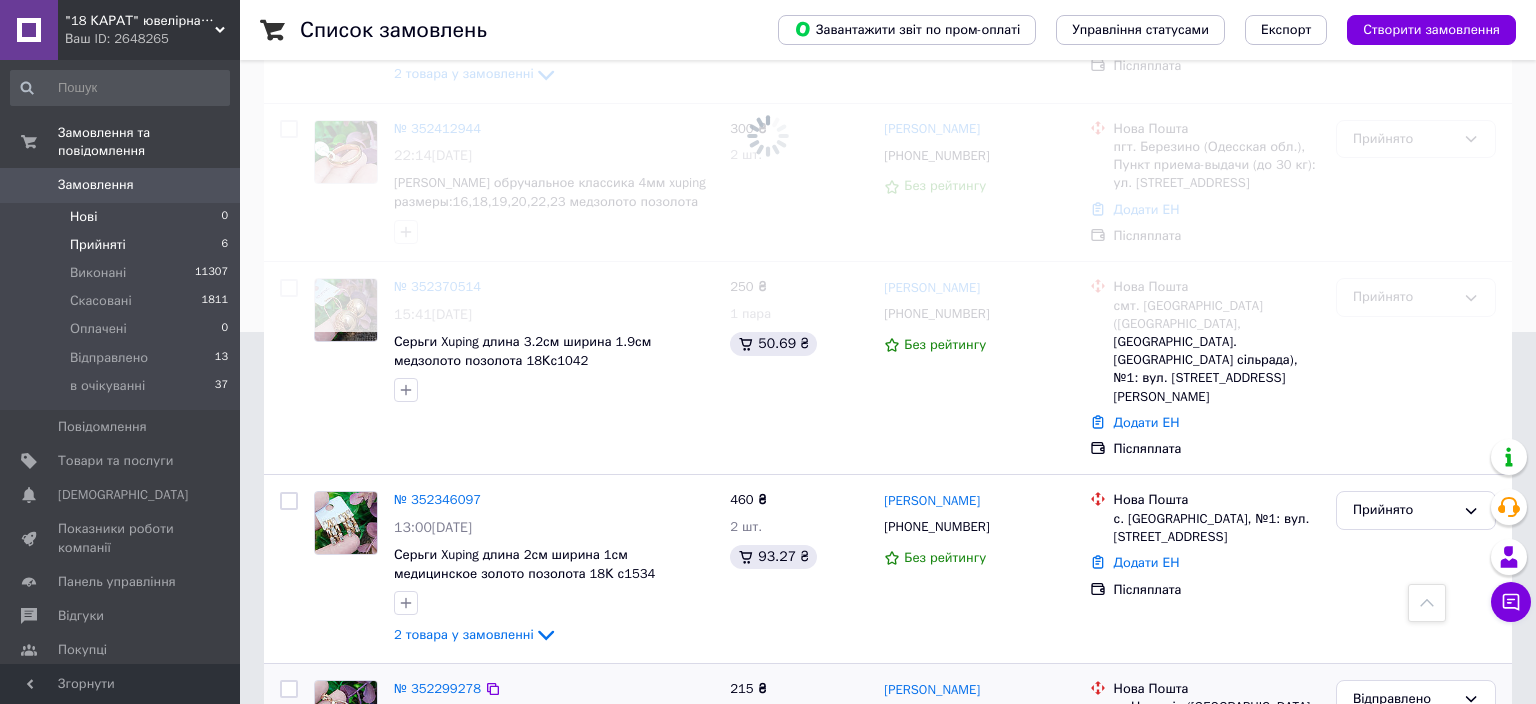 scroll, scrollTop: 0, scrollLeft: 0, axis: both 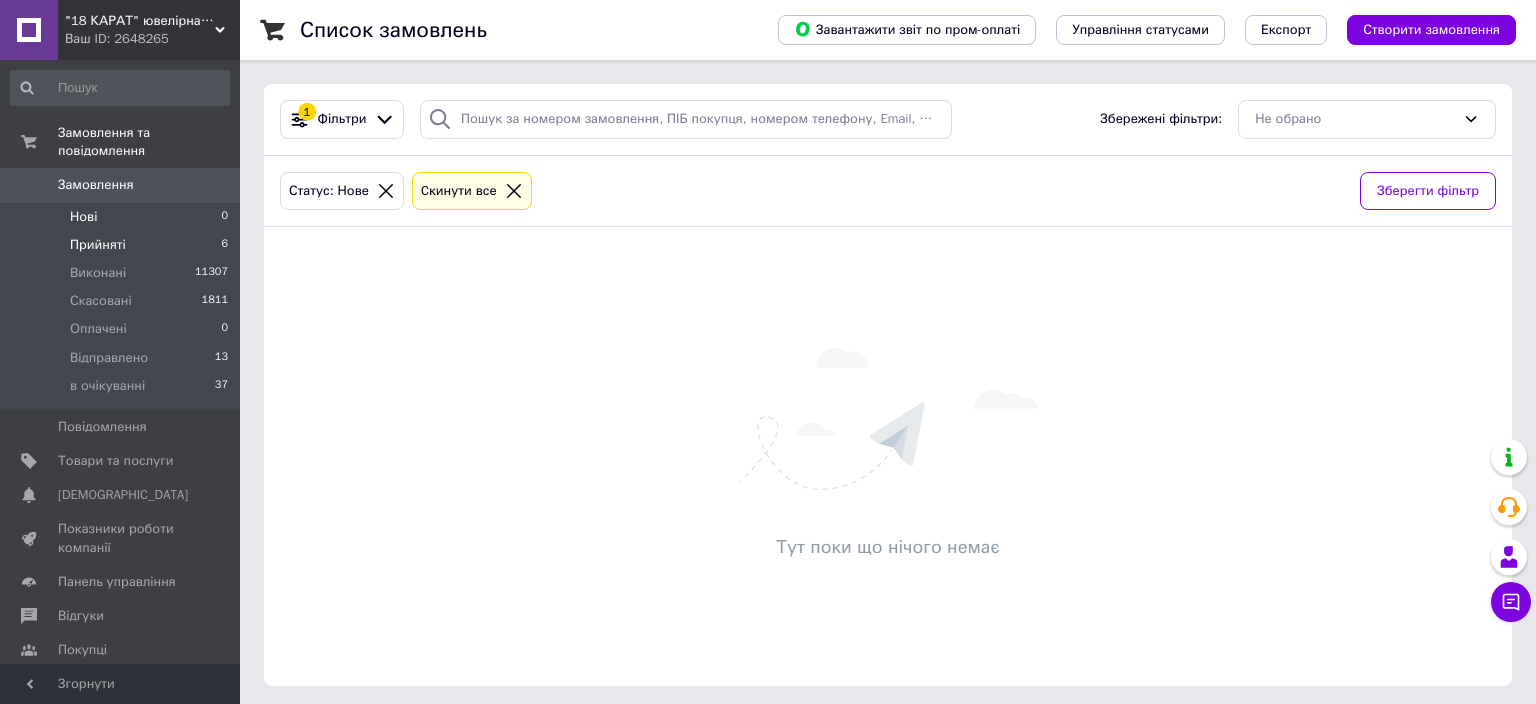 click on "Прийняті" at bounding box center (98, 245) 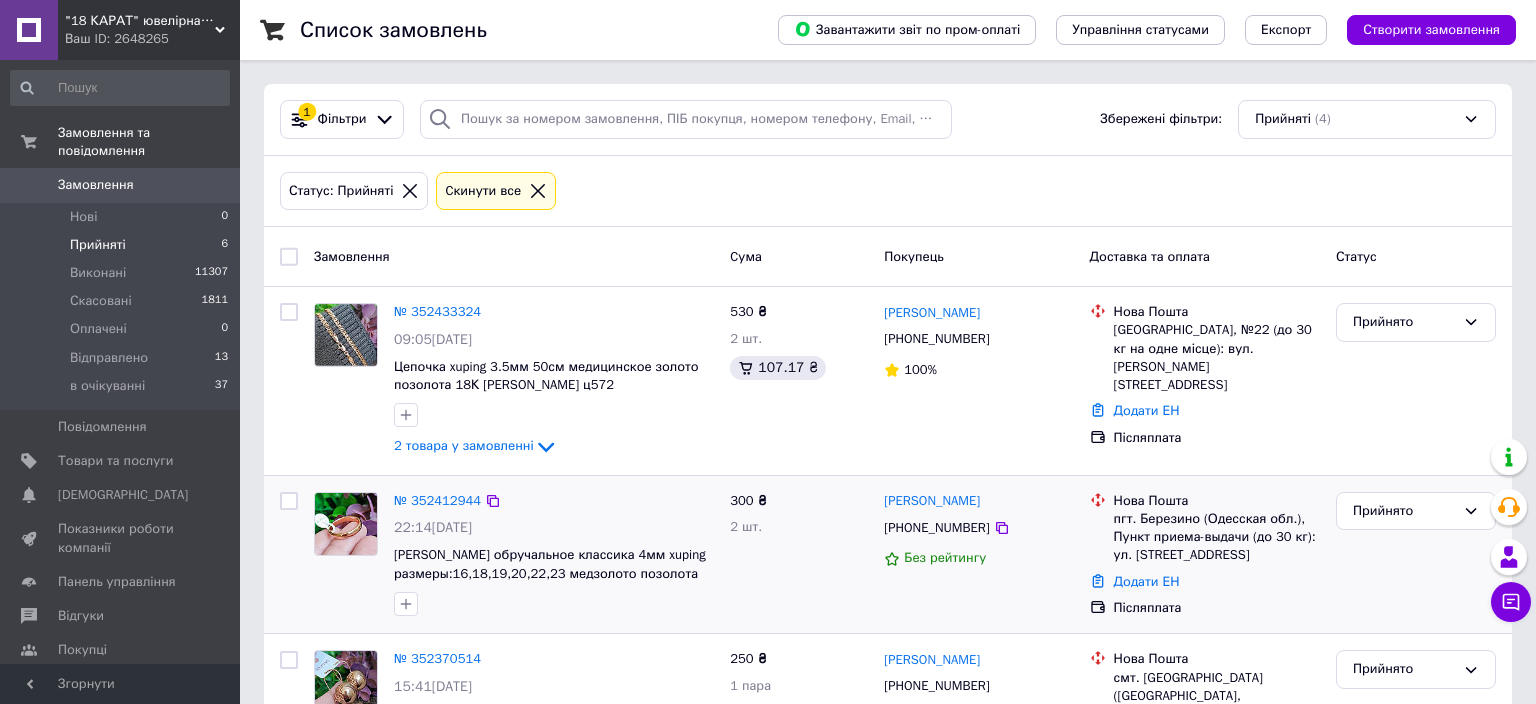 scroll, scrollTop: 317, scrollLeft: 0, axis: vertical 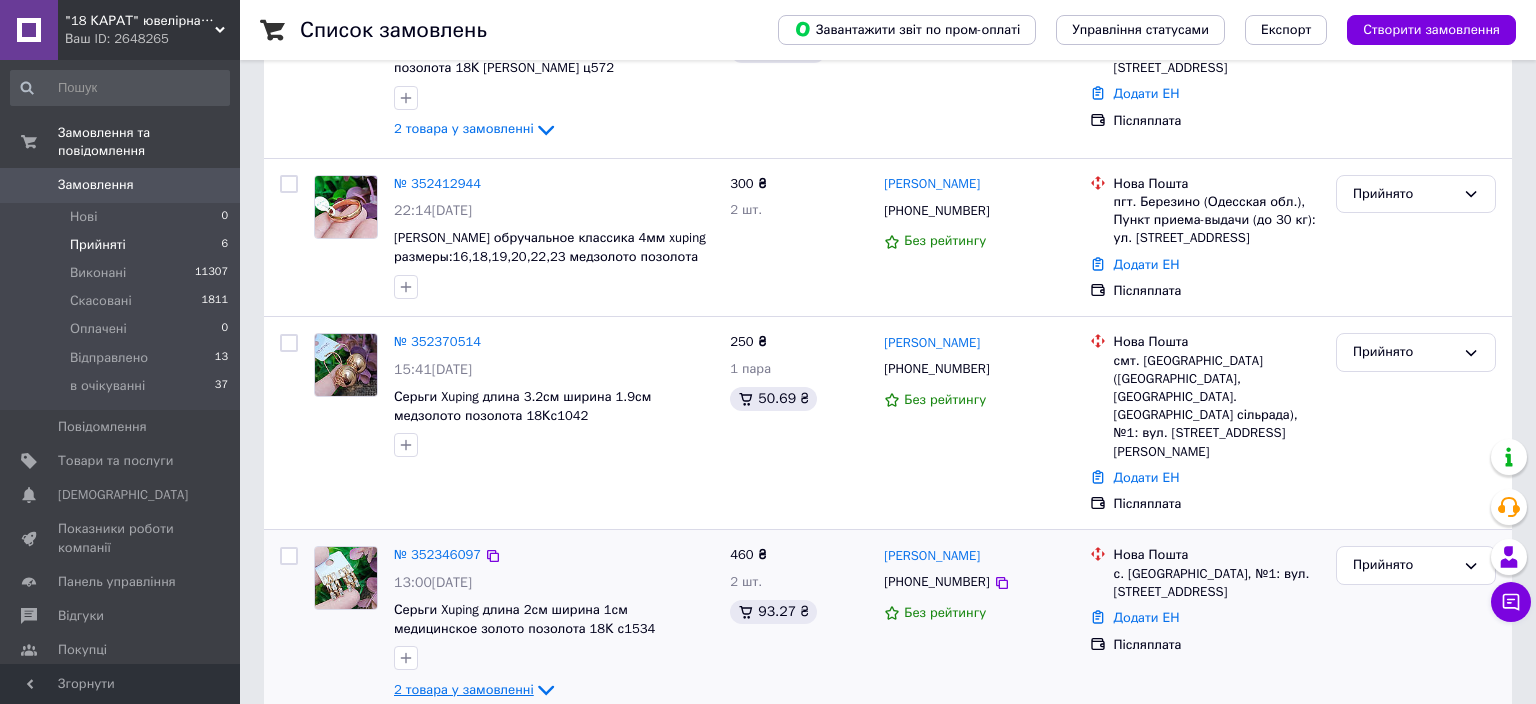 click 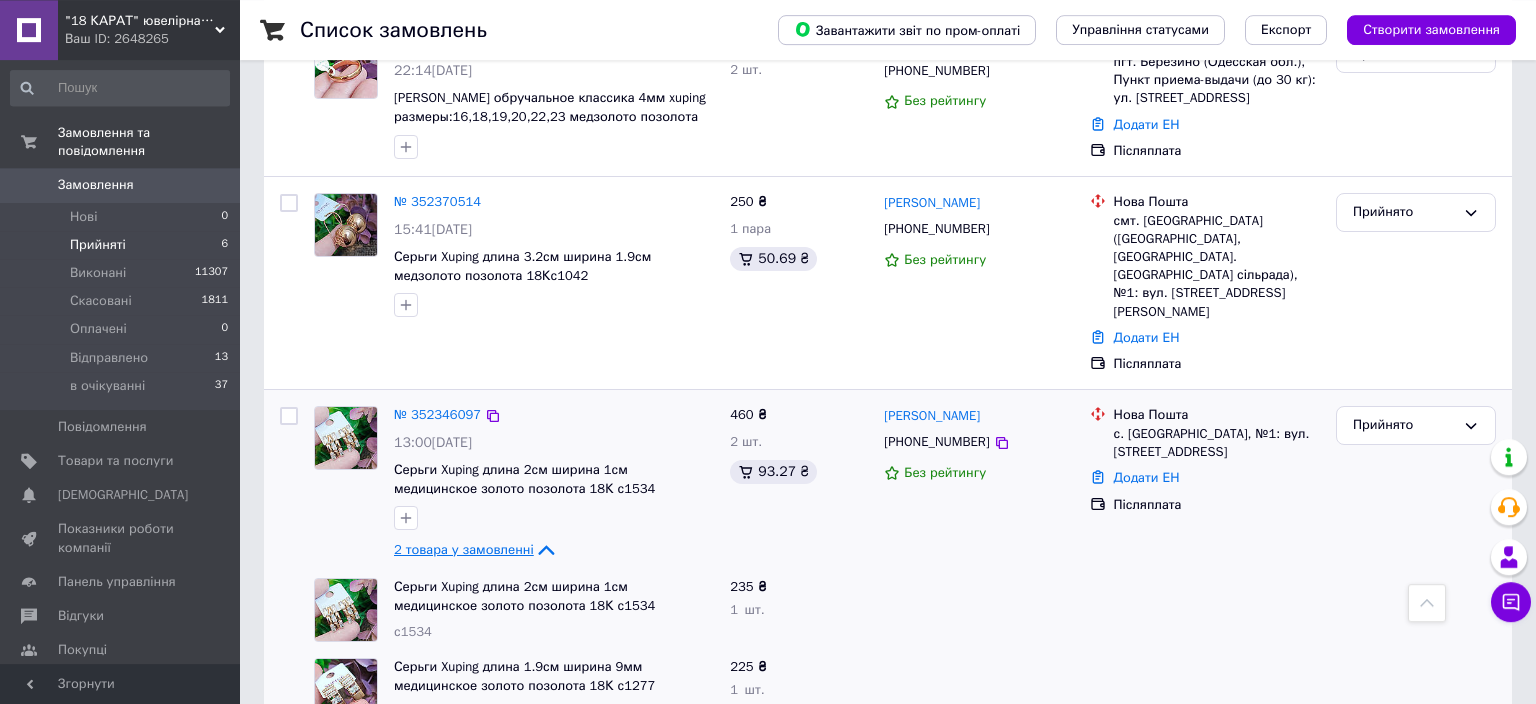 scroll, scrollTop: 478, scrollLeft: 0, axis: vertical 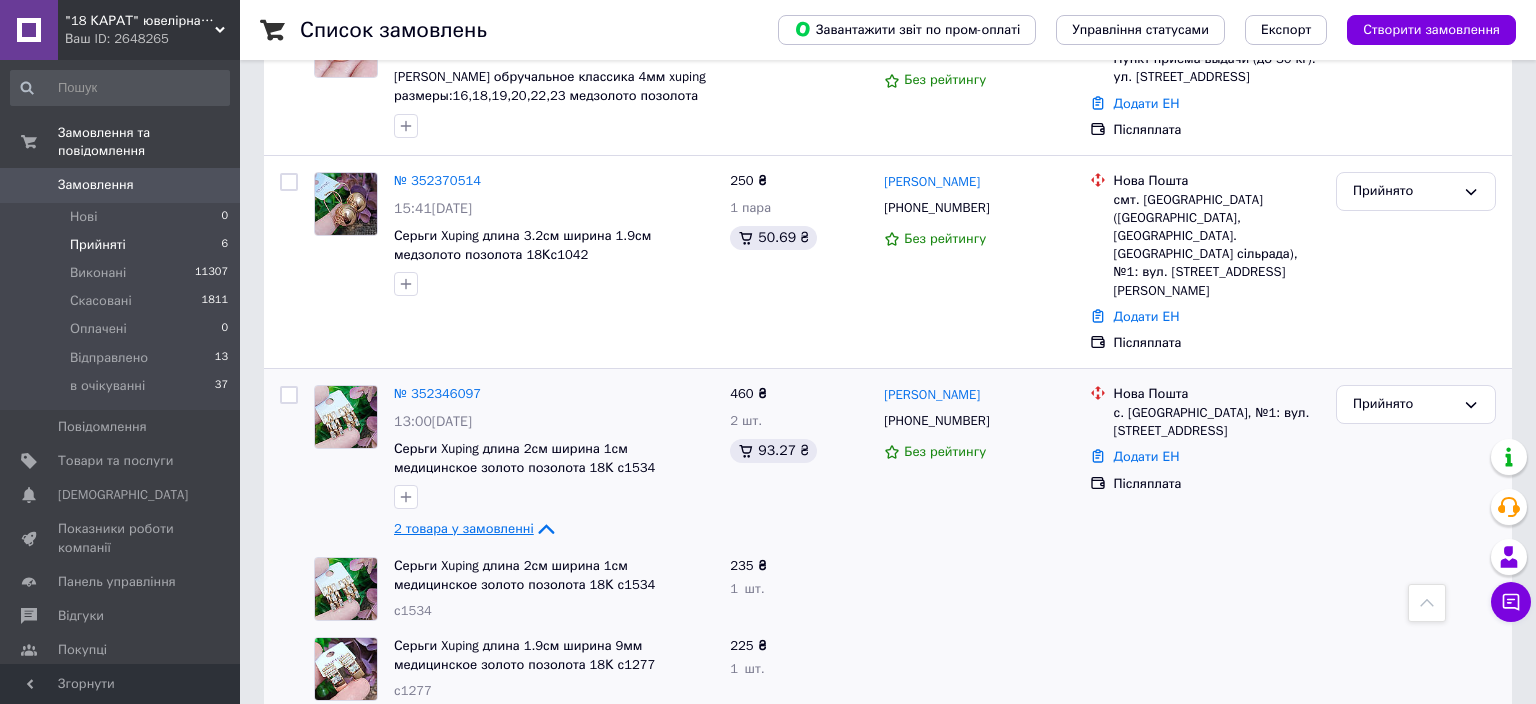 click 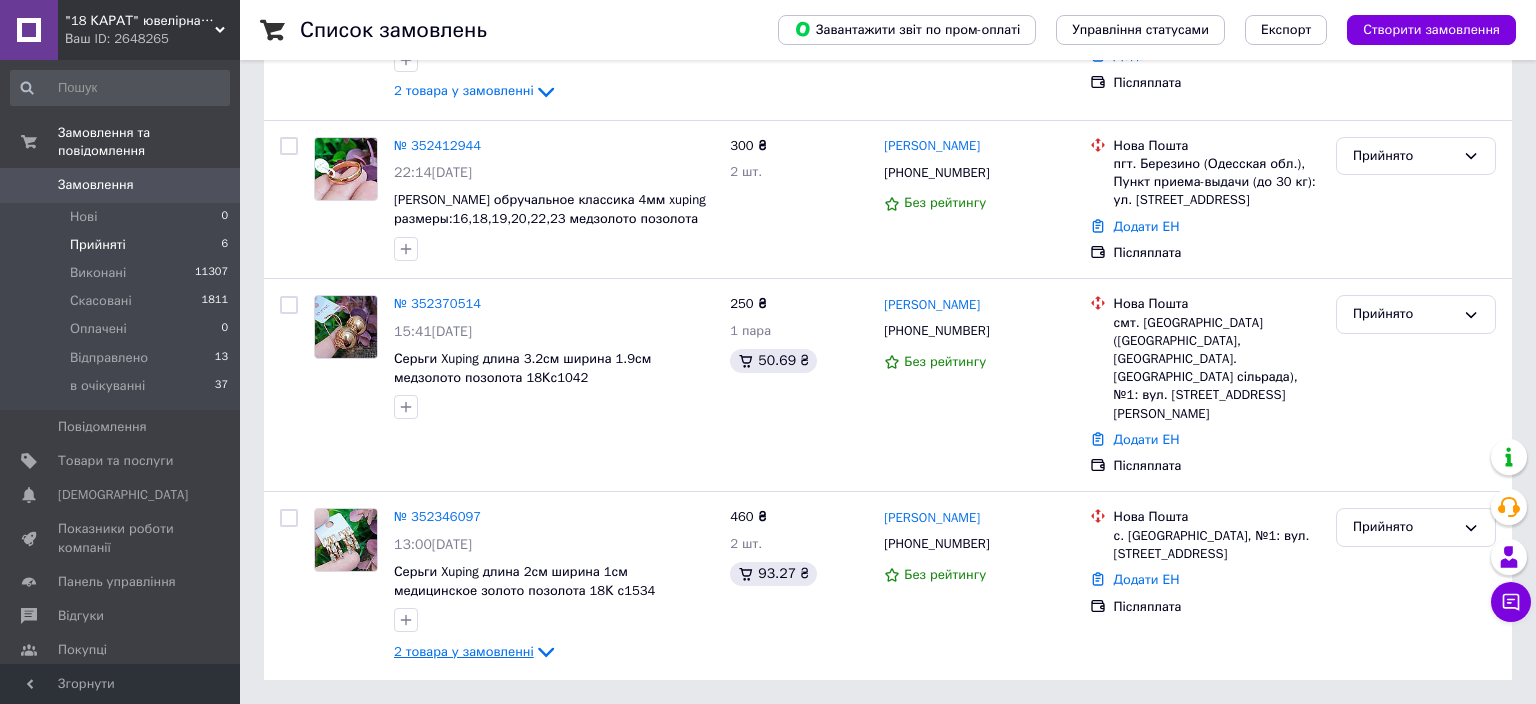 scroll, scrollTop: 317, scrollLeft: 0, axis: vertical 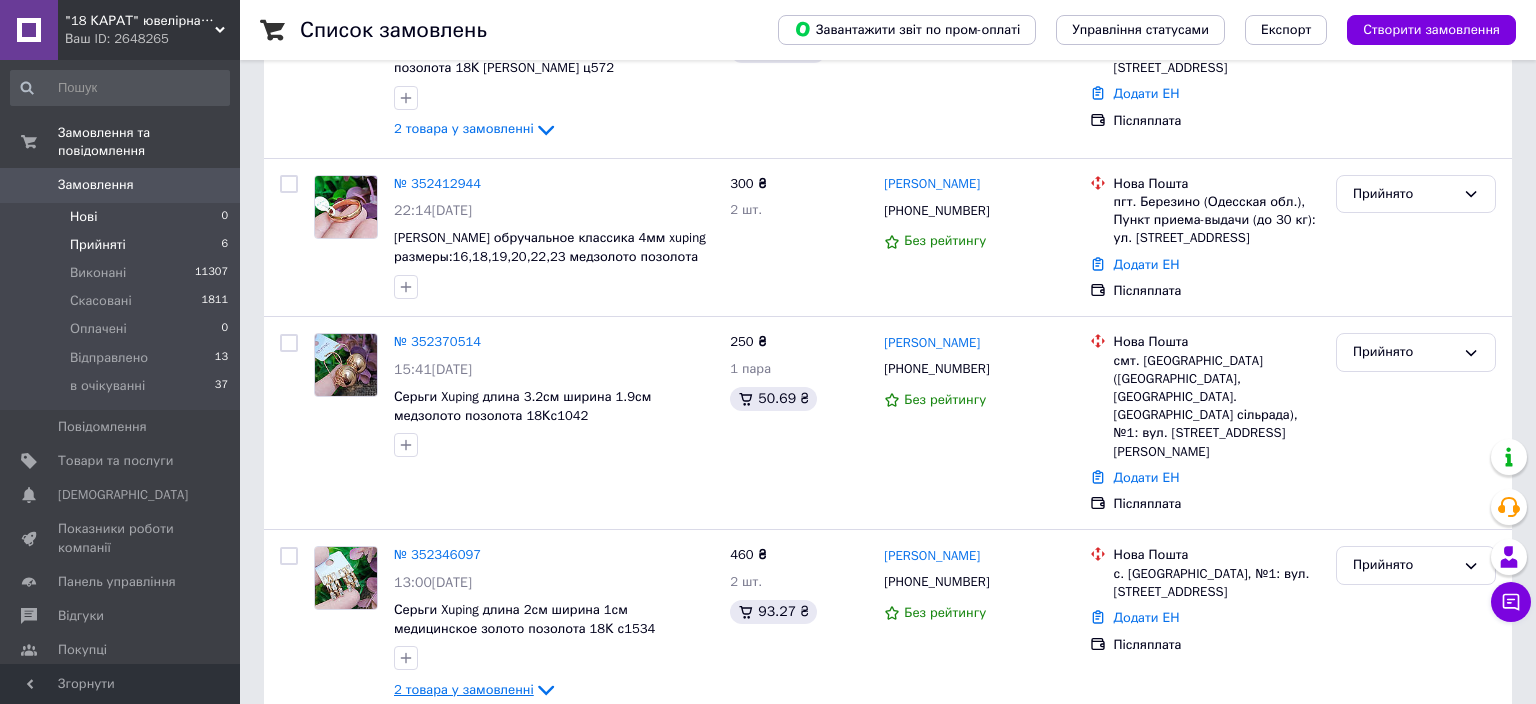 click on "Нові 0" at bounding box center [120, 217] 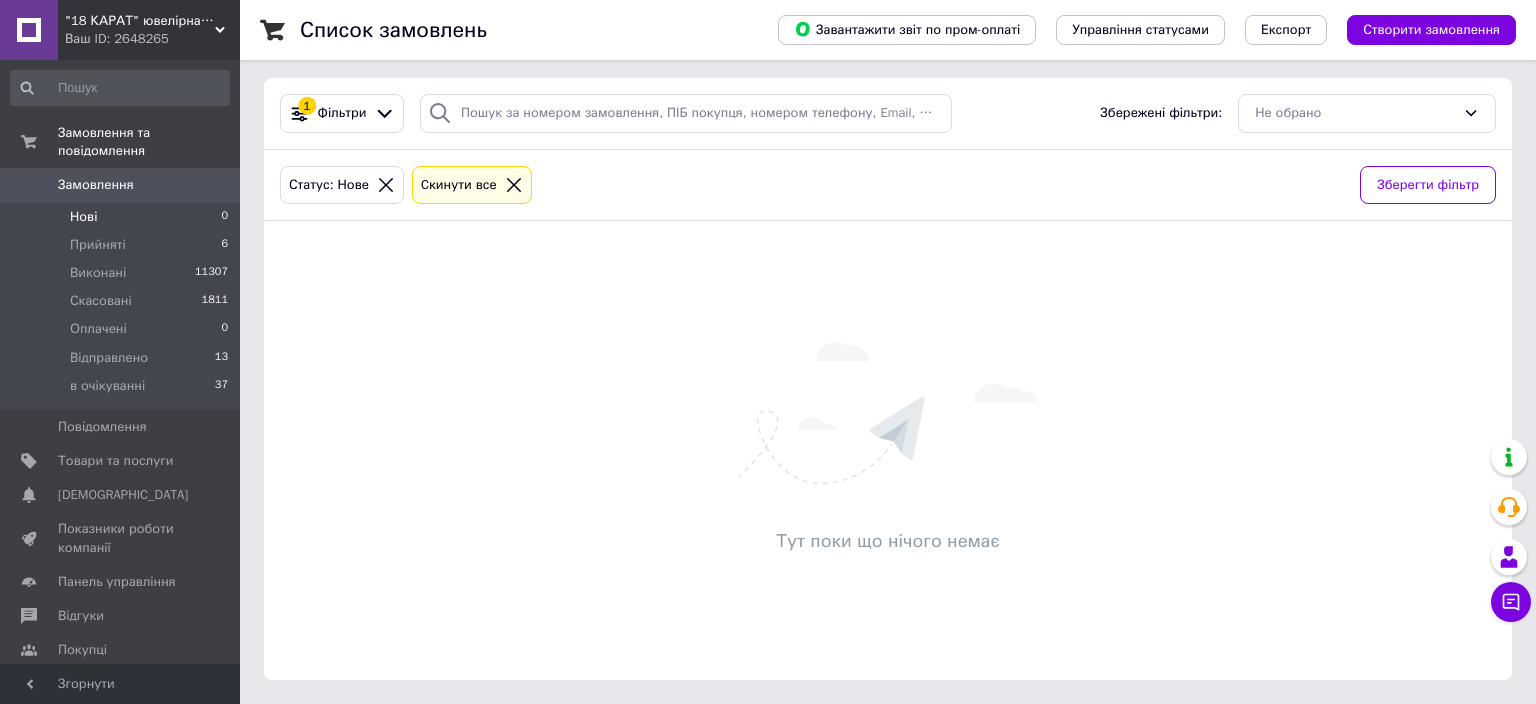 scroll, scrollTop: 0, scrollLeft: 0, axis: both 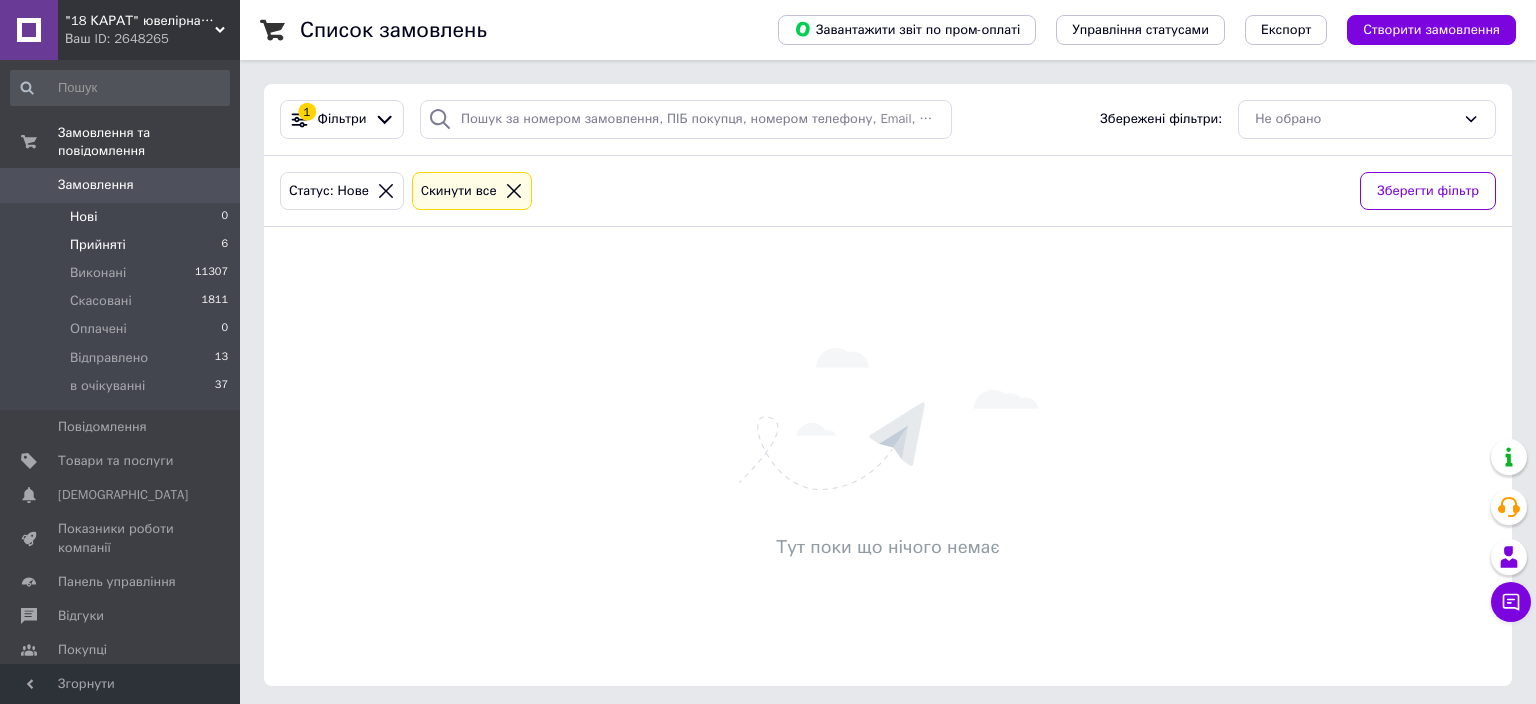 click on "Прийняті 6" at bounding box center (120, 245) 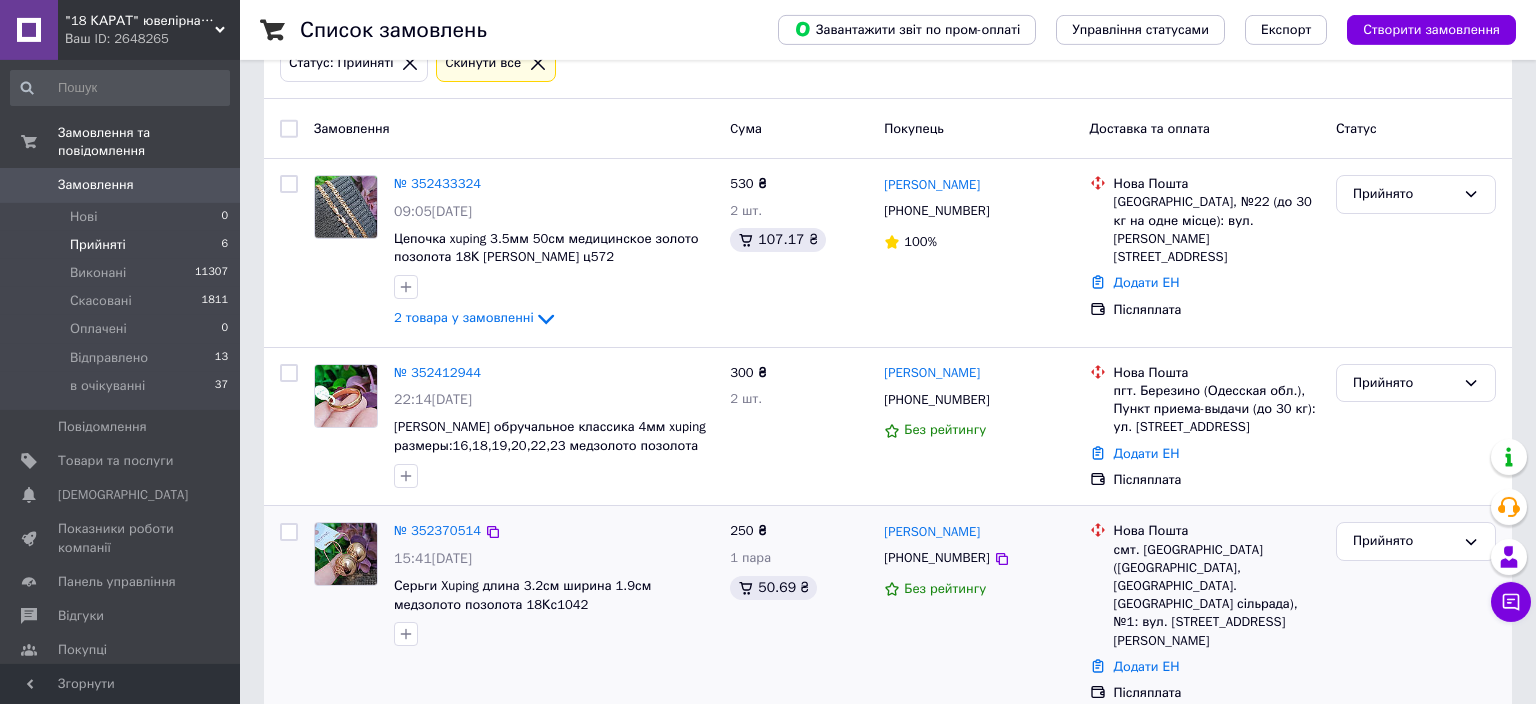 scroll, scrollTop: 106, scrollLeft: 0, axis: vertical 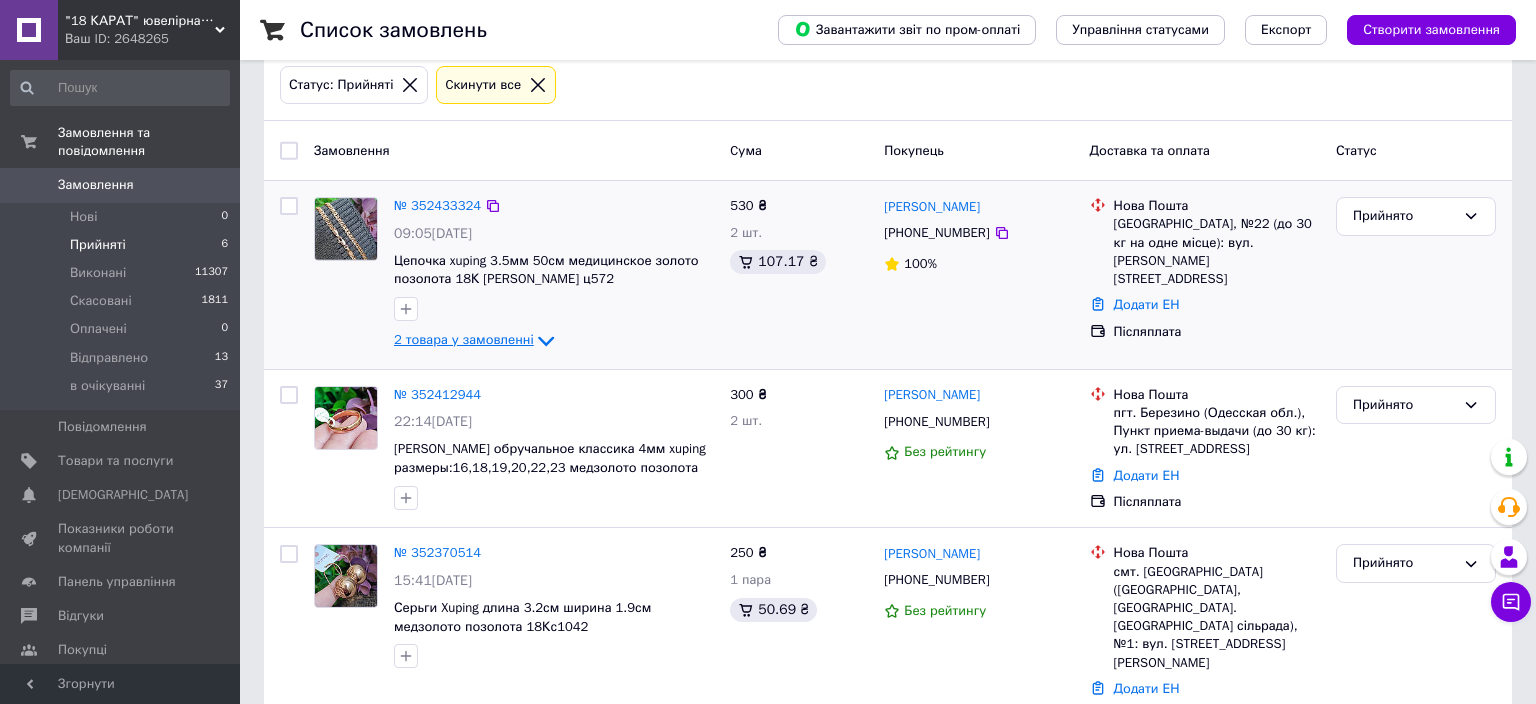 click on "2 товара у замовленні" at bounding box center [464, 340] 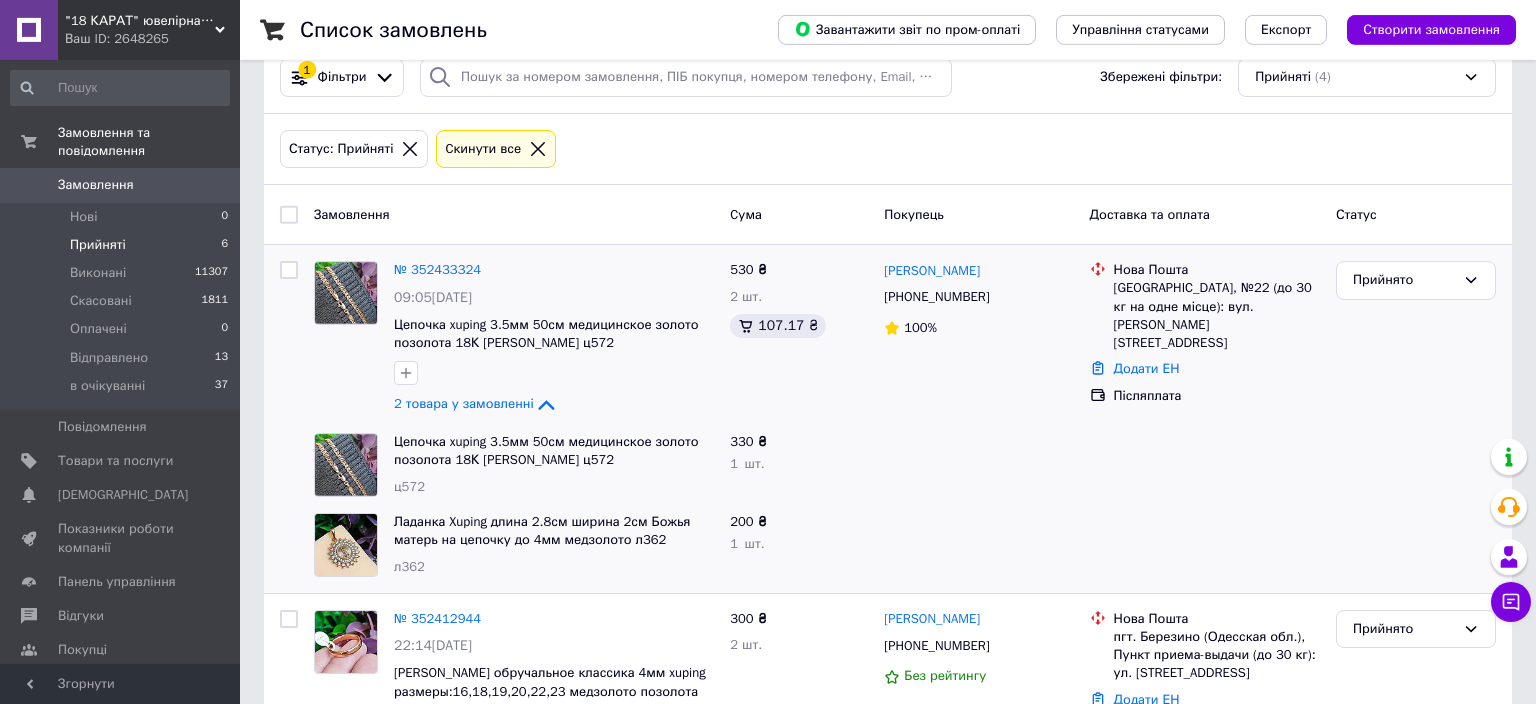 scroll, scrollTop: 0, scrollLeft: 0, axis: both 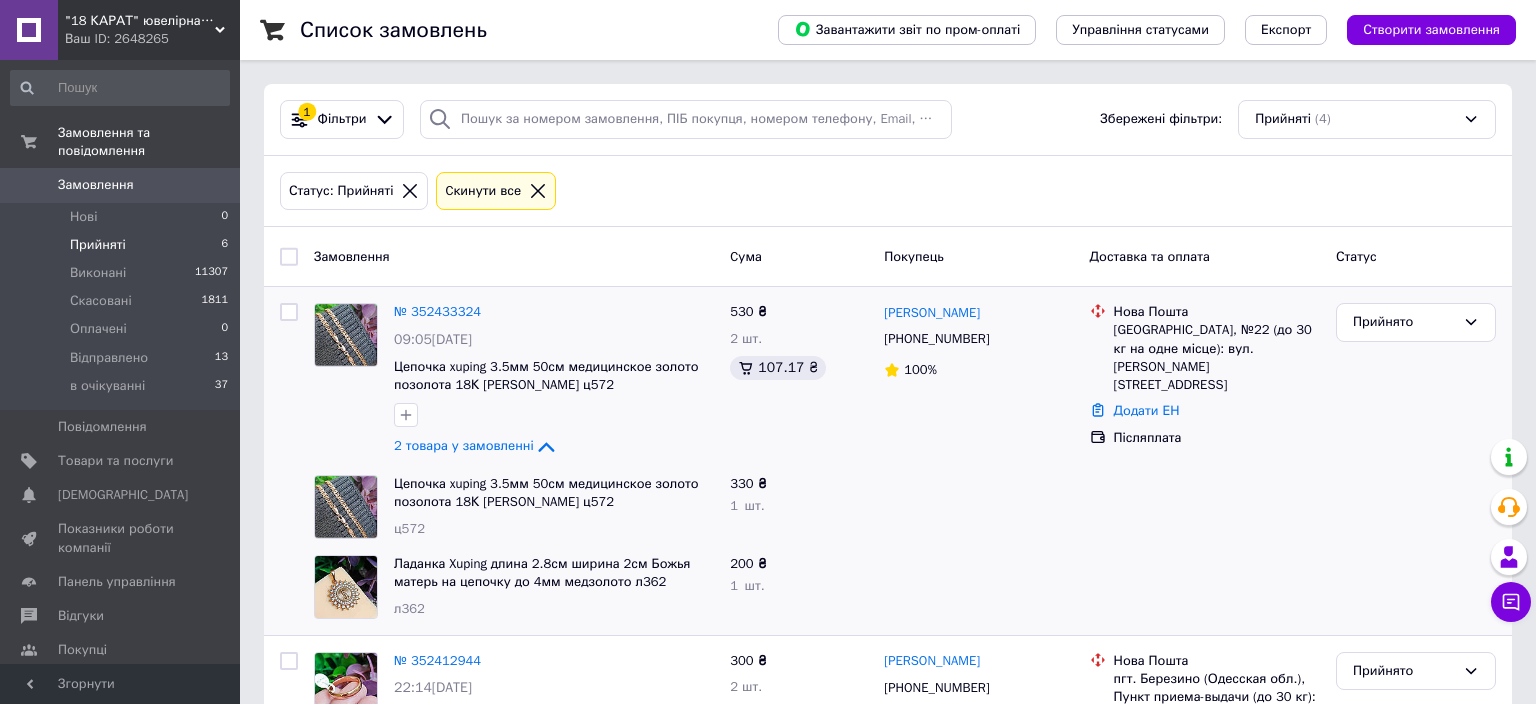 click at bounding box center (289, 257) 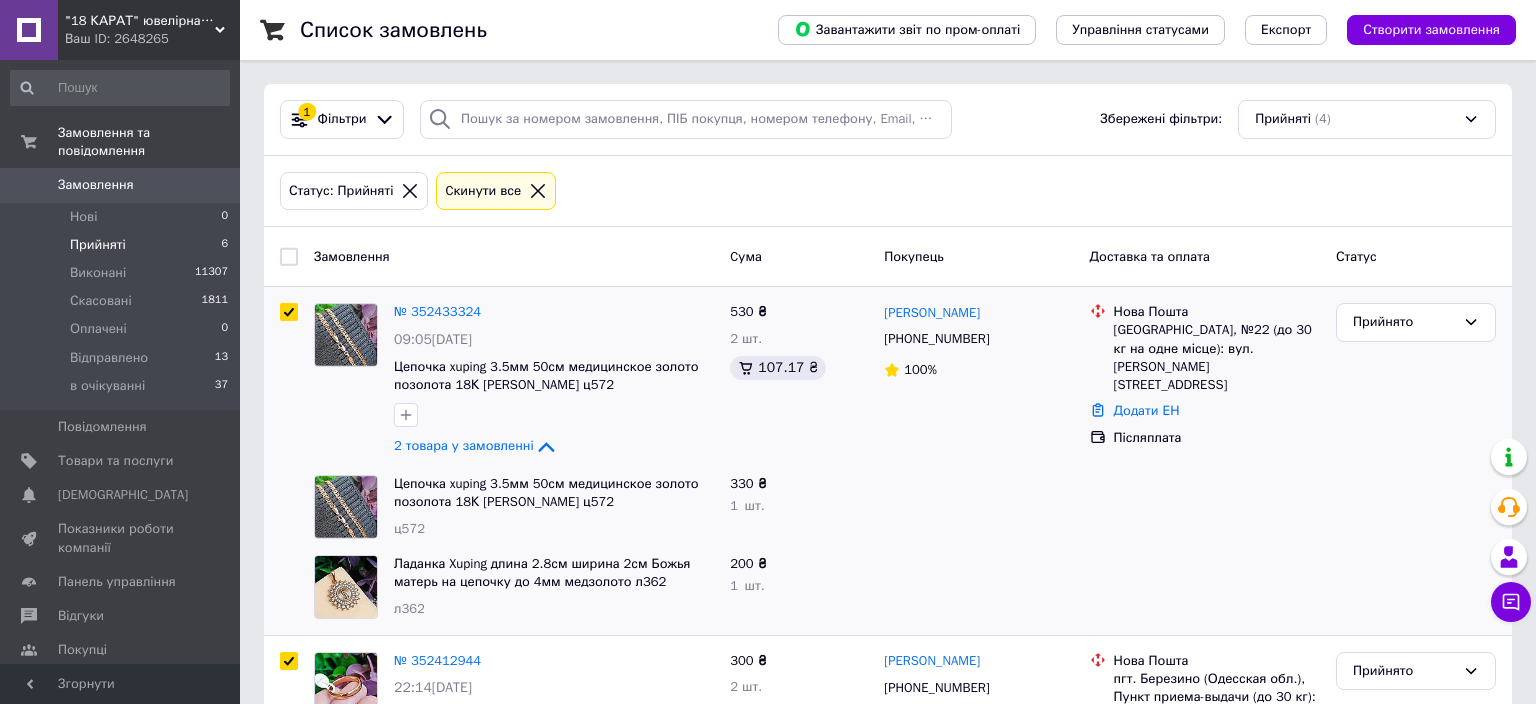 checkbox on "true" 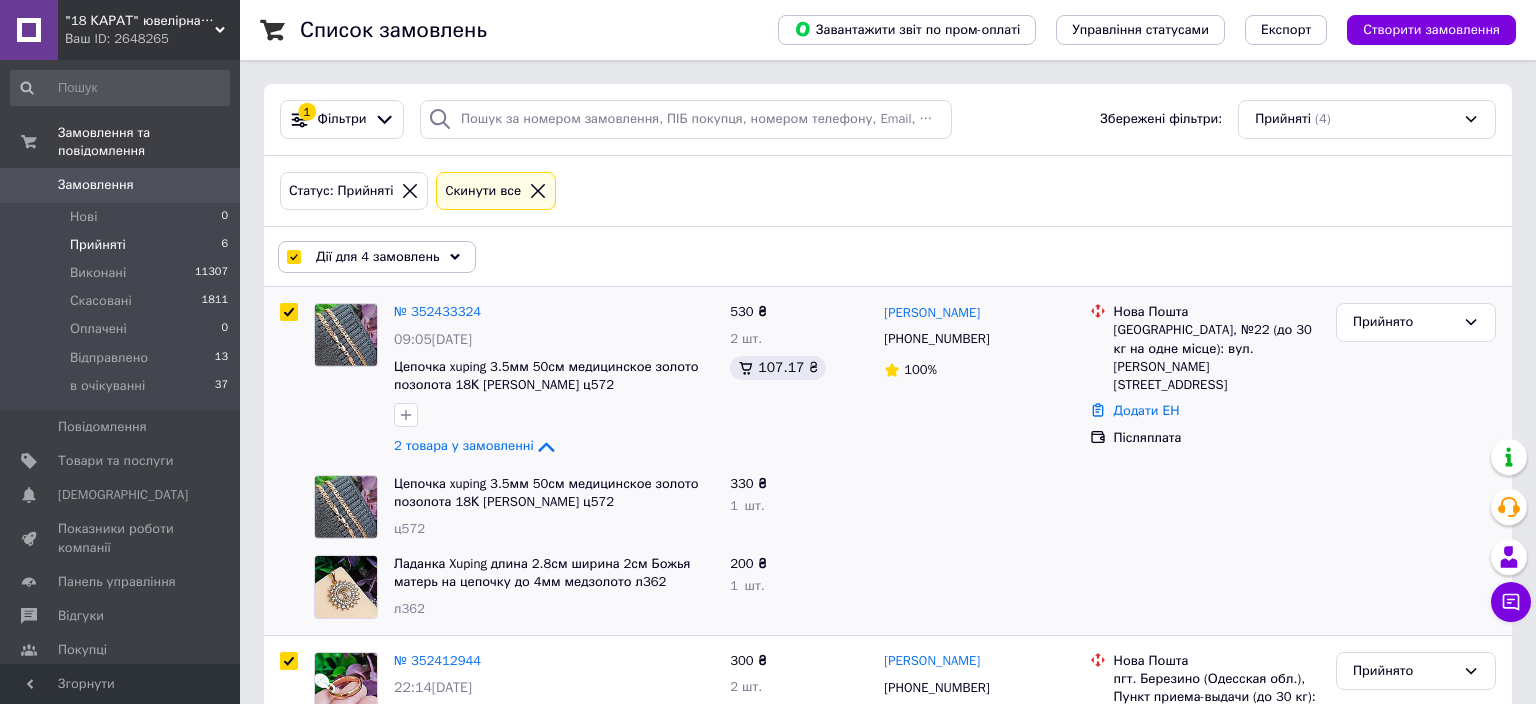 click on "Дії для 4 замовлень" at bounding box center (377, 257) 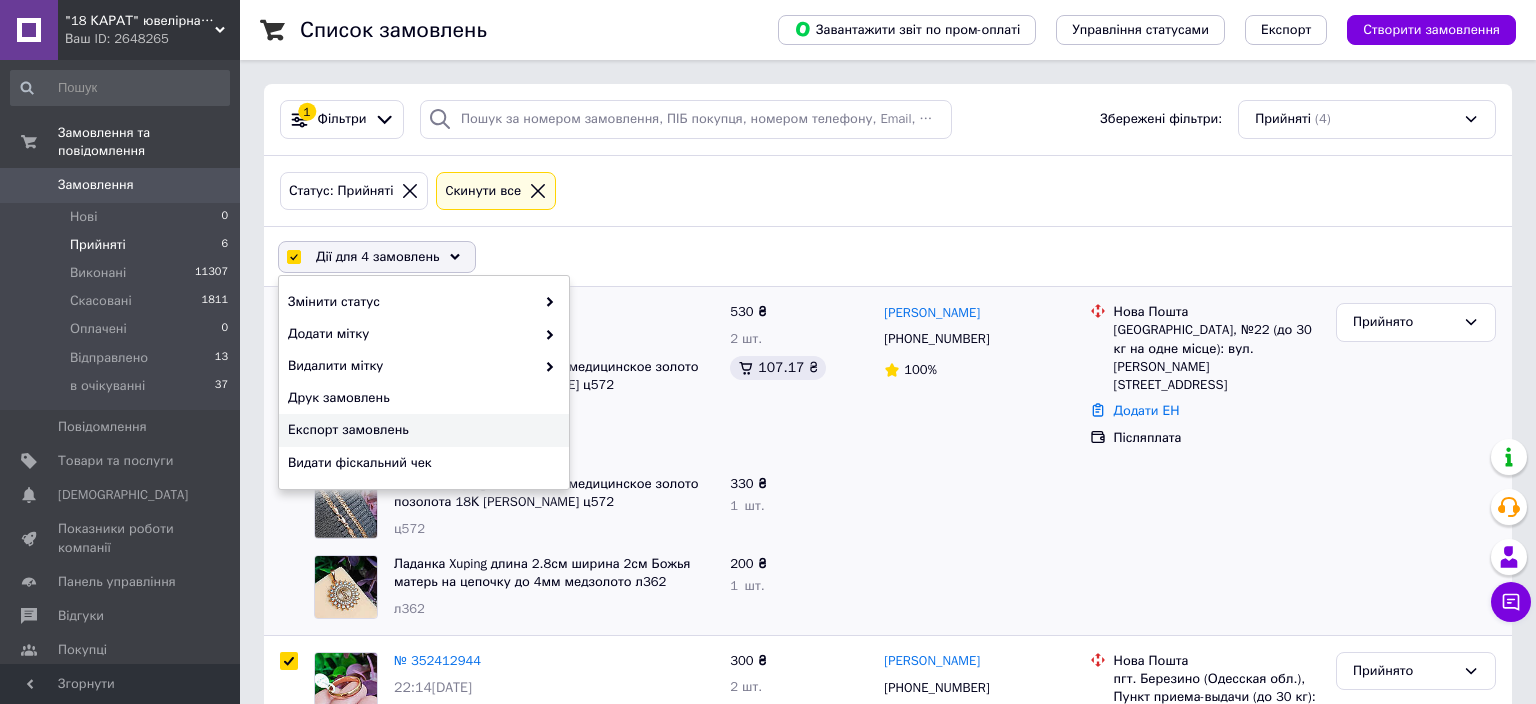 click on "Експорт замовлень" at bounding box center (421, 430) 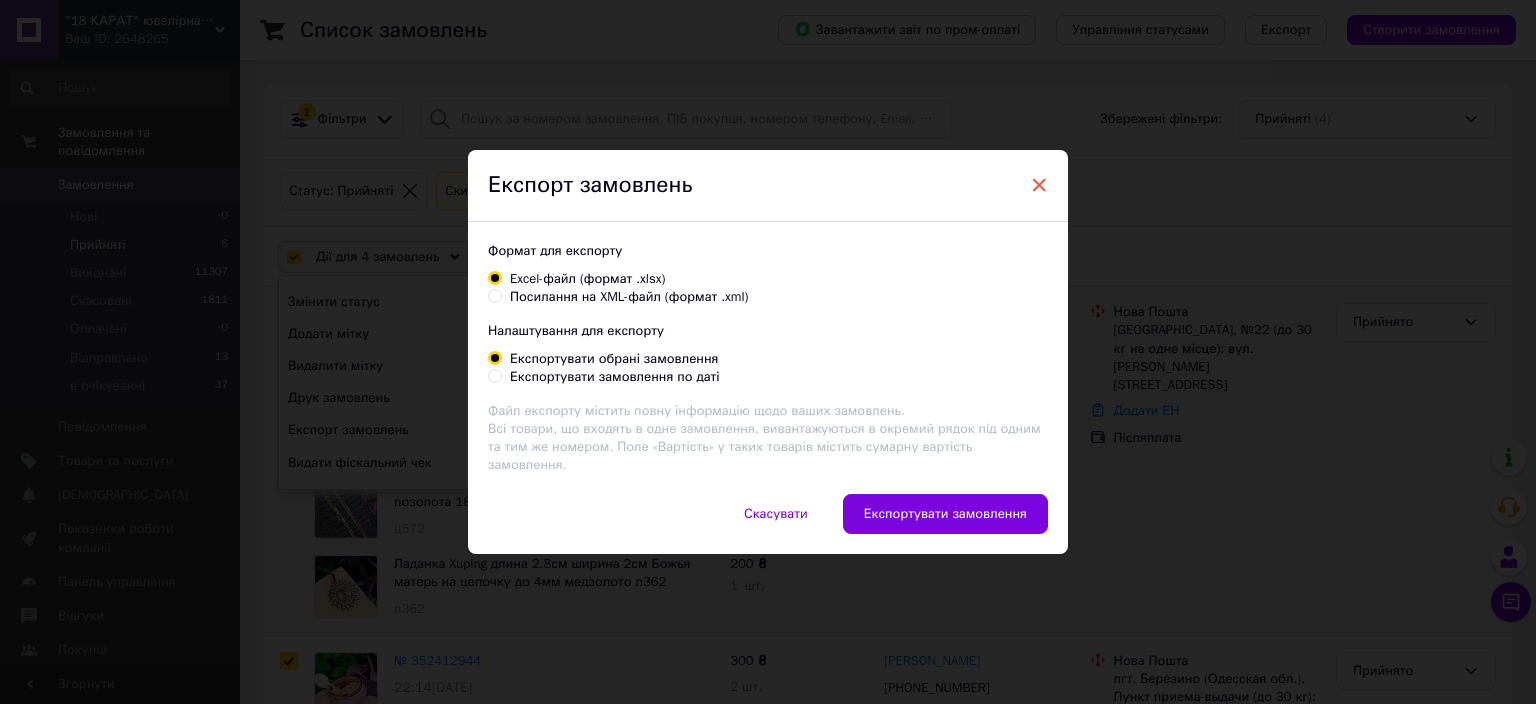 click on "×" at bounding box center [1039, 185] 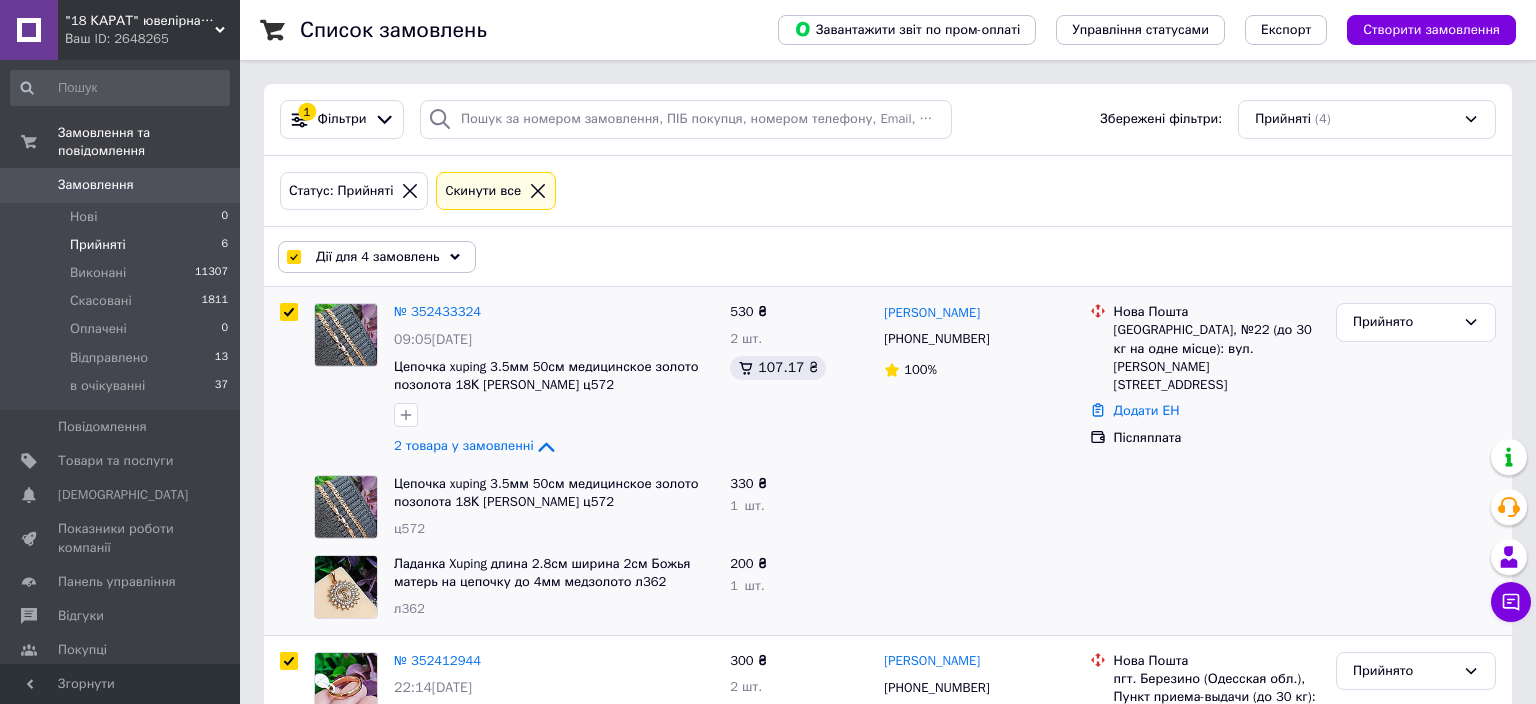 click on "Дії для 4 замовлень" at bounding box center (378, 257) 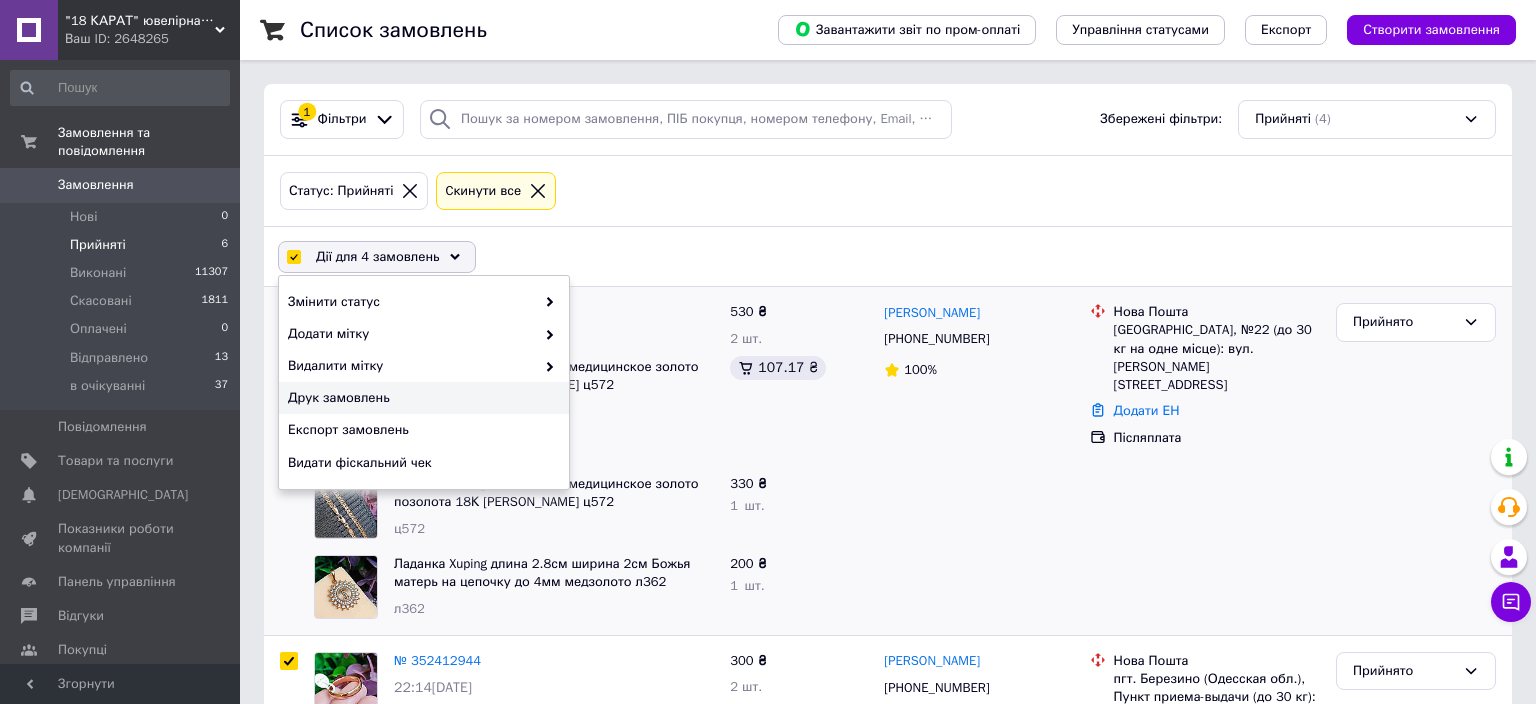 click on "Друк замовлень" at bounding box center [421, 398] 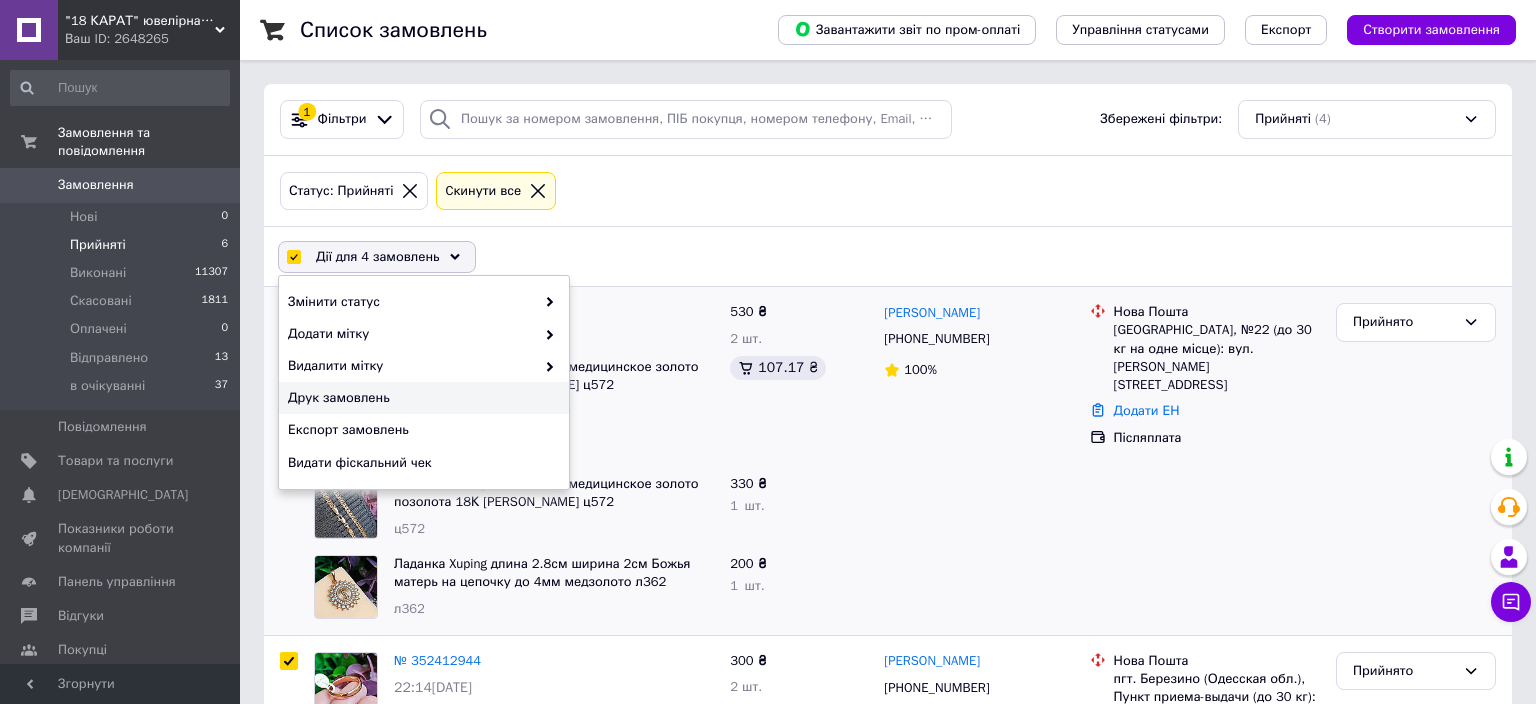 click on "Дії для 4 замовлень Вибрати все 4 замовлень Вибрані всі 4 замовлень Скасувати вибрані Змінити статус Додати мітку Видалити мітку Друк замовлень Експорт замовлень Видати фіскальний чек" at bounding box center (888, 257) 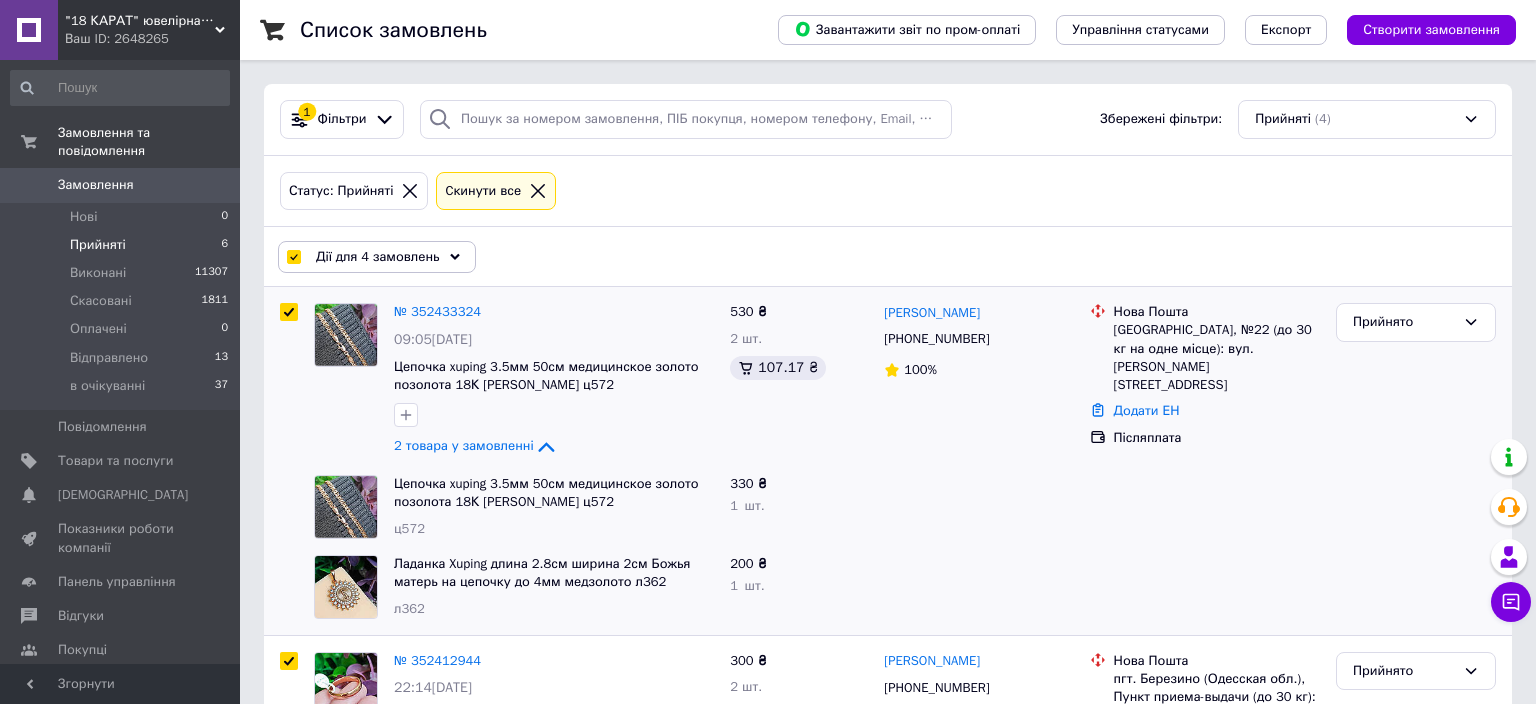 click at bounding box center [293, 257] 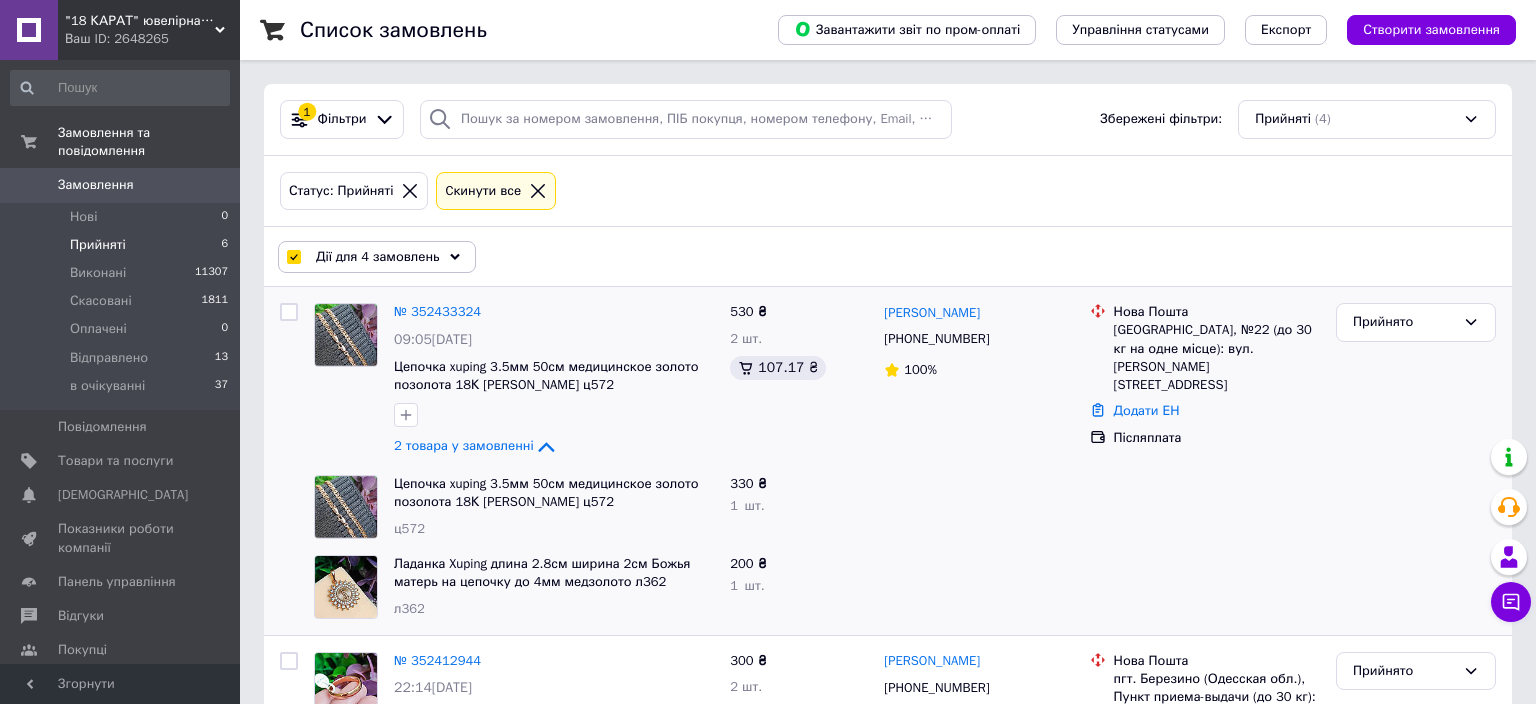 checkbox on "false" 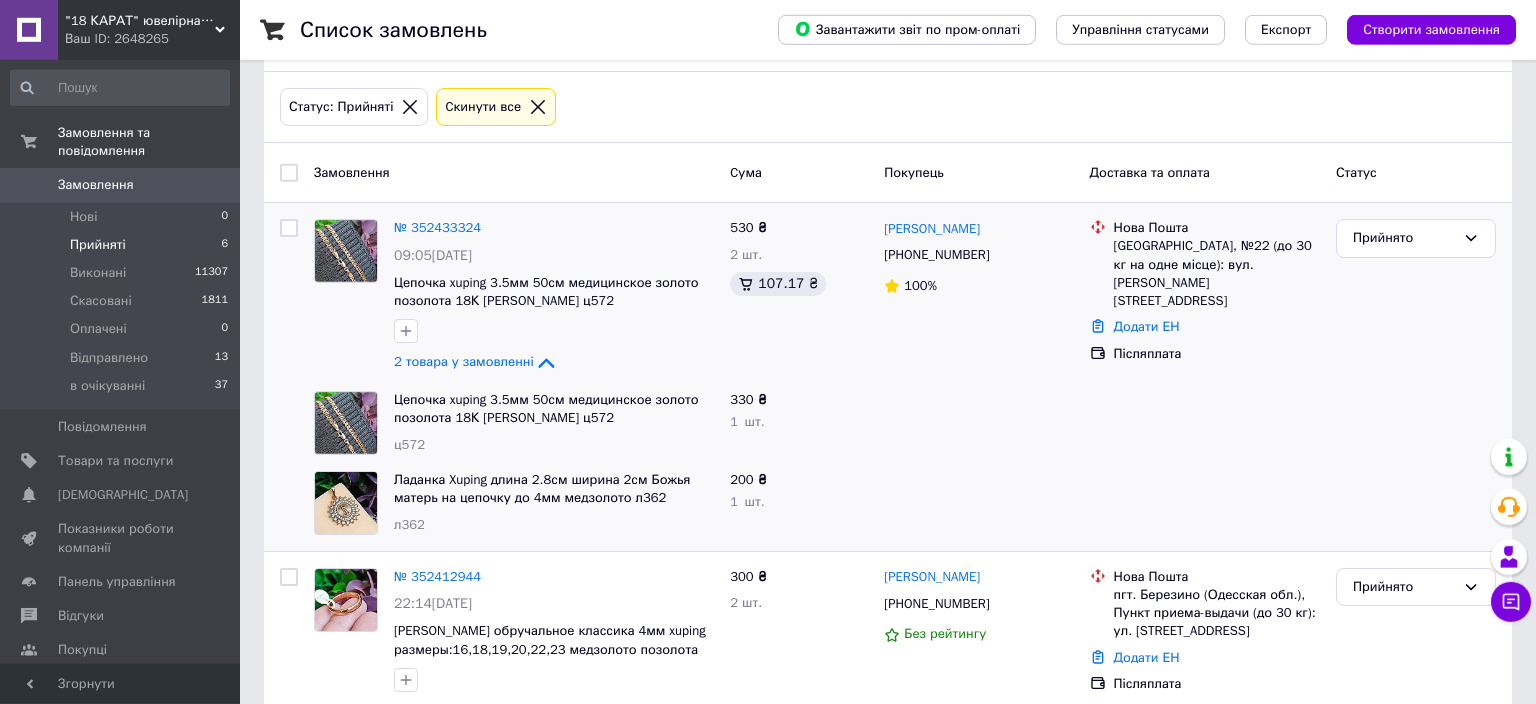 scroll, scrollTop: 316, scrollLeft: 0, axis: vertical 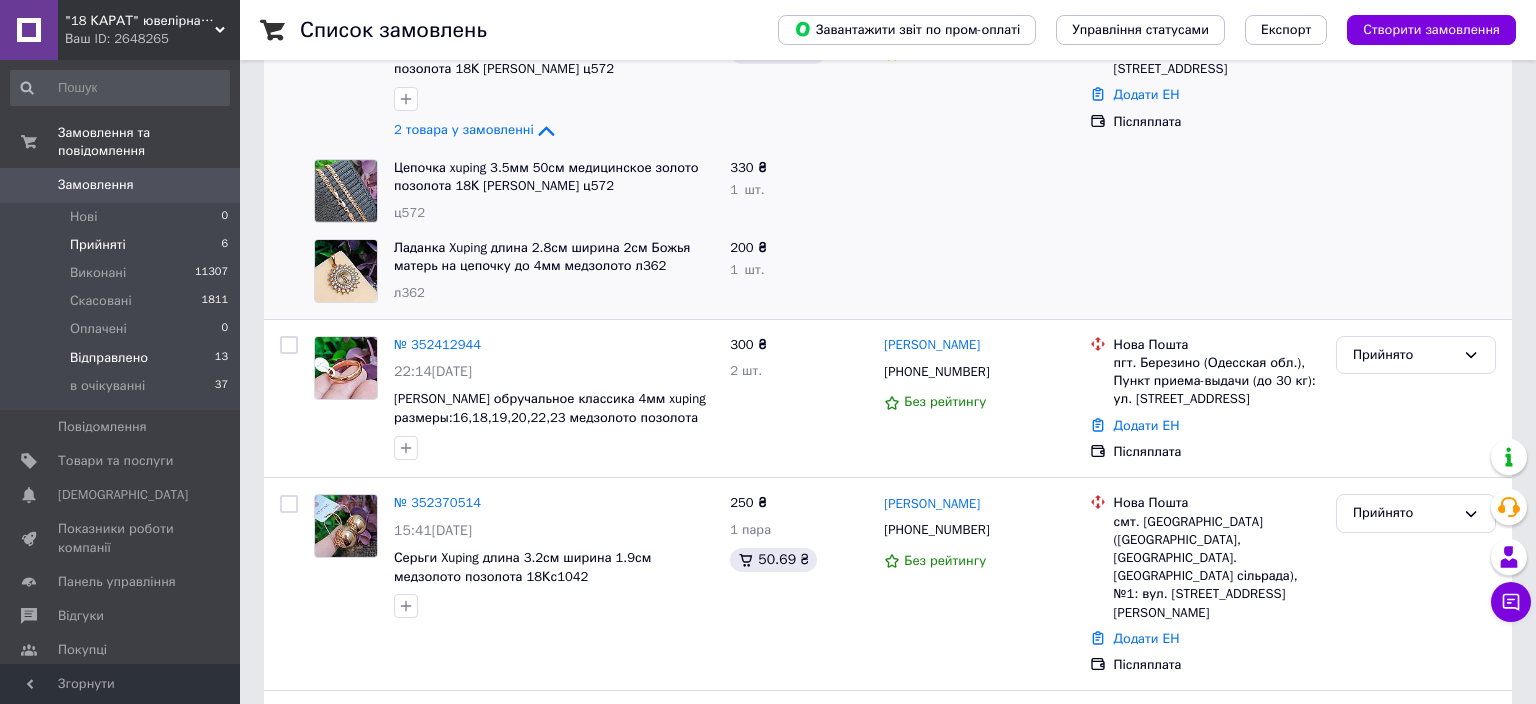 click on "Відправлено" at bounding box center [109, 358] 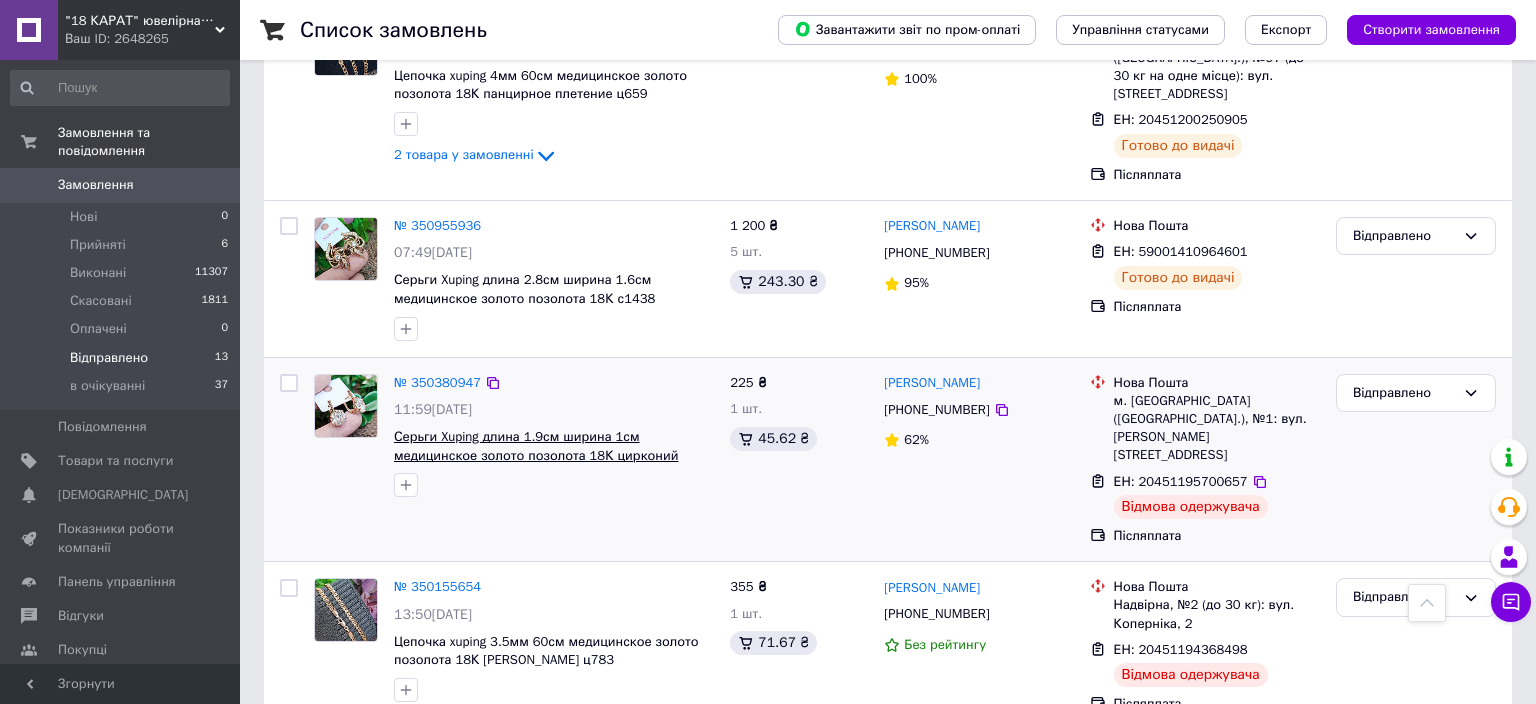 scroll, scrollTop: 2284, scrollLeft: 0, axis: vertical 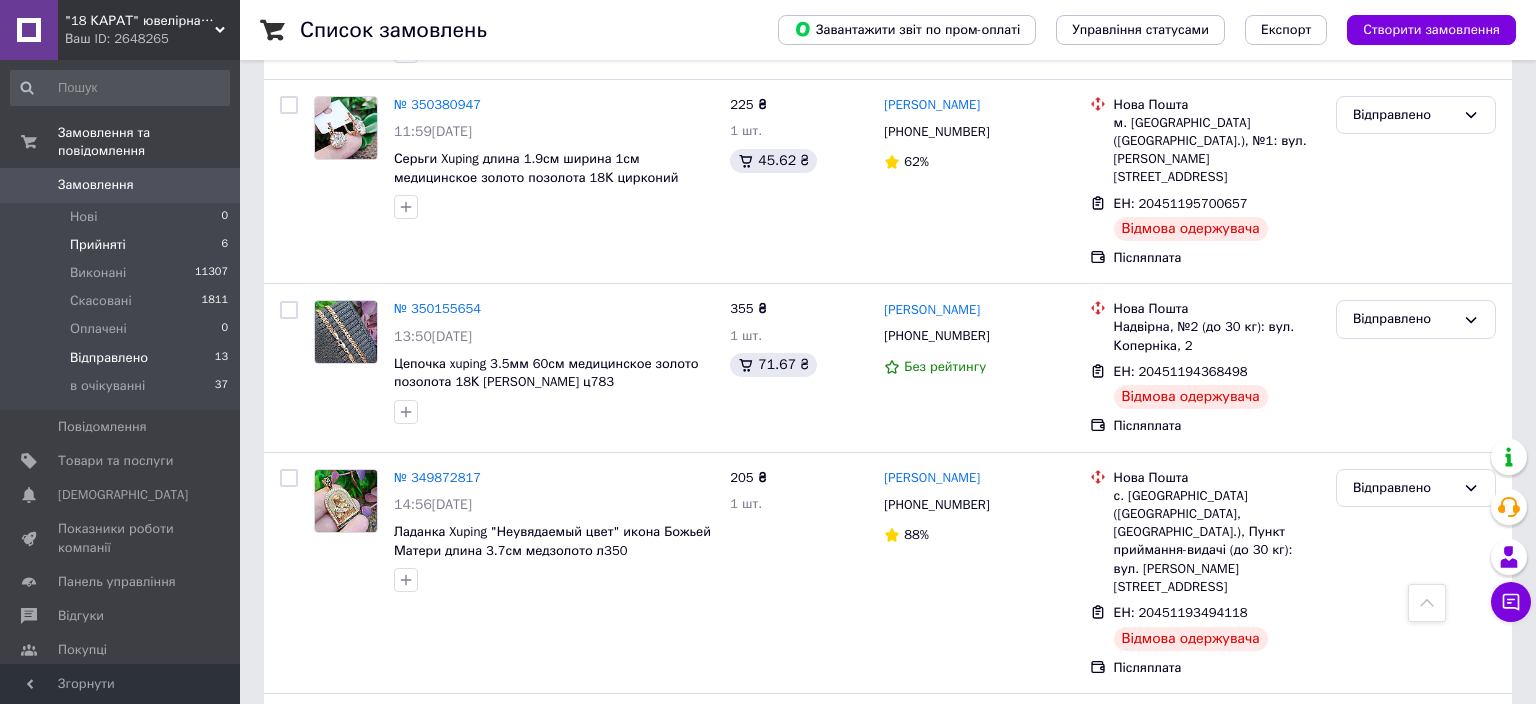 click on "Прийняті" at bounding box center (98, 245) 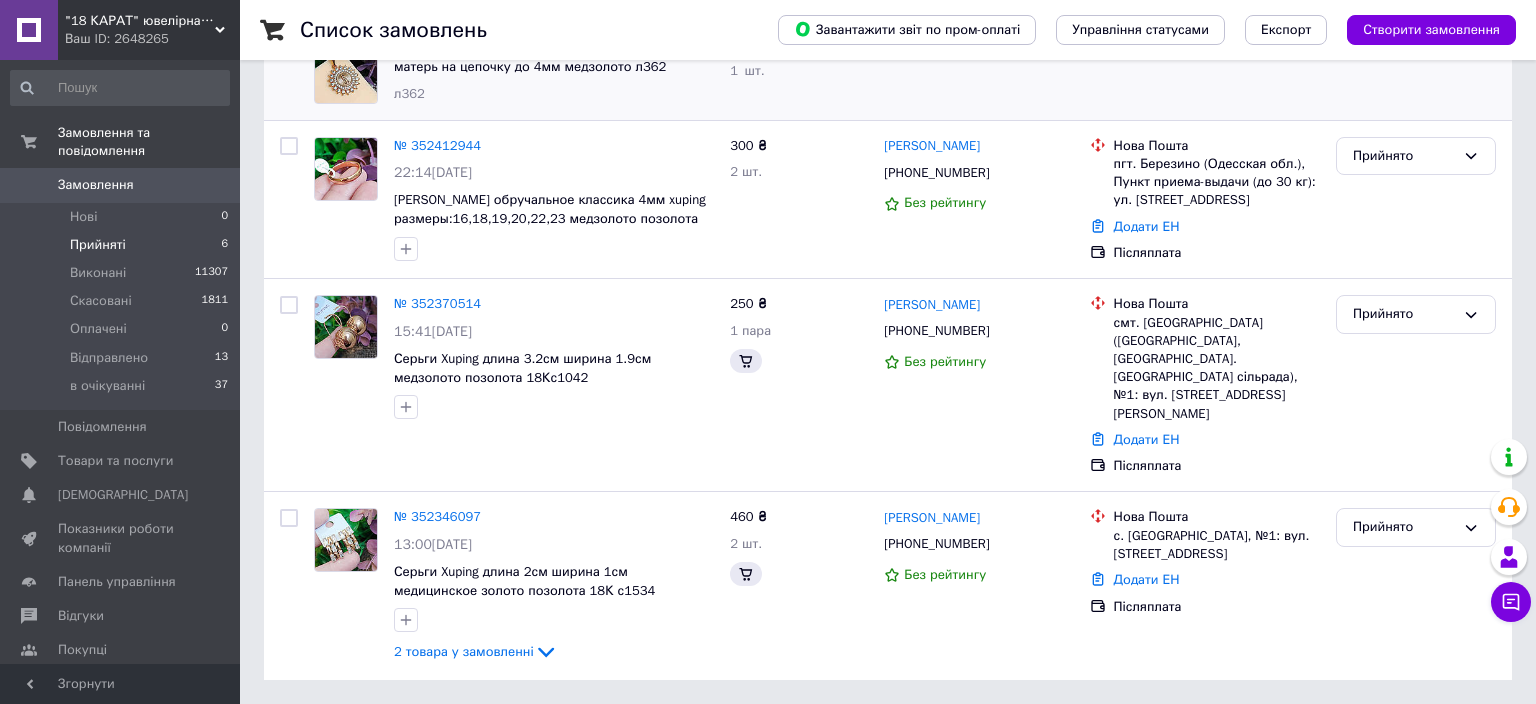 scroll, scrollTop: 0, scrollLeft: 0, axis: both 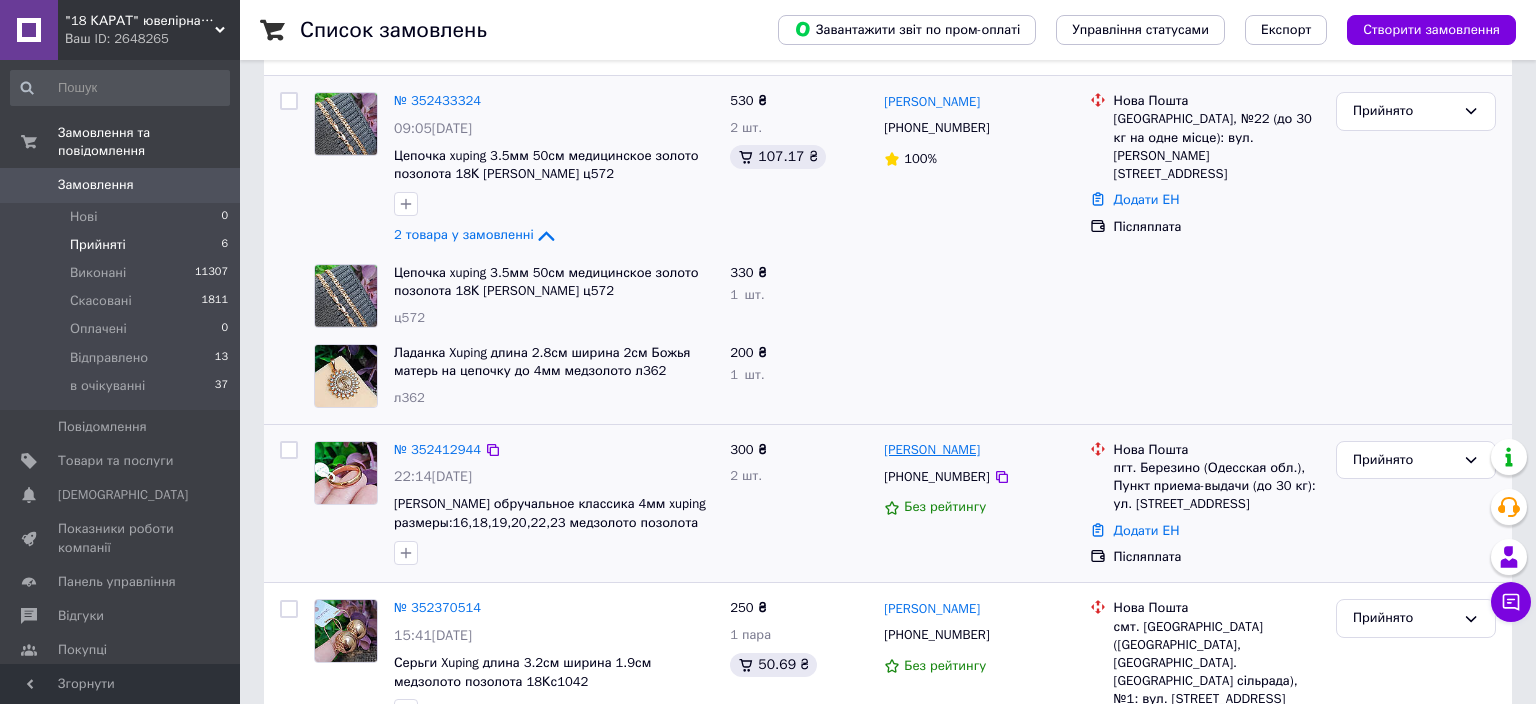 click on "[PERSON_NAME]" at bounding box center [932, 450] 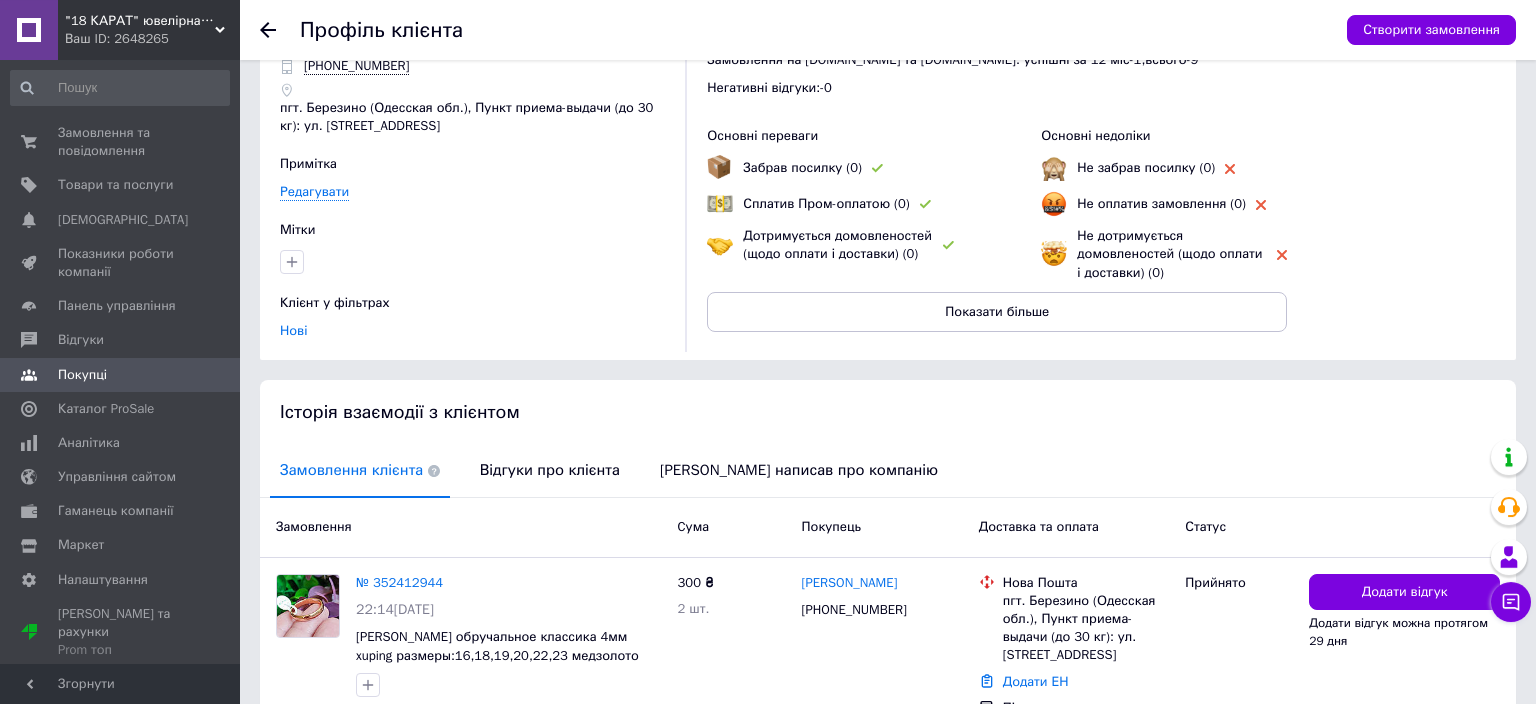 scroll, scrollTop: 192, scrollLeft: 0, axis: vertical 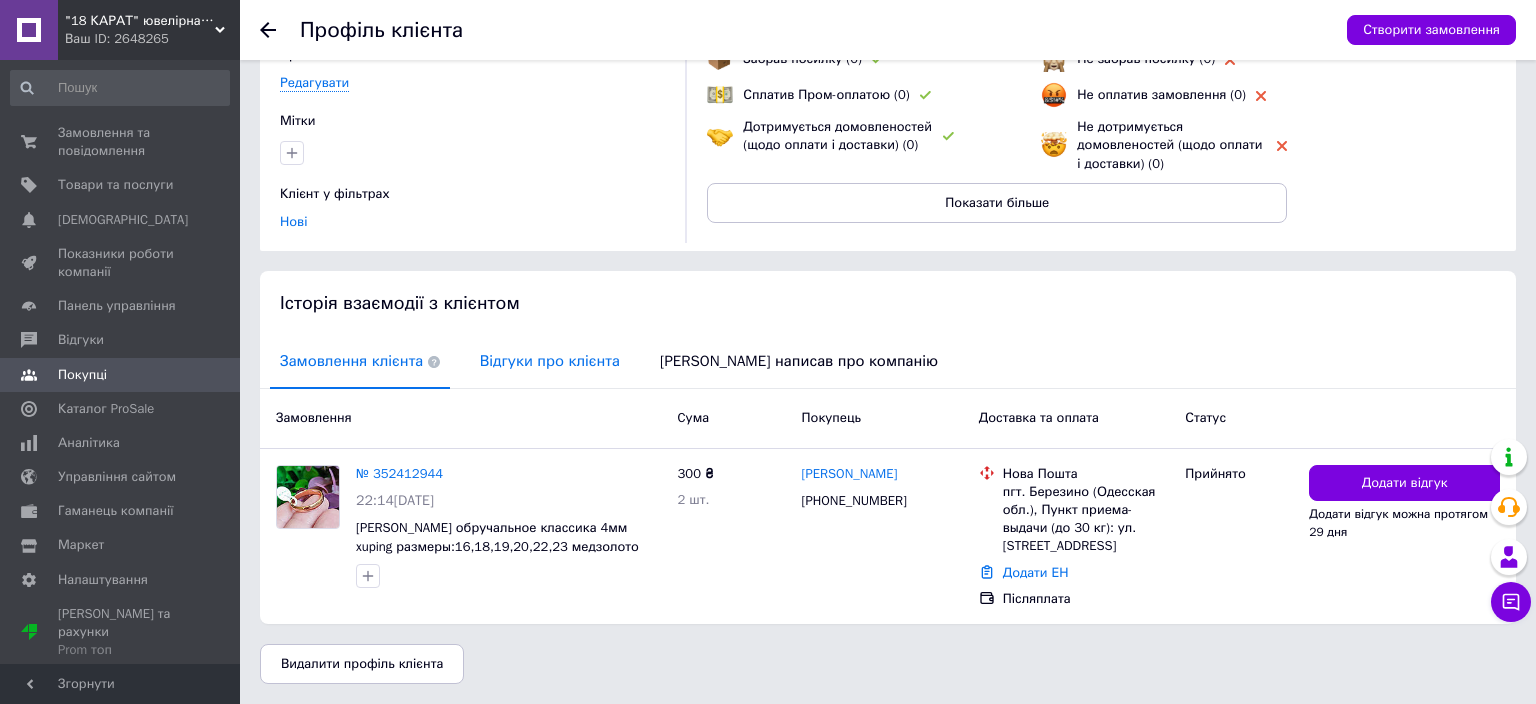 drag, startPoint x: 582, startPoint y: 384, endPoint x: 581, endPoint y: 361, distance: 23.021729 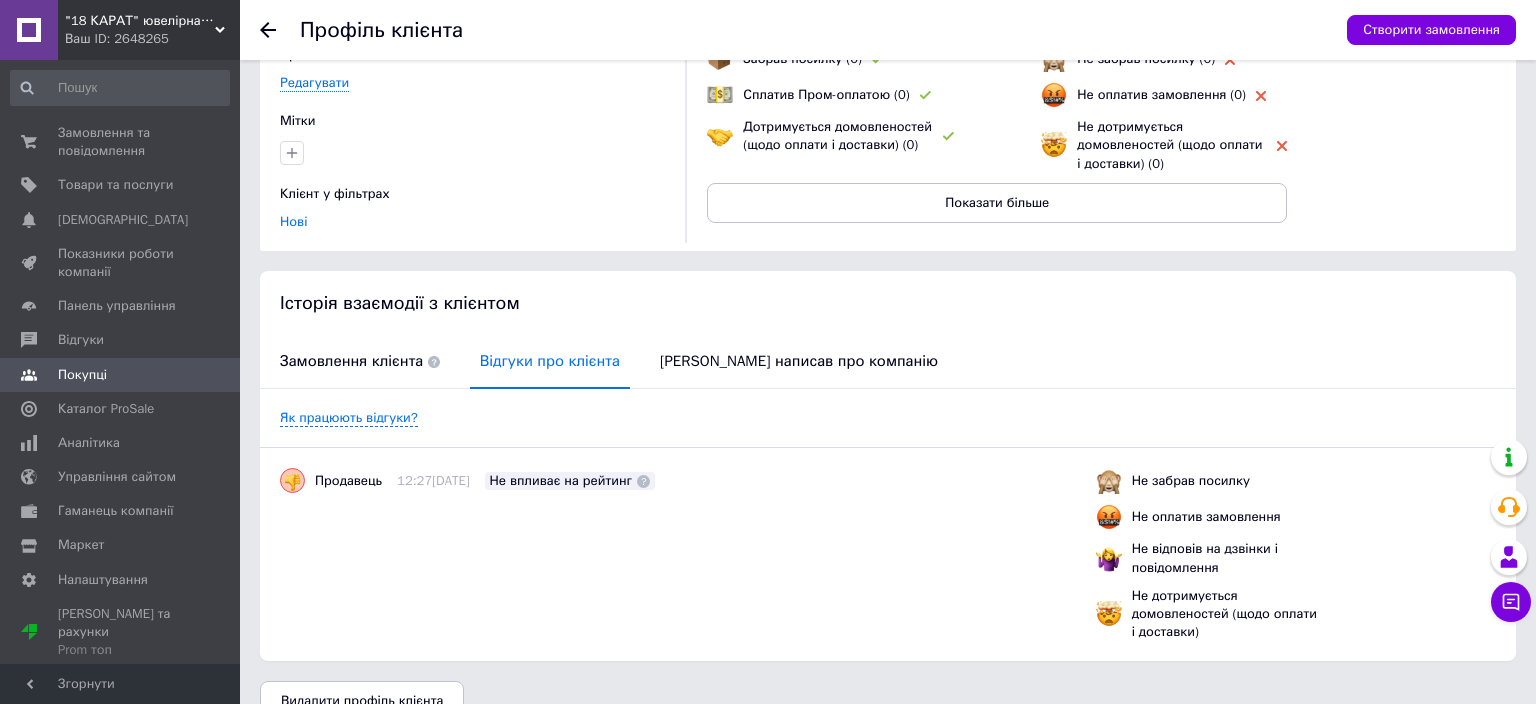 scroll, scrollTop: 0, scrollLeft: 0, axis: both 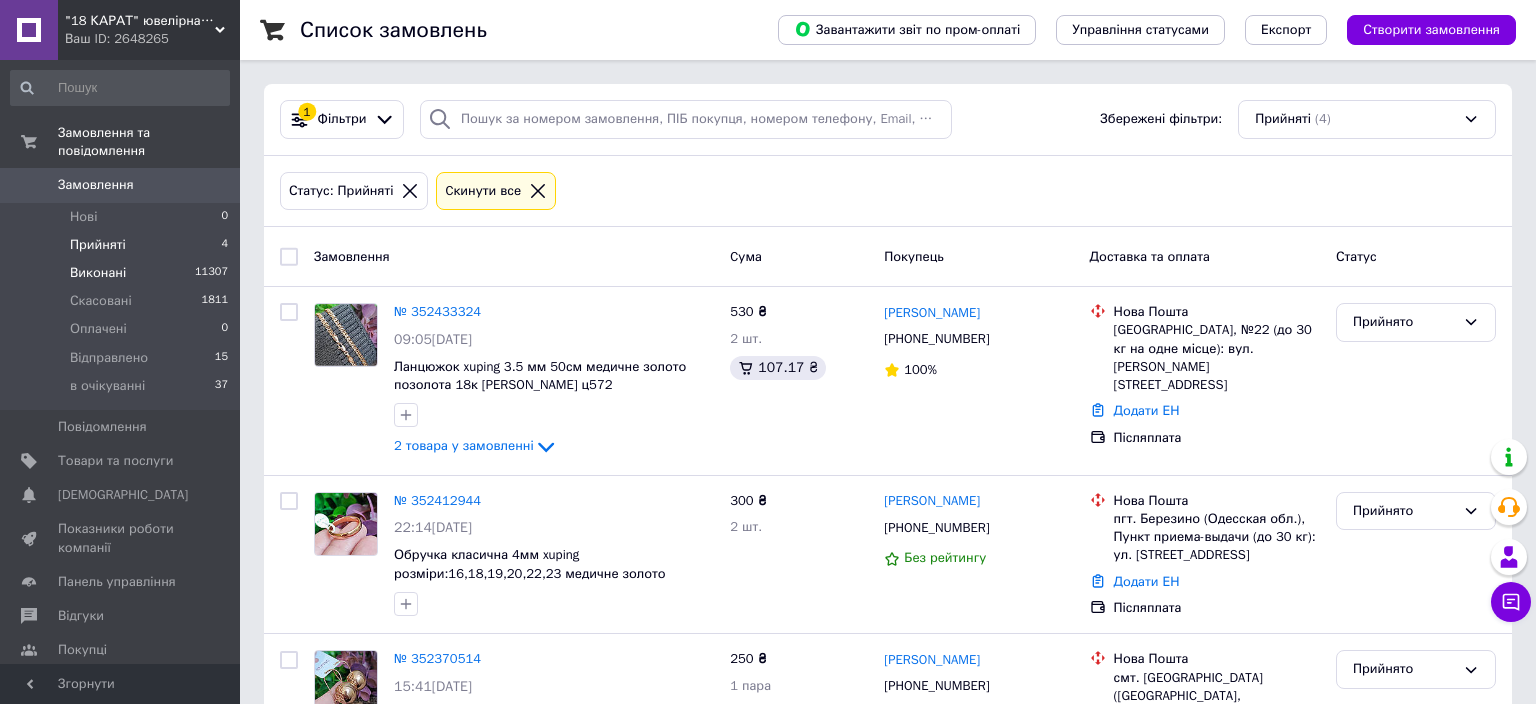 click on "Виконані" at bounding box center (98, 273) 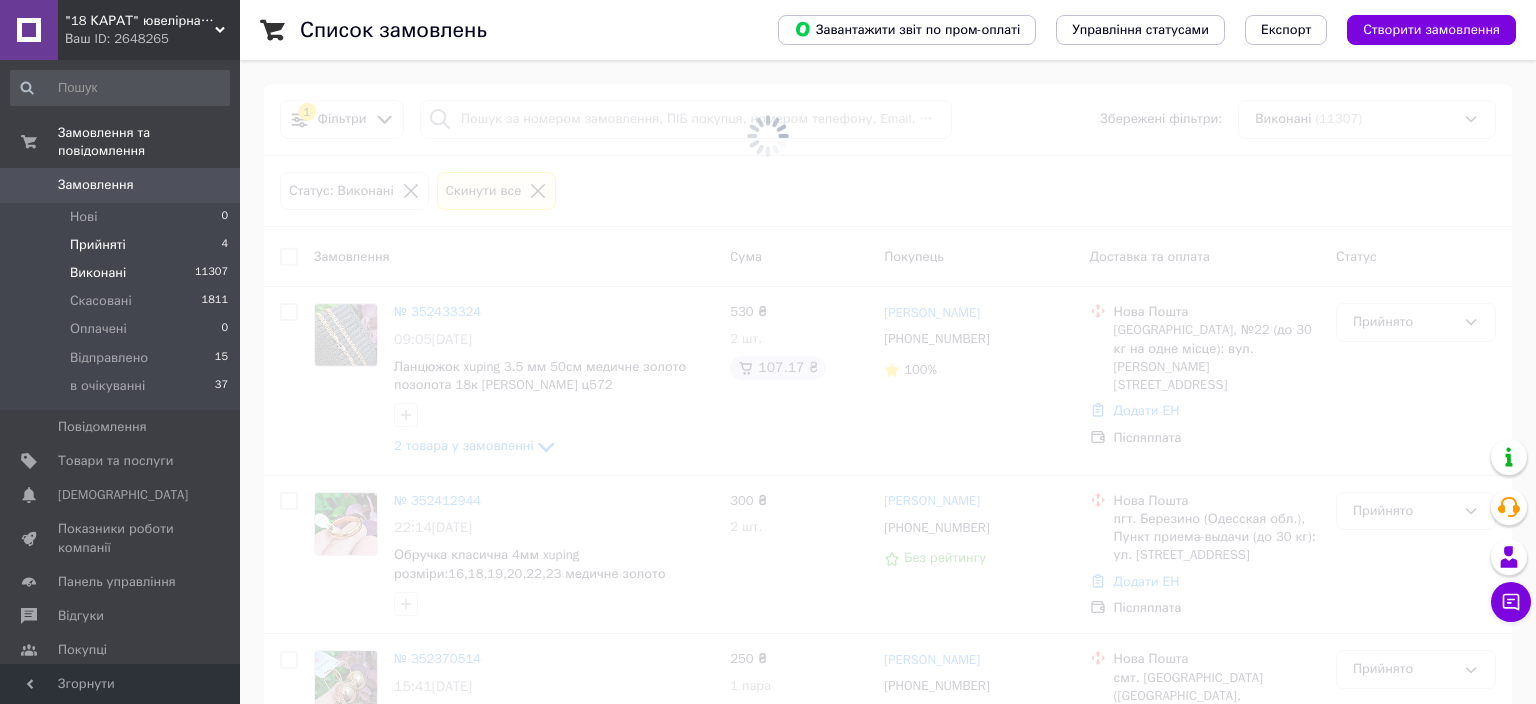 click on "Прийняті 4" at bounding box center [120, 245] 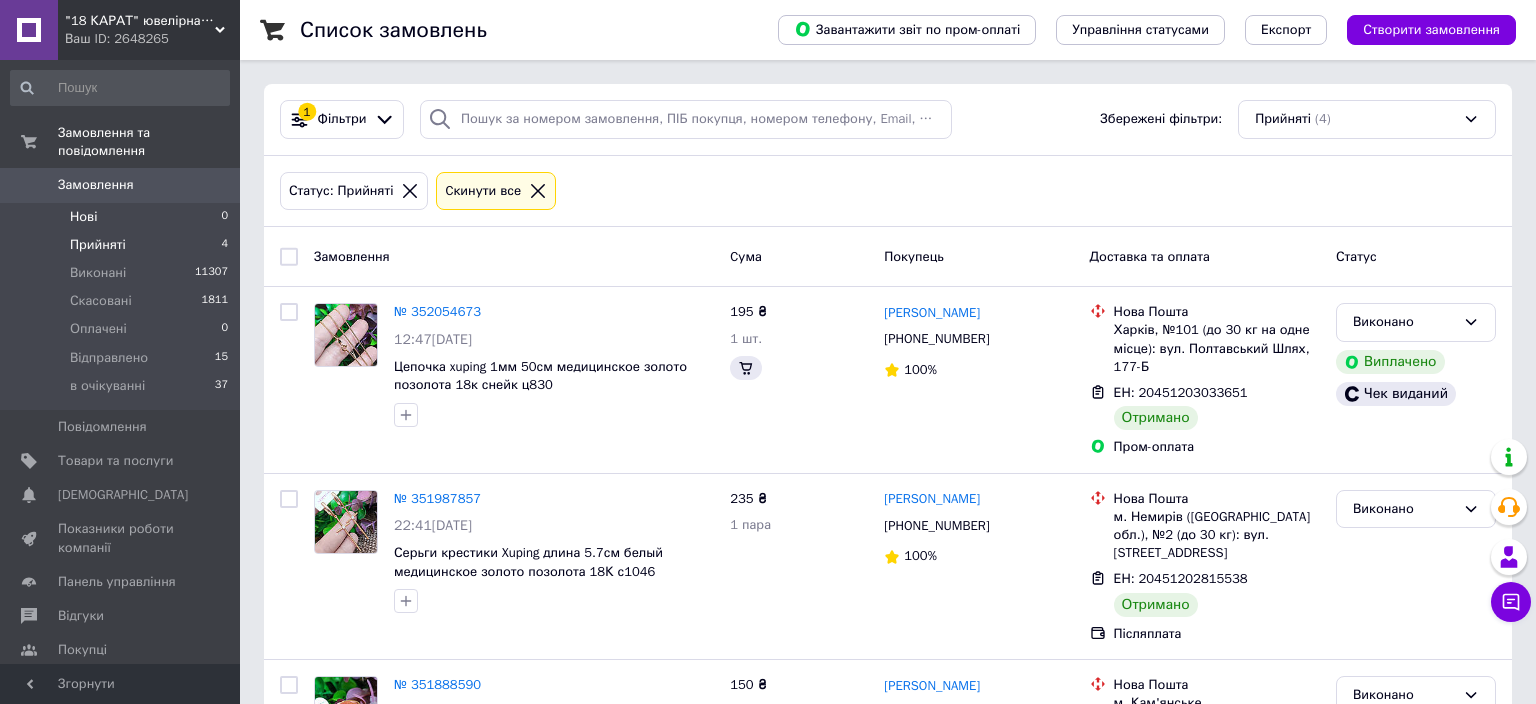 click on "Нові" at bounding box center [83, 217] 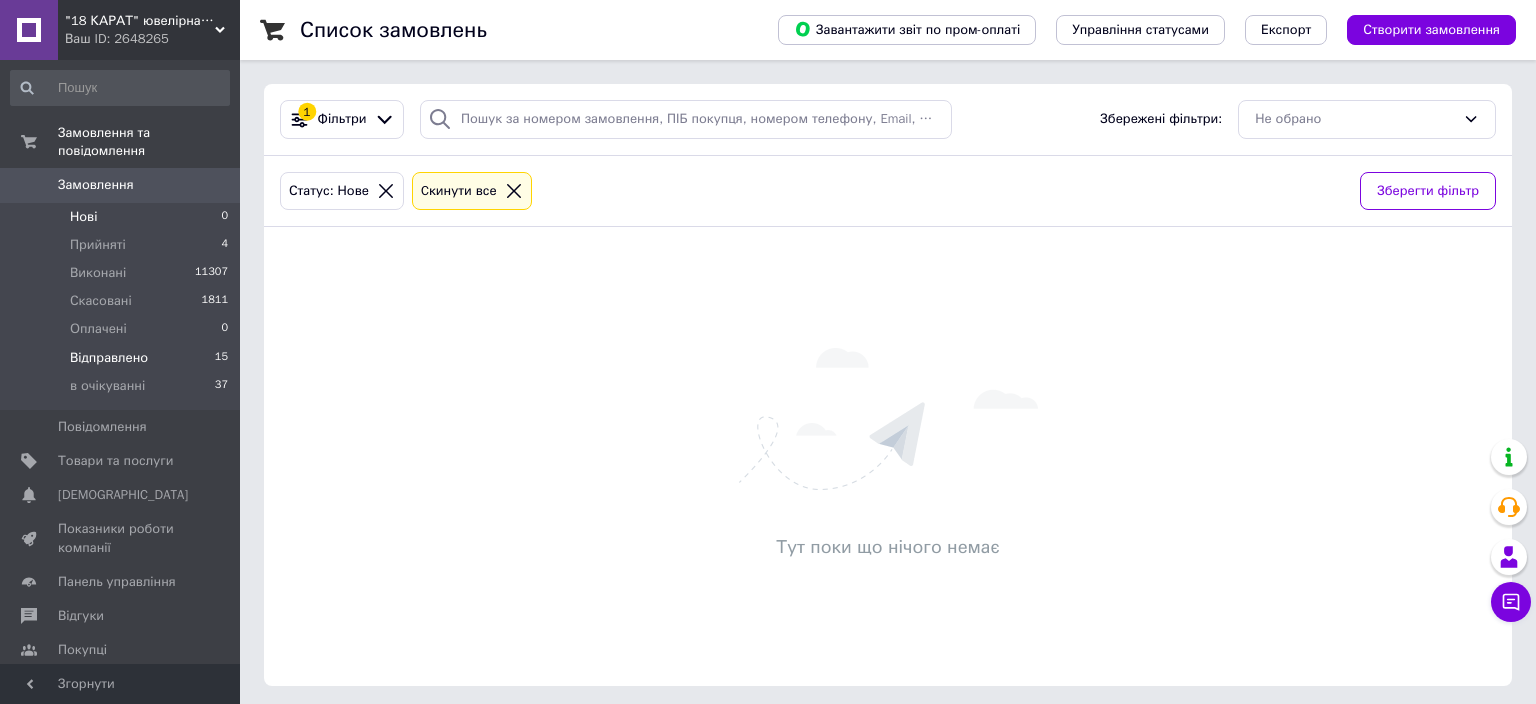 click on "Відправлено 15" at bounding box center (120, 358) 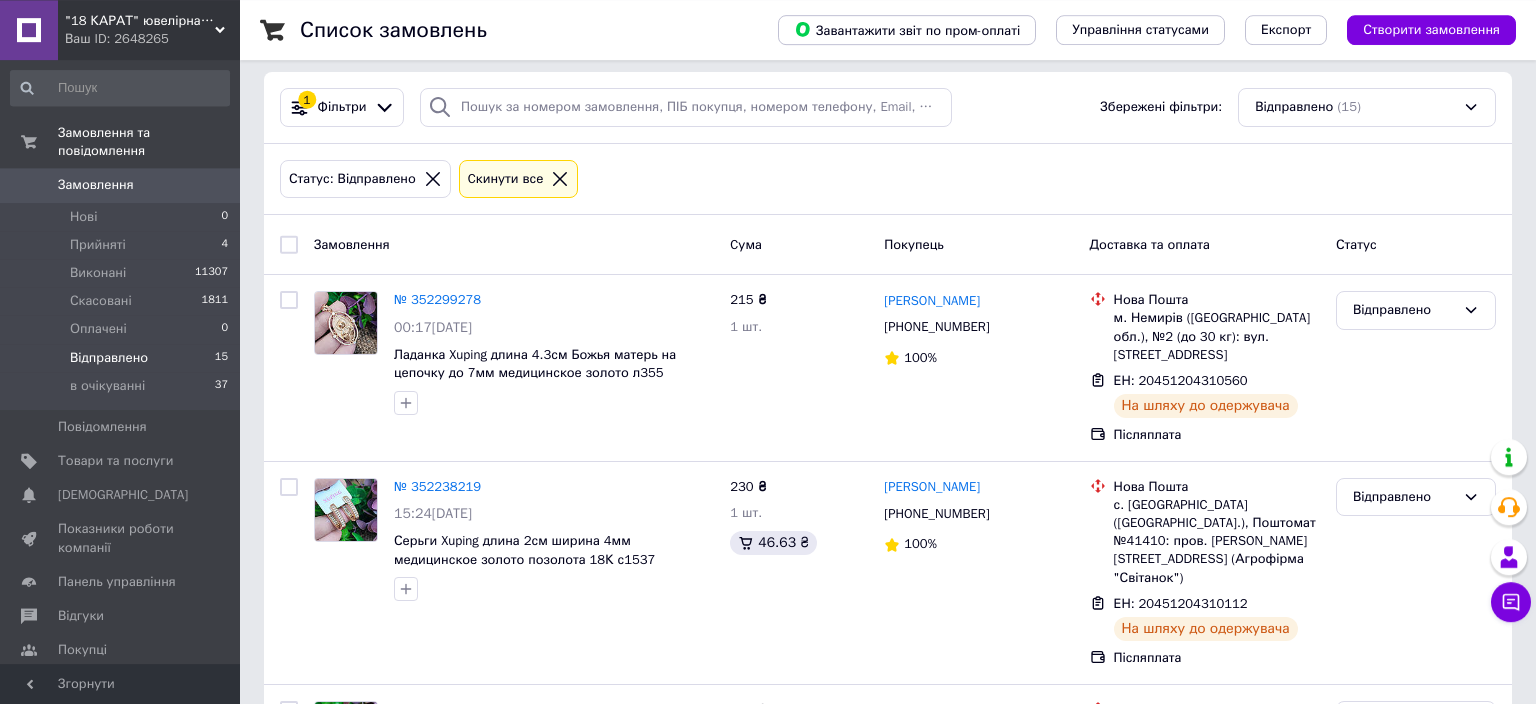 scroll, scrollTop: 0, scrollLeft: 0, axis: both 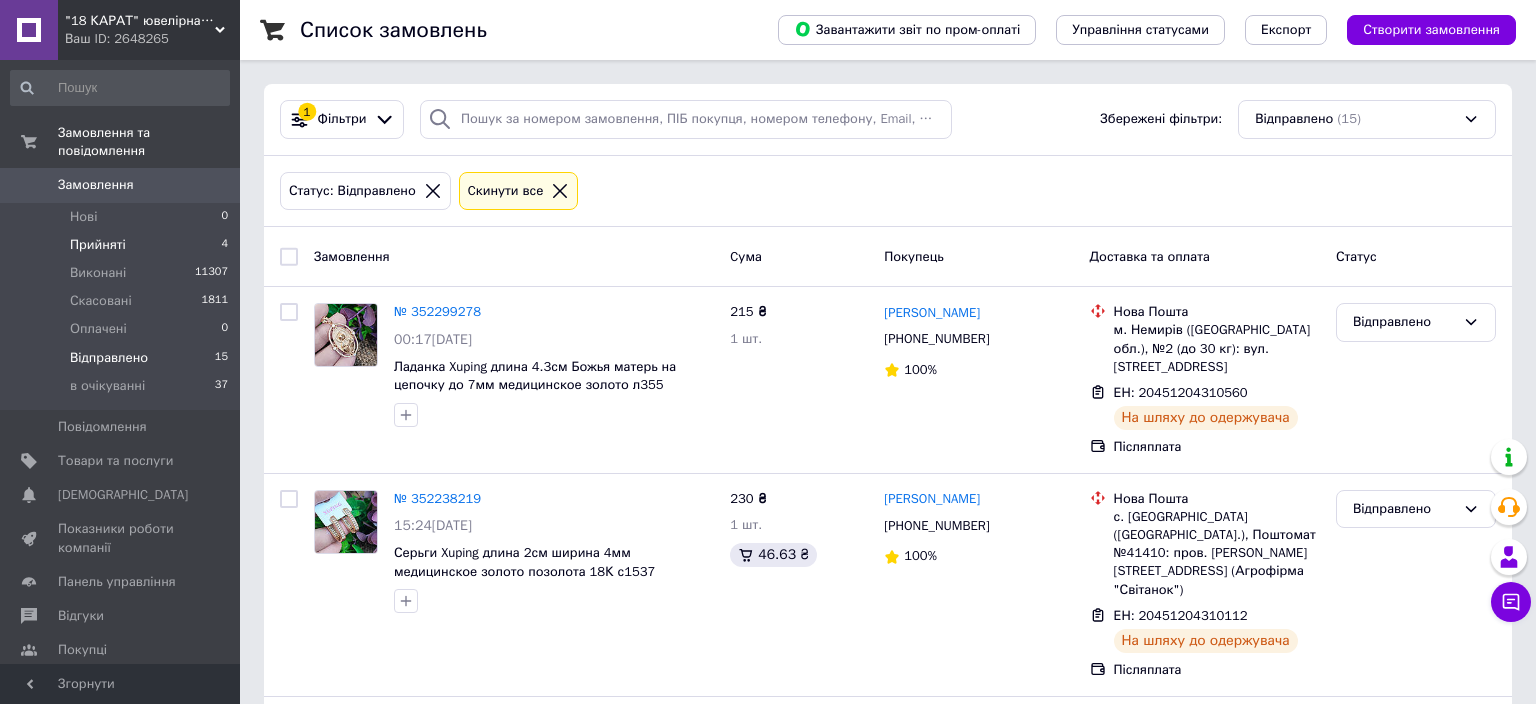 click on "Прийняті 4" at bounding box center [120, 245] 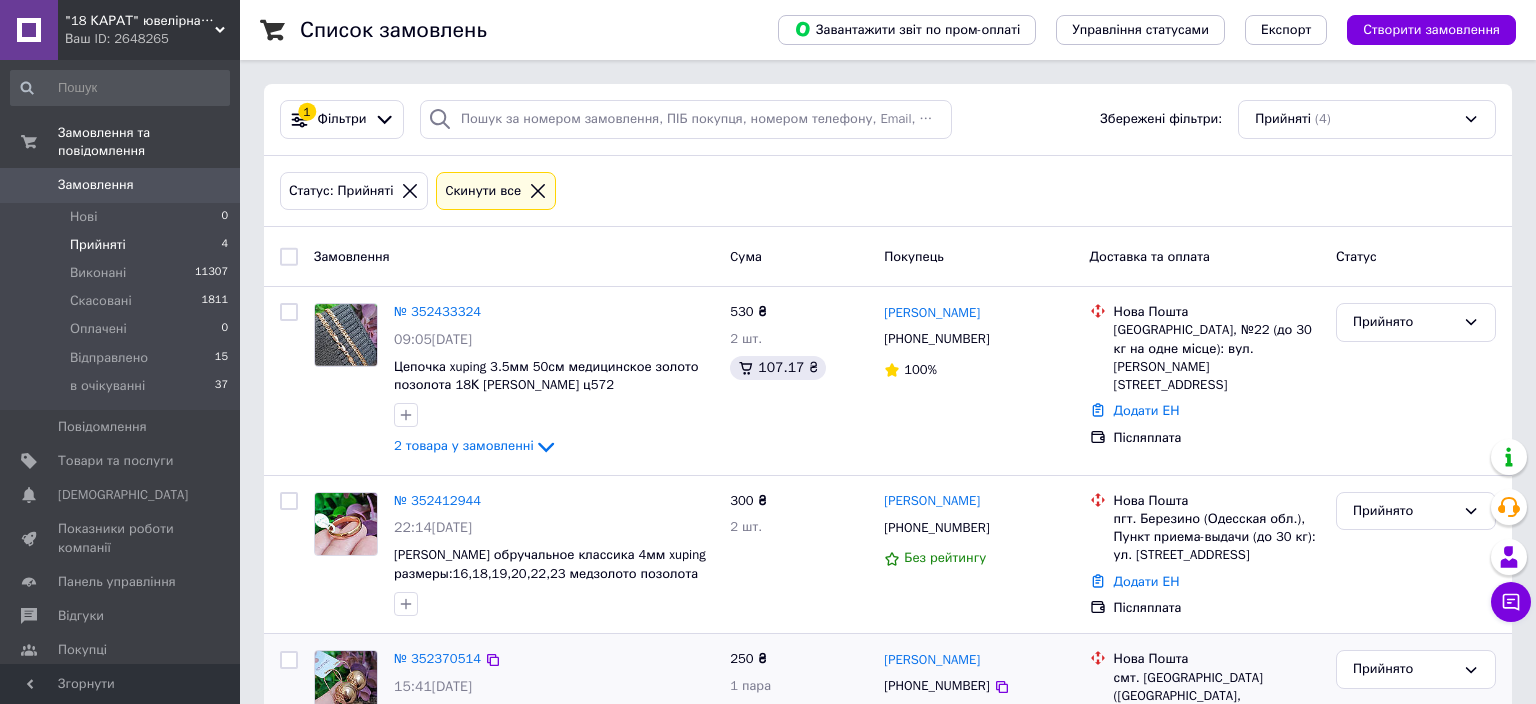 scroll, scrollTop: 0, scrollLeft: 0, axis: both 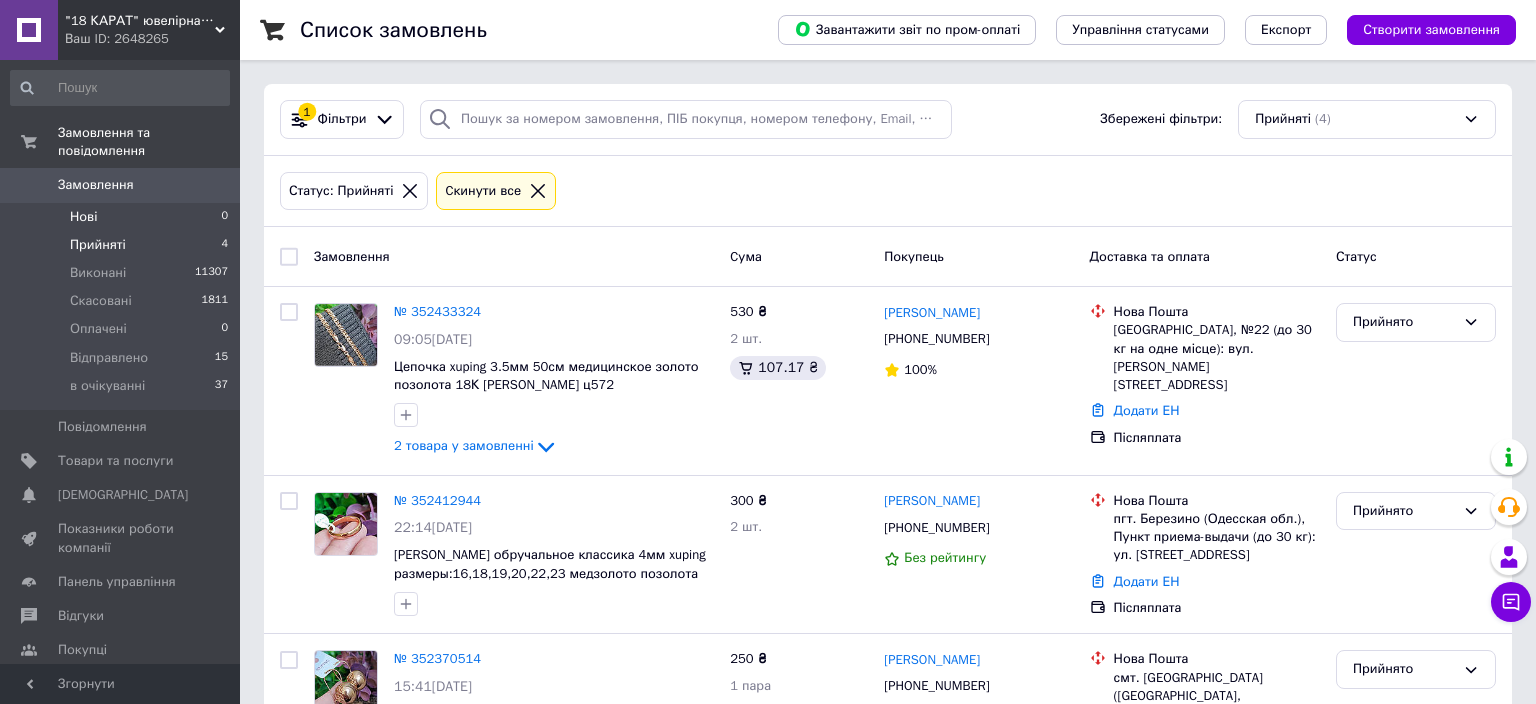 click on "Нові 0" at bounding box center (120, 217) 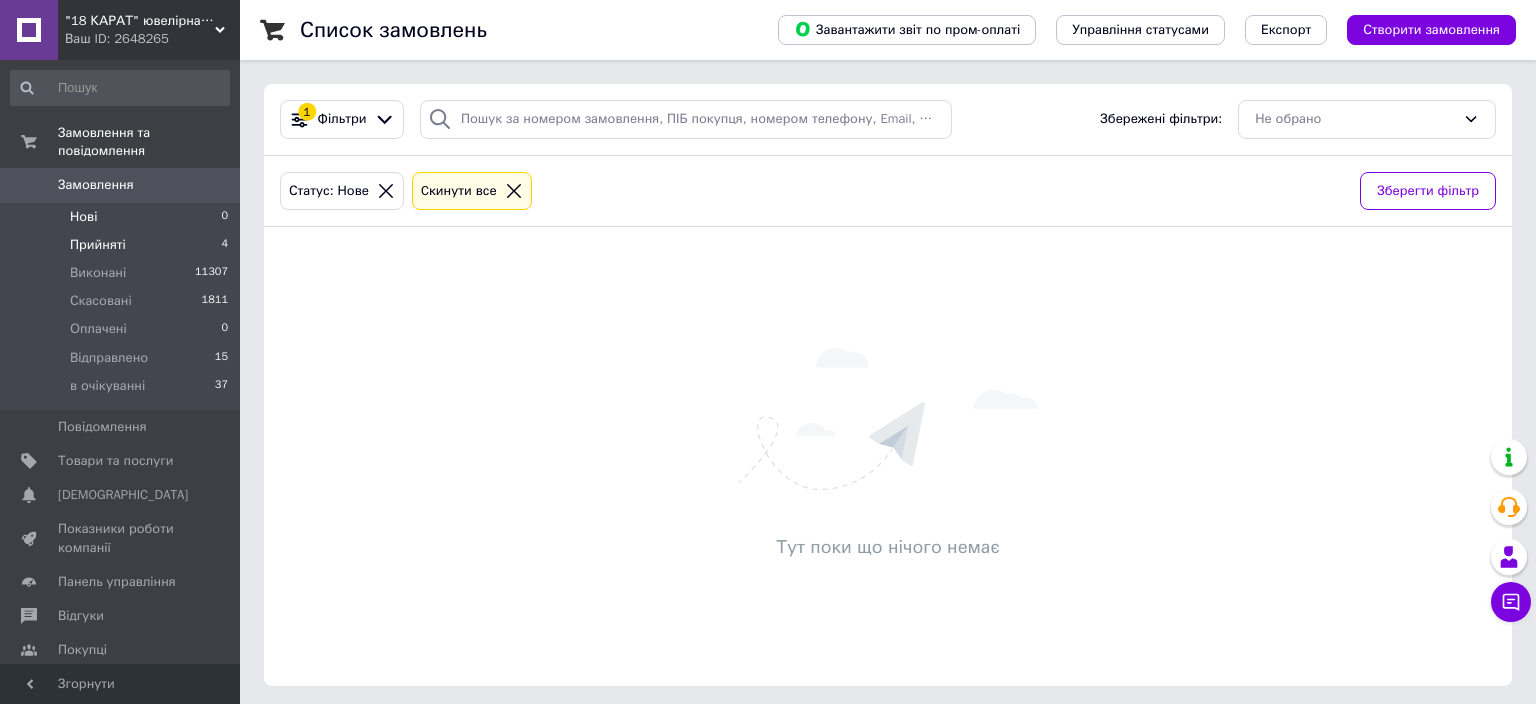 click on "Прийняті 4" at bounding box center (120, 245) 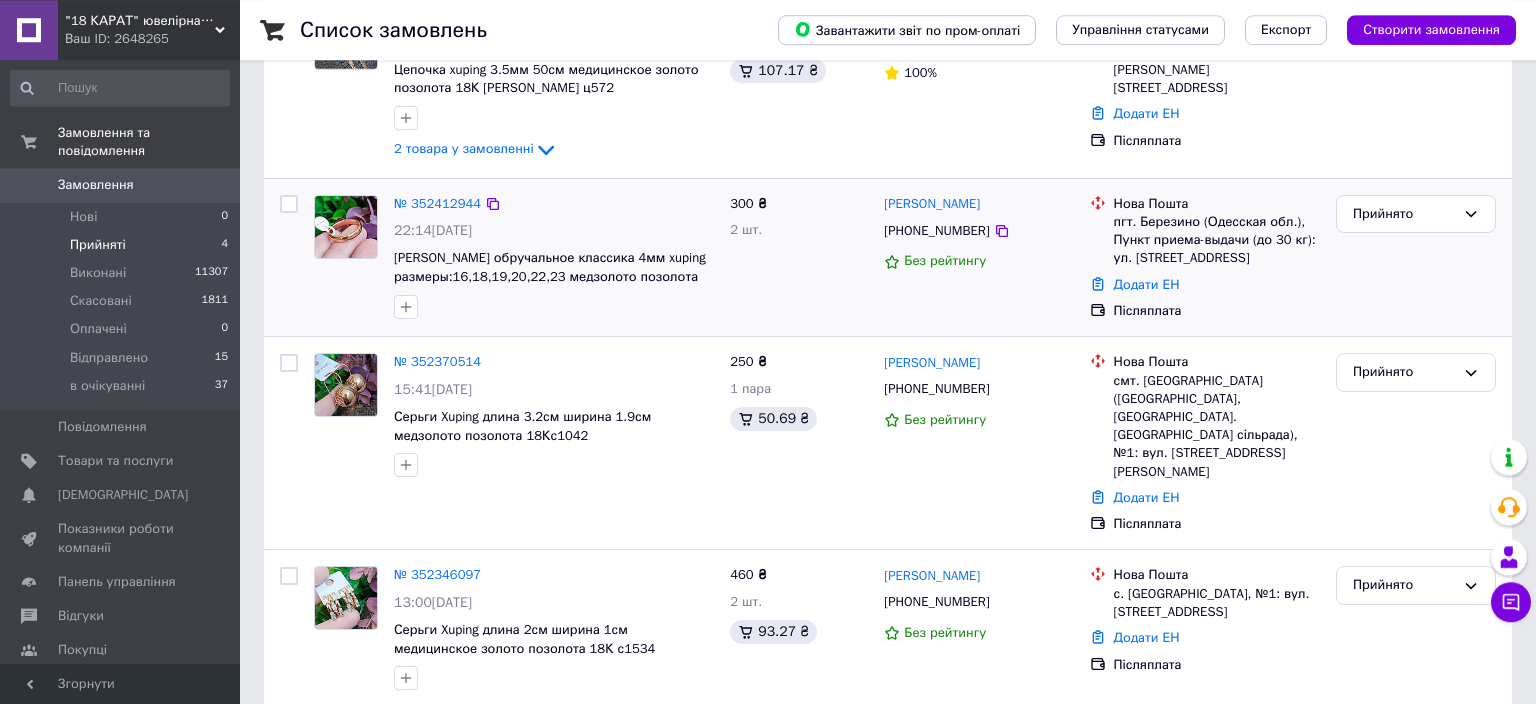 scroll, scrollTop: 316, scrollLeft: 0, axis: vertical 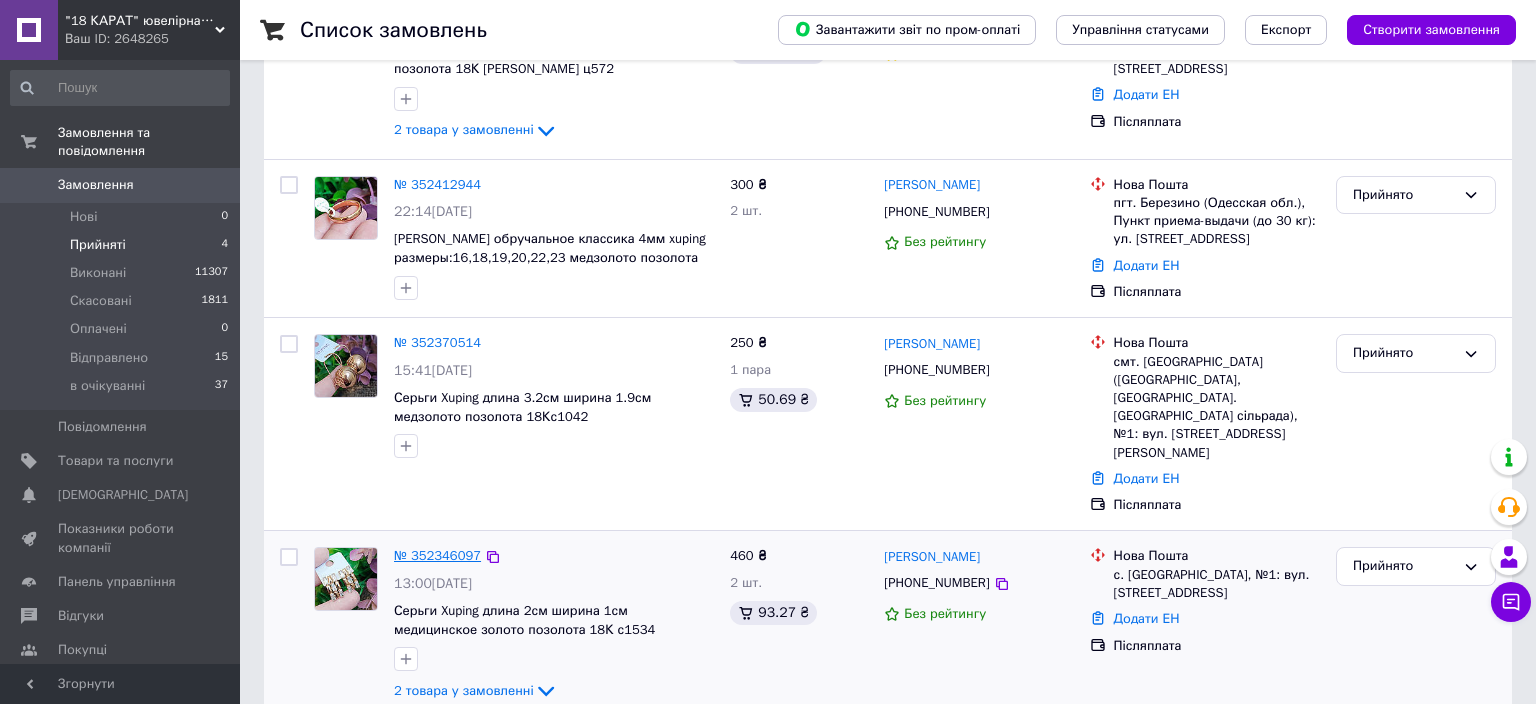 click on "№ 352346097" at bounding box center [437, 555] 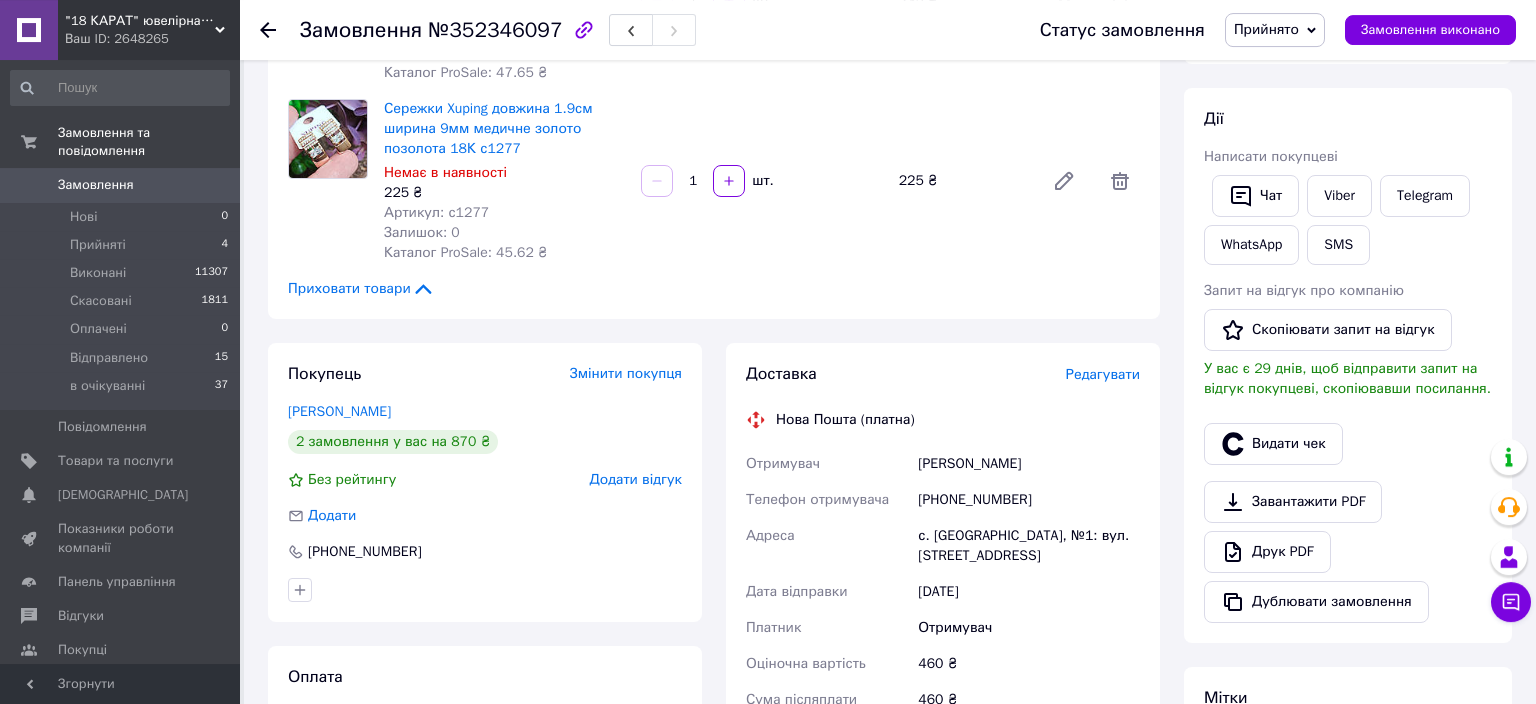 scroll, scrollTop: 316, scrollLeft: 0, axis: vertical 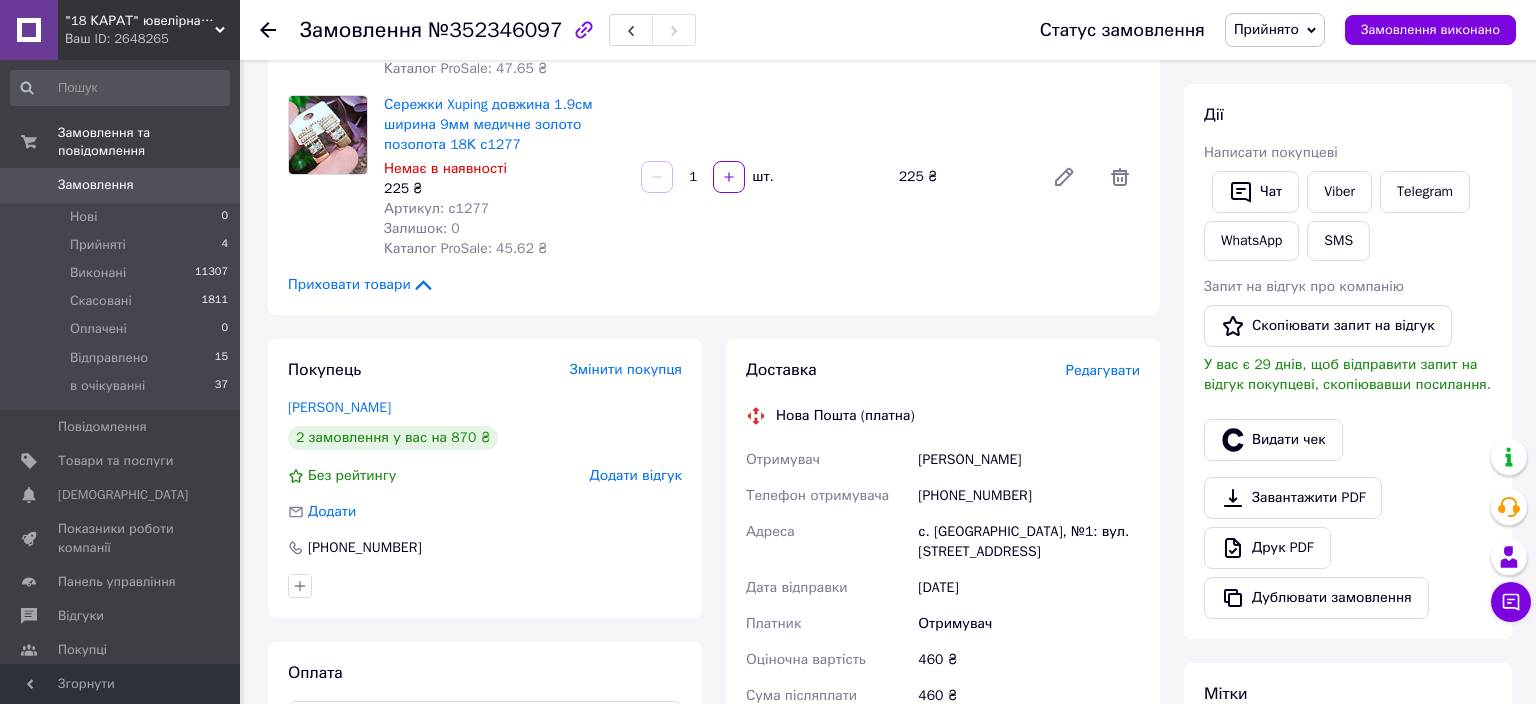 click on "Редагувати" at bounding box center (1103, 370) 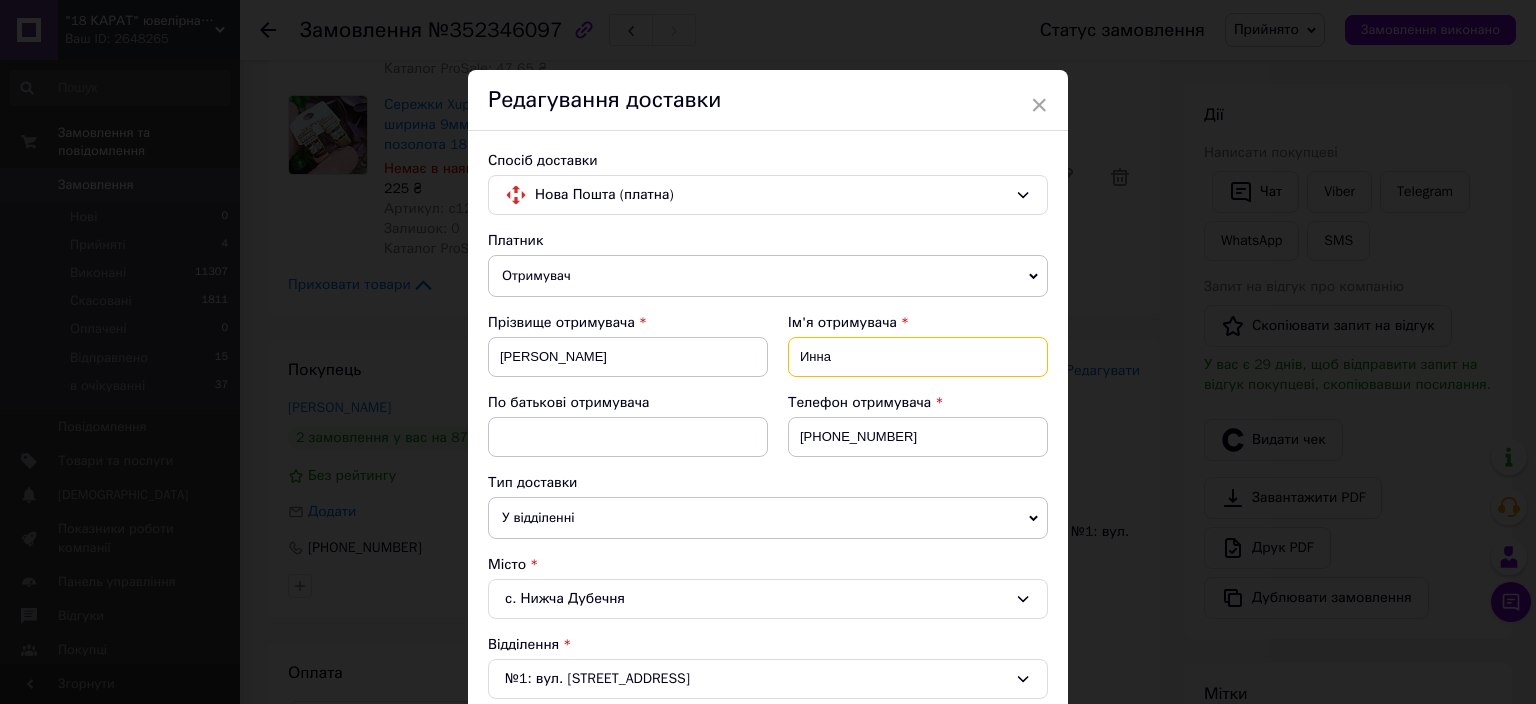 click on "Инна" at bounding box center [918, 357] 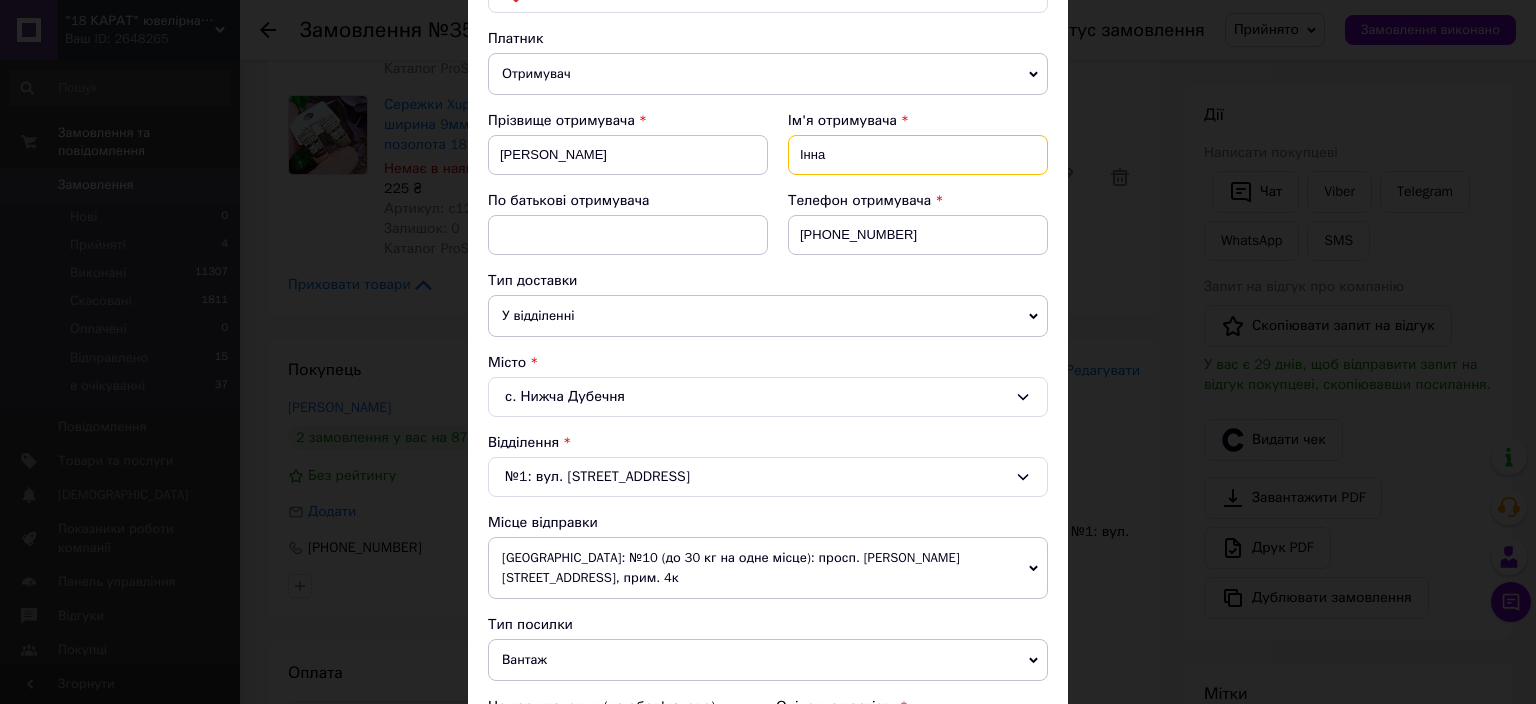 scroll, scrollTop: 442, scrollLeft: 0, axis: vertical 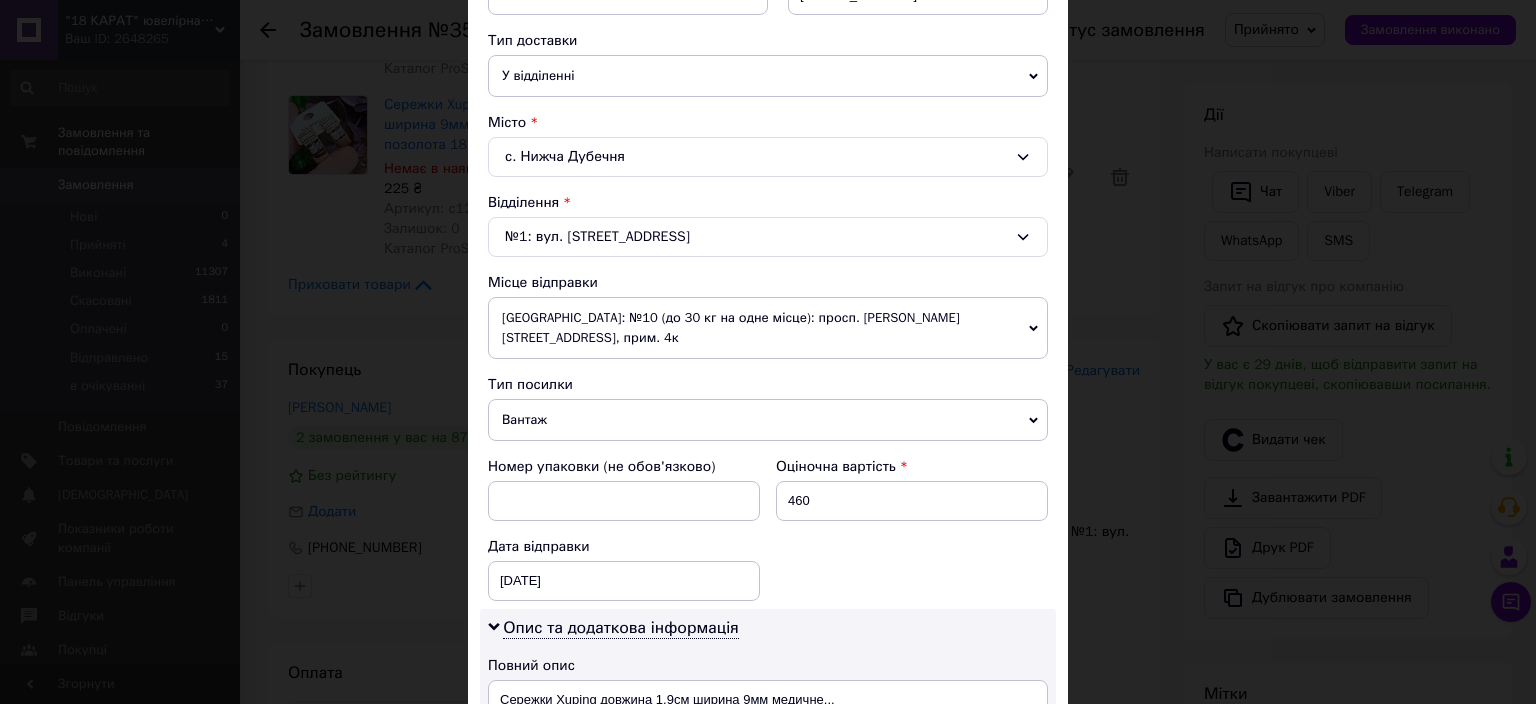 type on "Інна" 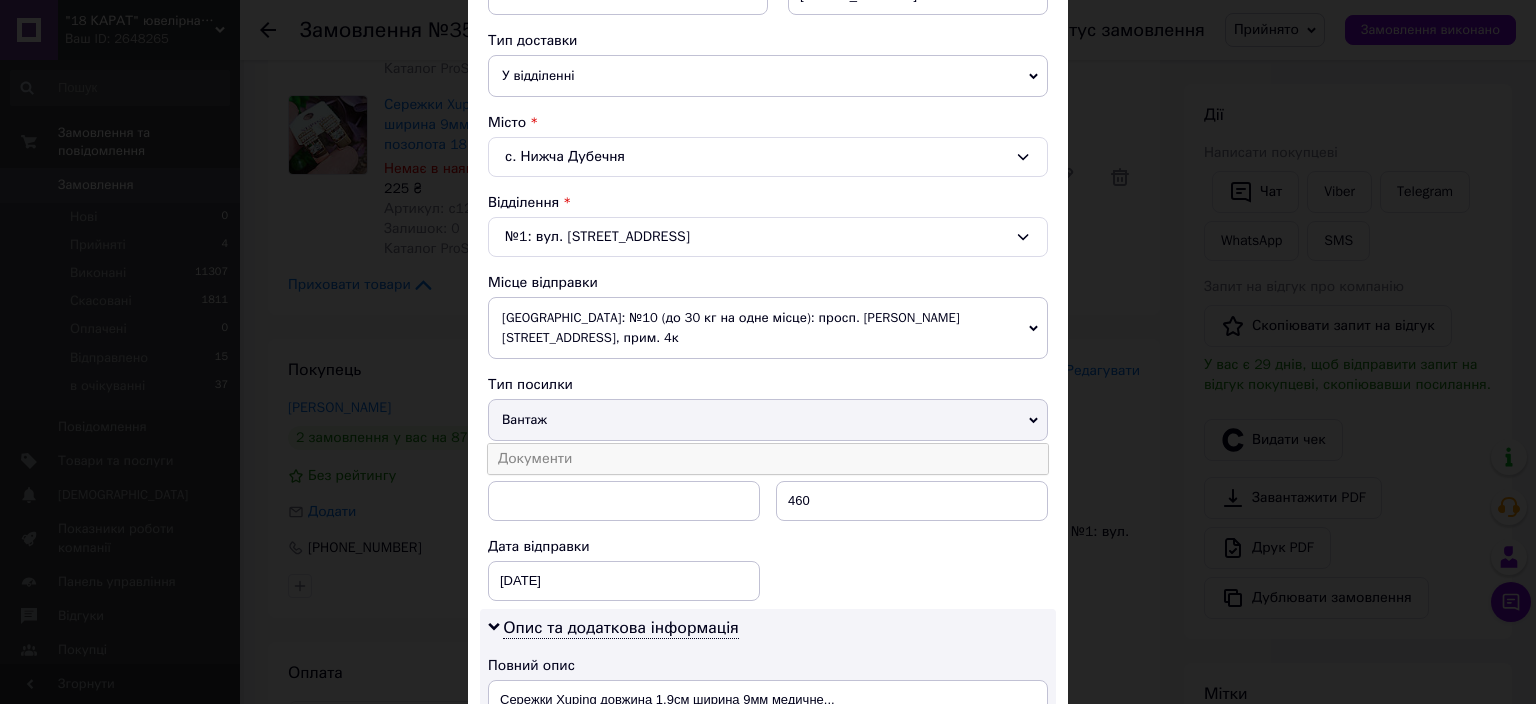 click on "Документи" at bounding box center [768, 459] 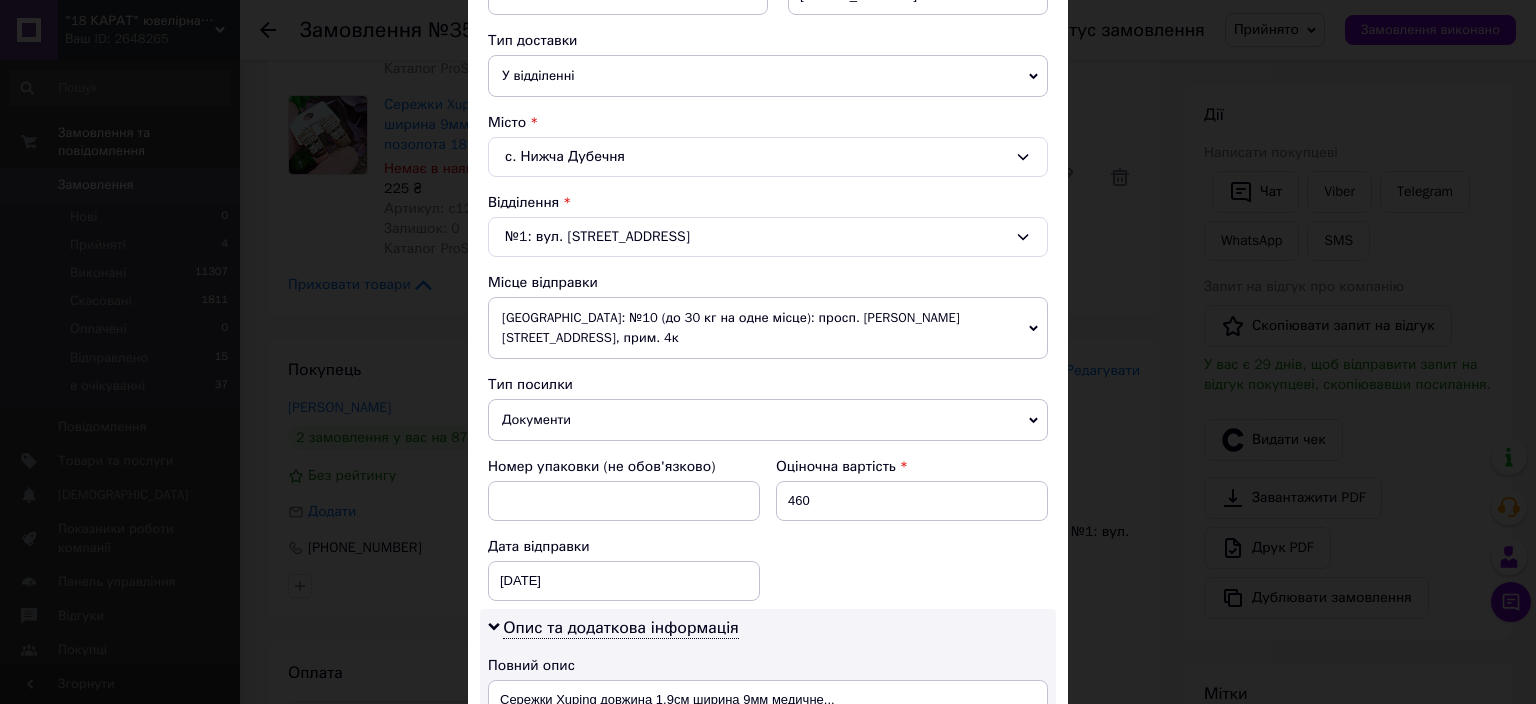 scroll, scrollTop: 883, scrollLeft: 0, axis: vertical 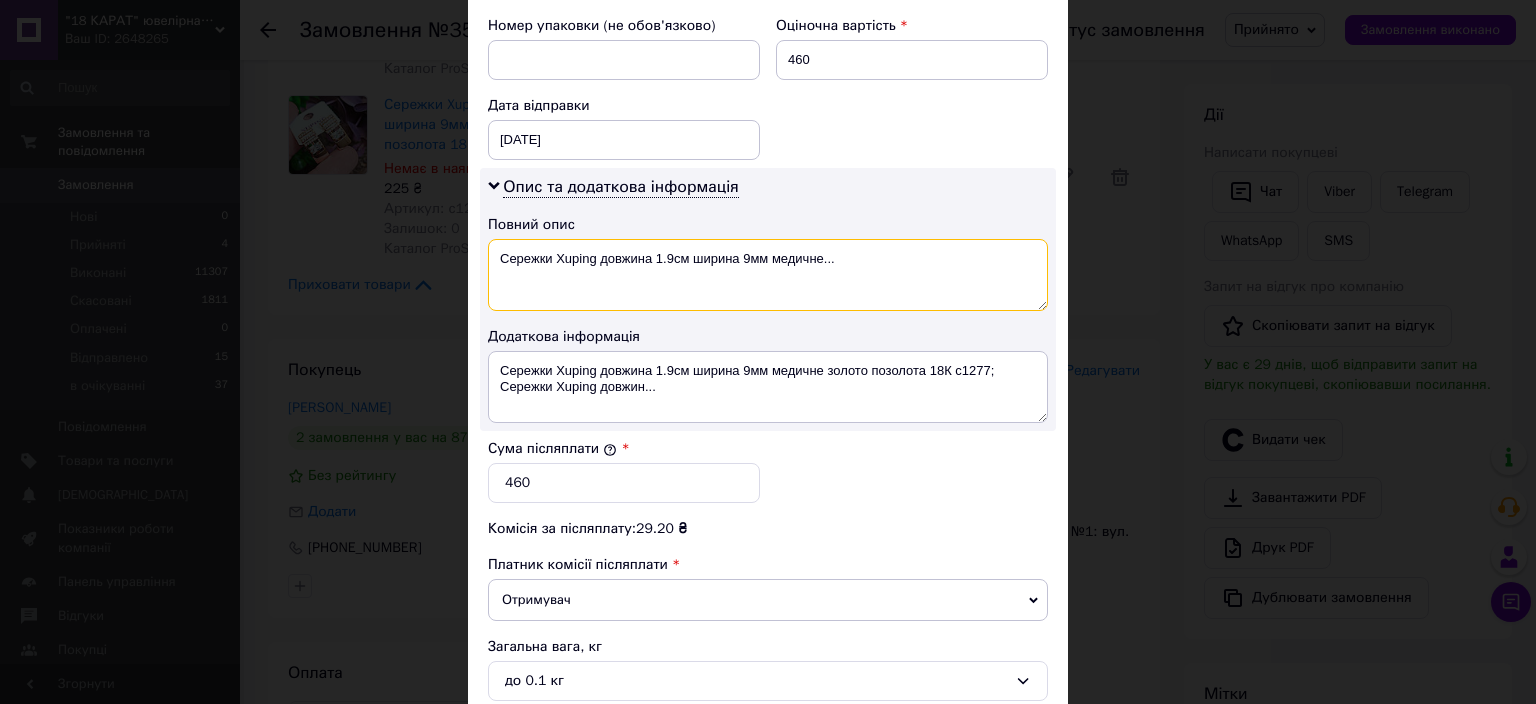 drag, startPoint x: 827, startPoint y: 252, endPoint x: 476, endPoint y: 257, distance: 351.0356 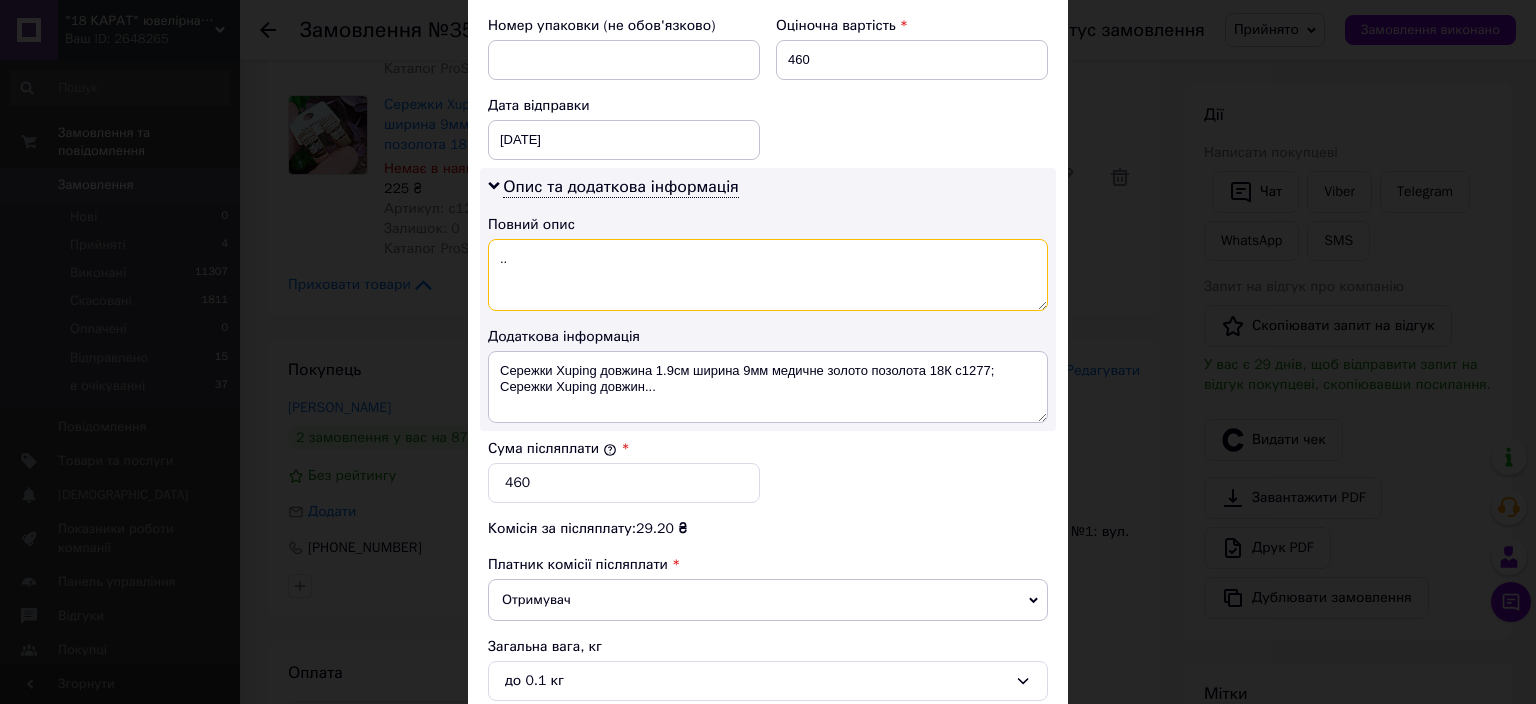 type on ".." 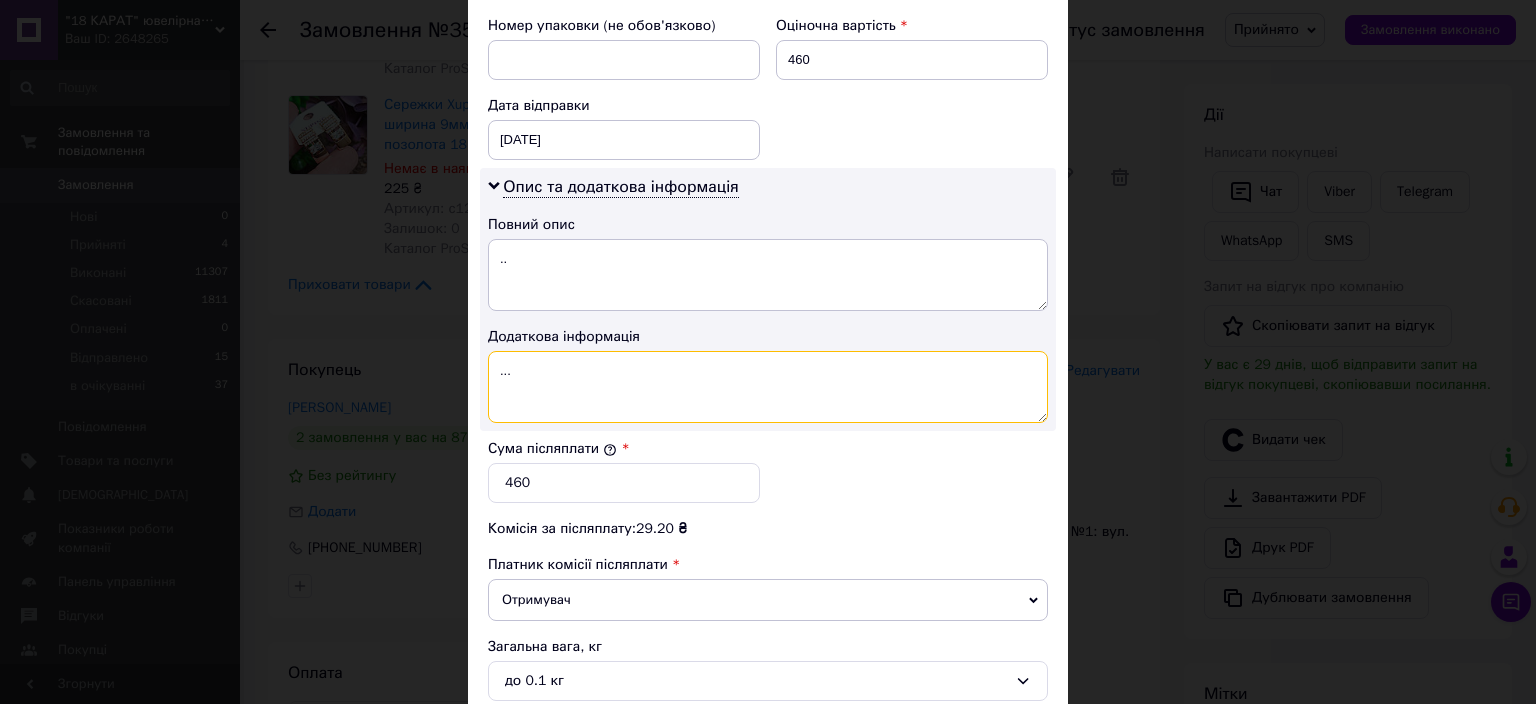 drag, startPoint x: 645, startPoint y: 378, endPoint x: 434, endPoint y: 358, distance: 211.94576 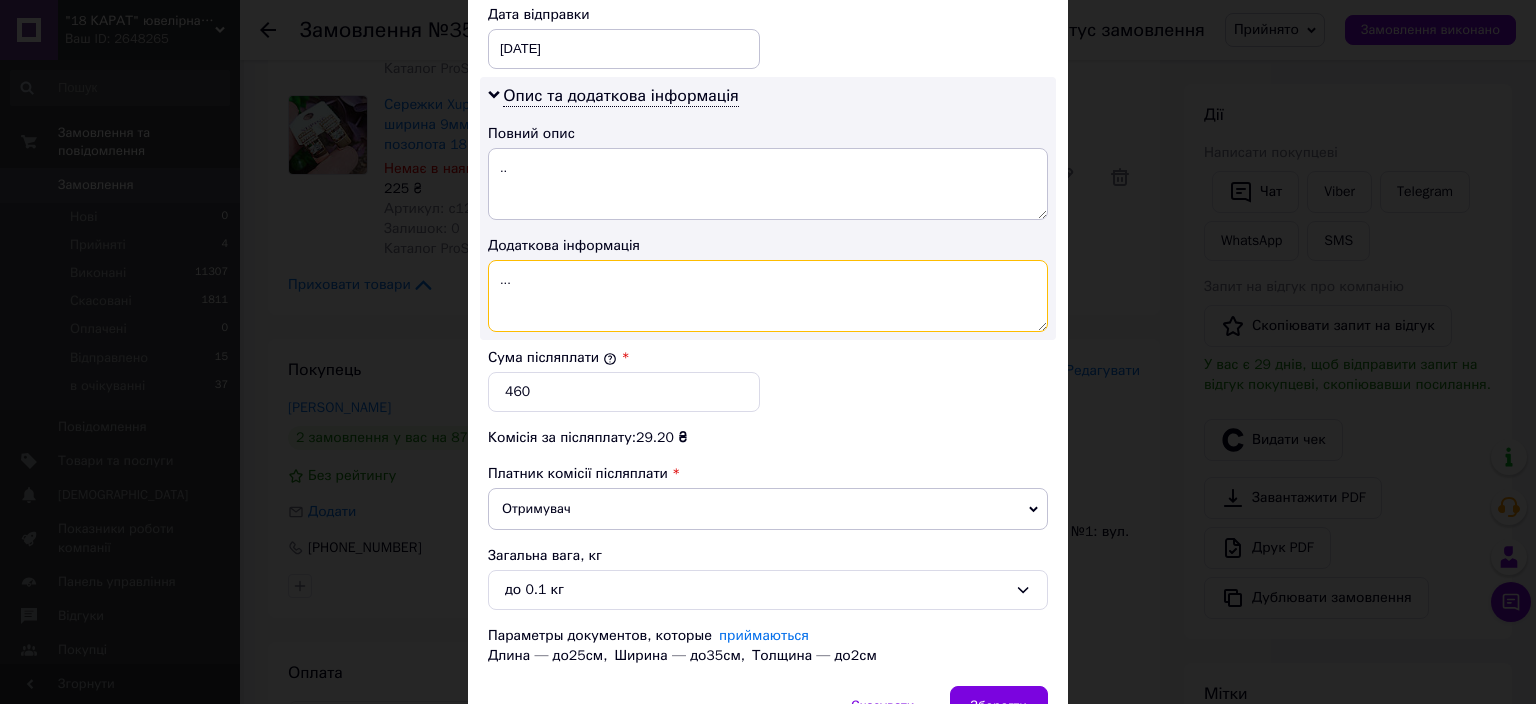scroll, scrollTop: 1079, scrollLeft: 0, axis: vertical 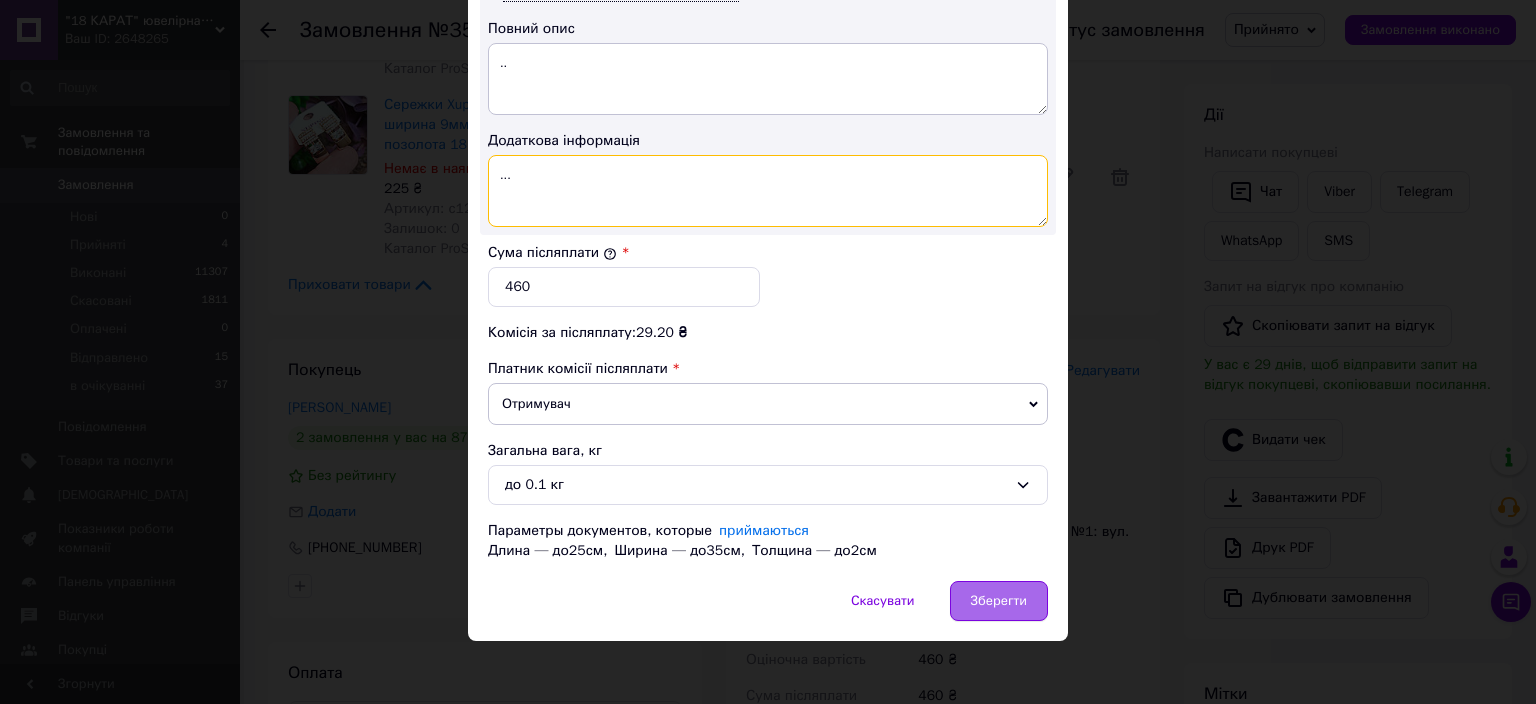 type on "..." 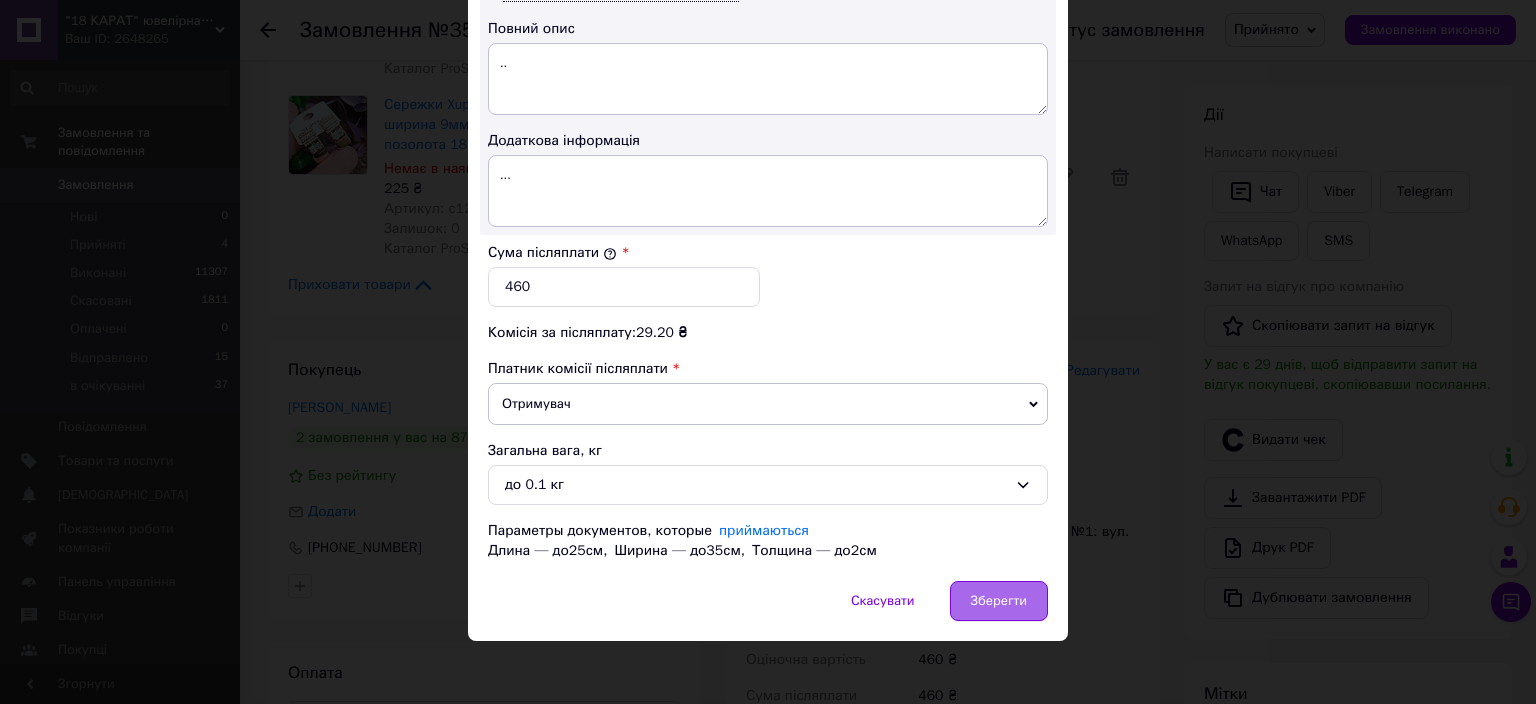 click on "Зберегти" at bounding box center [999, 601] 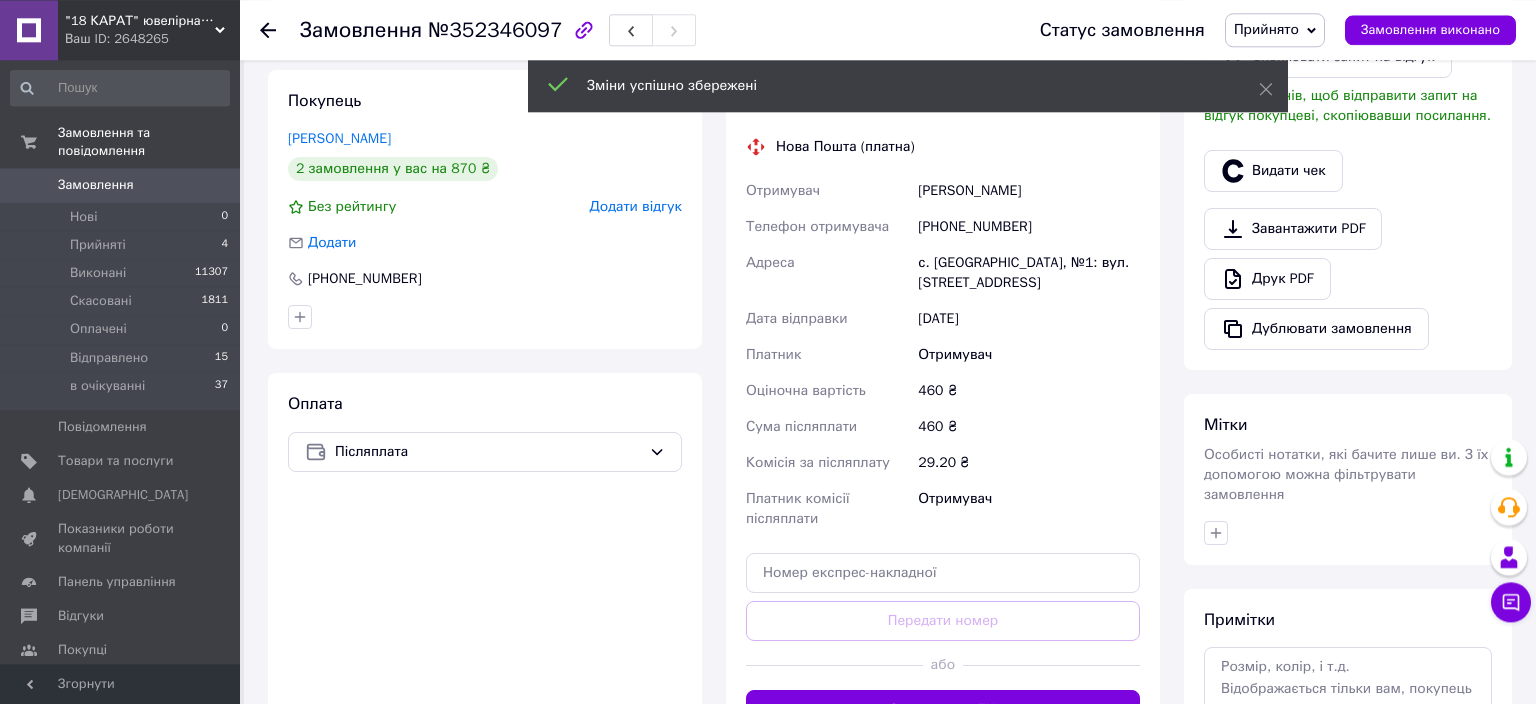 scroll, scrollTop: 633, scrollLeft: 0, axis: vertical 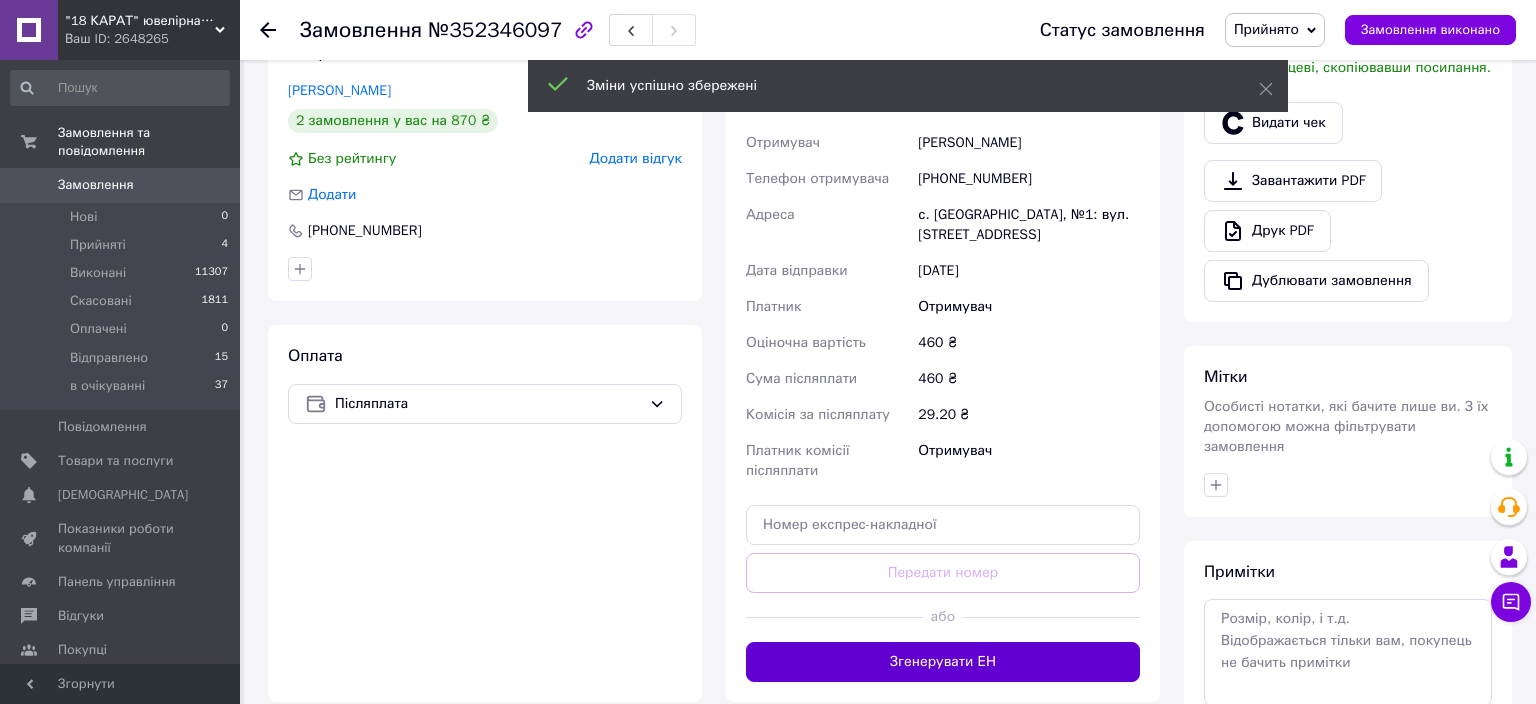 click on "Згенерувати ЕН" at bounding box center (943, 662) 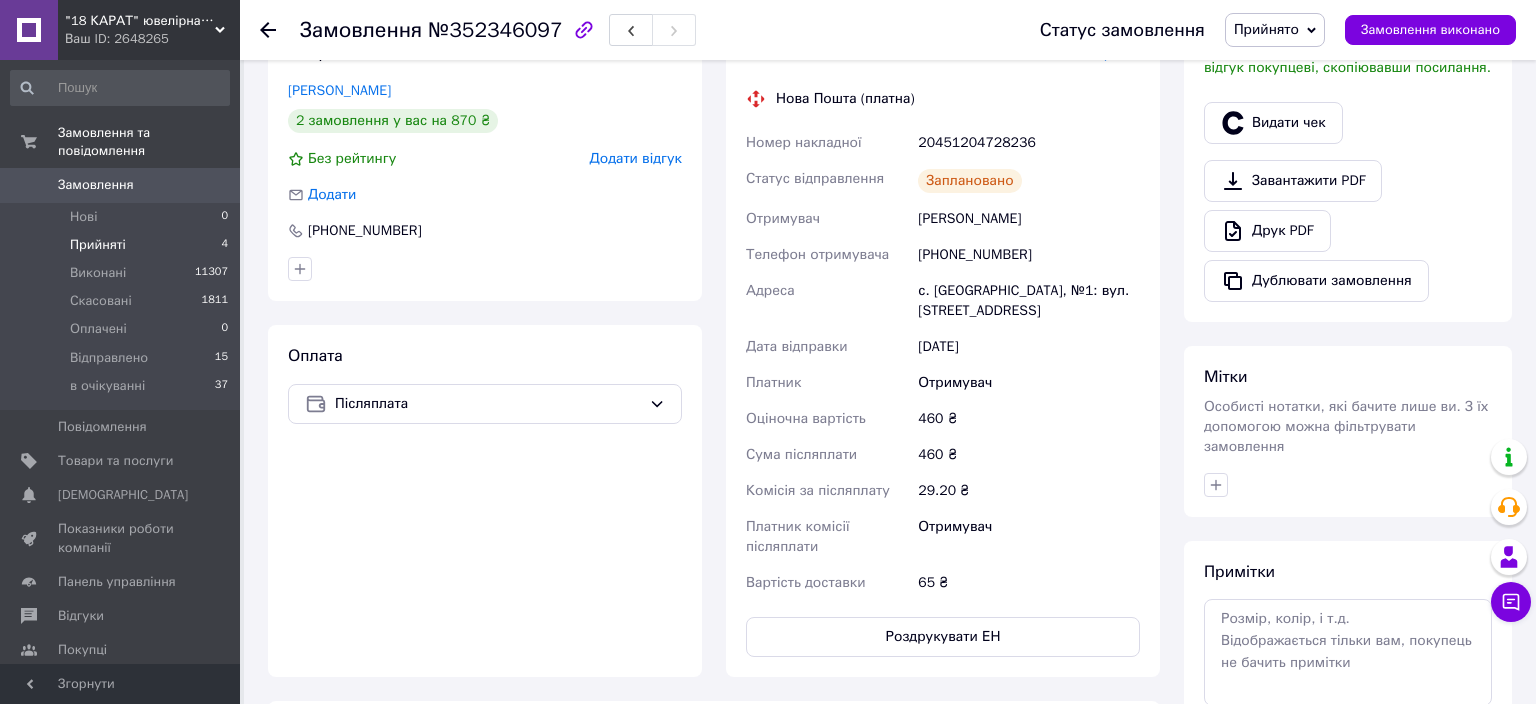 click on "Прийняті" at bounding box center [98, 245] 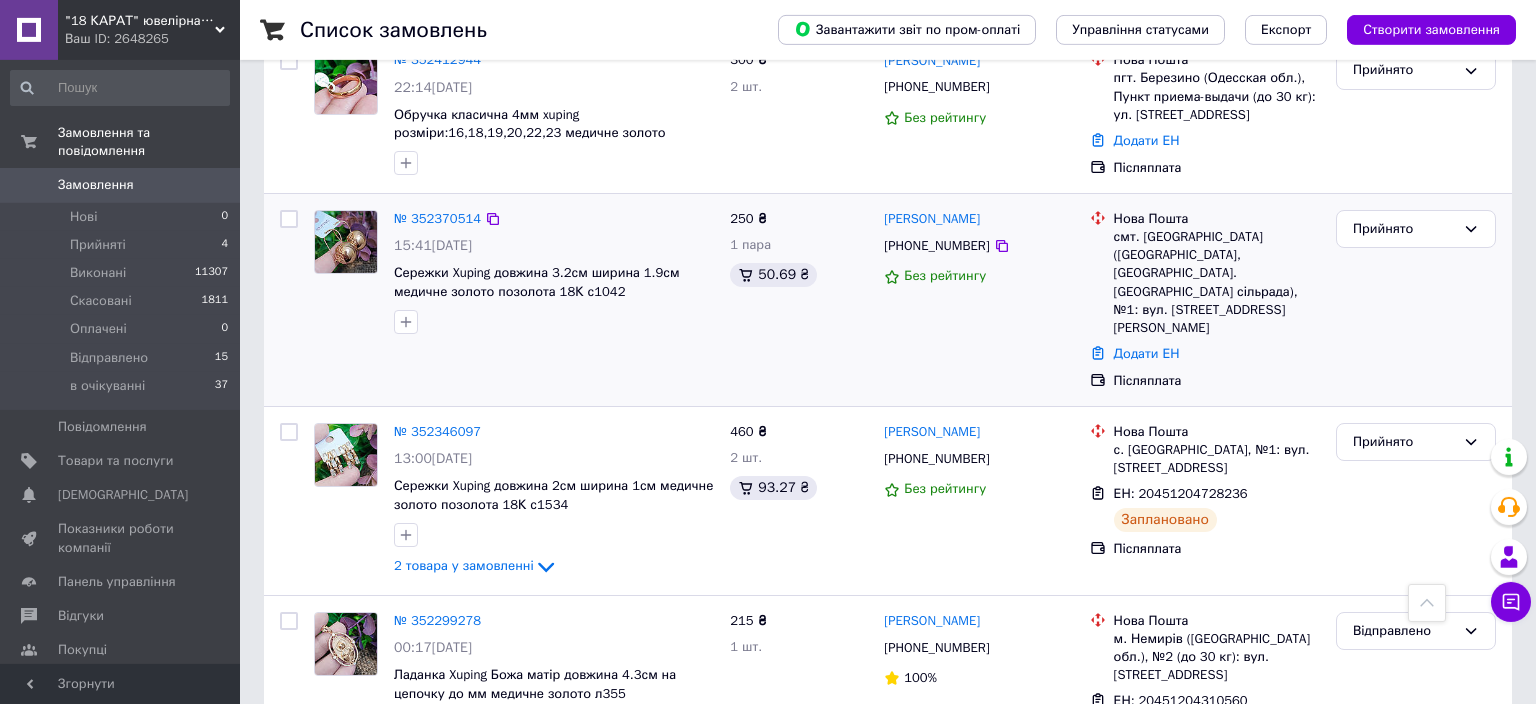 scroll, scrollTop: 316, scrollLeft: 0, axis: vertical 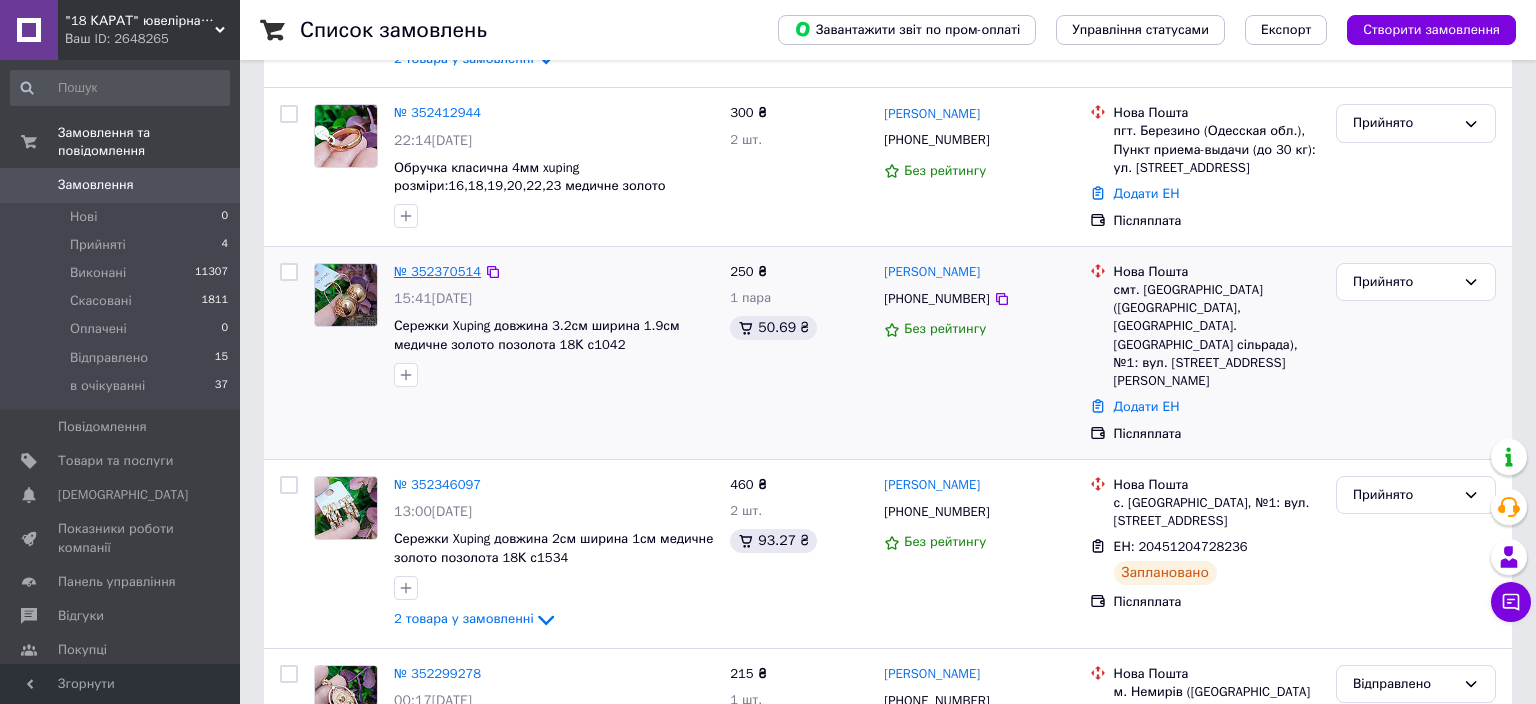 click on "№ 352370514" at bounding box center (437, 271) 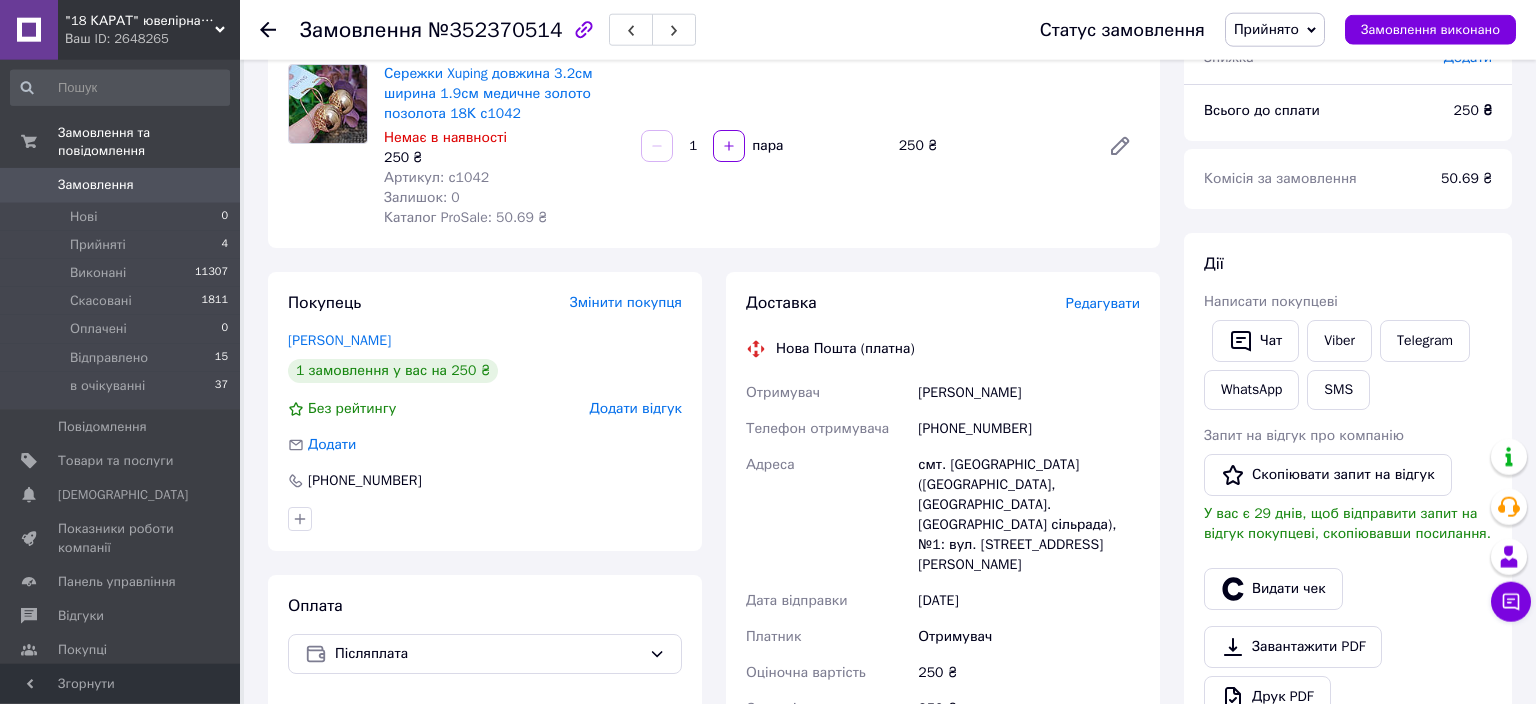 scroll, scrollTop: 211, scrollLeft: 0, axis: vertical 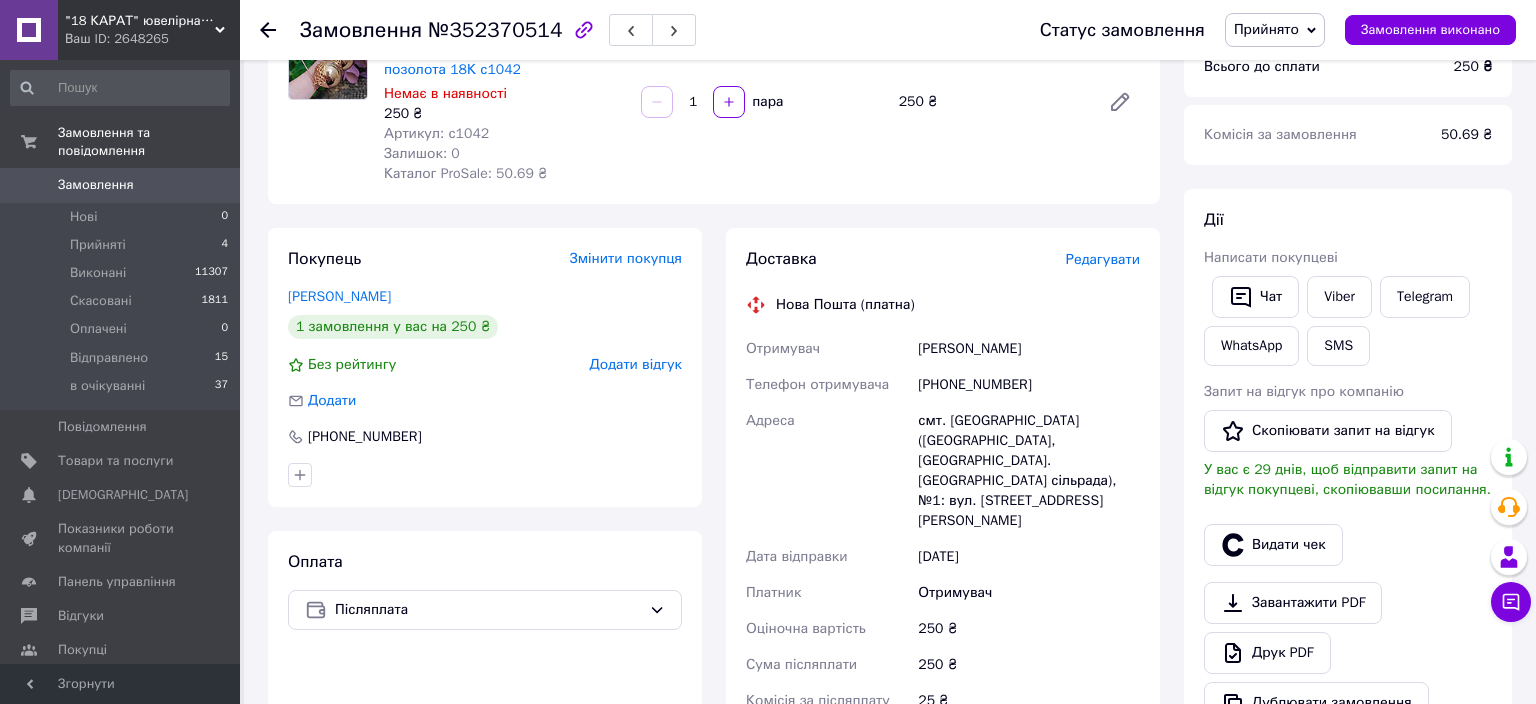 click on "Редагувати" at bounding box center (1103, 259) 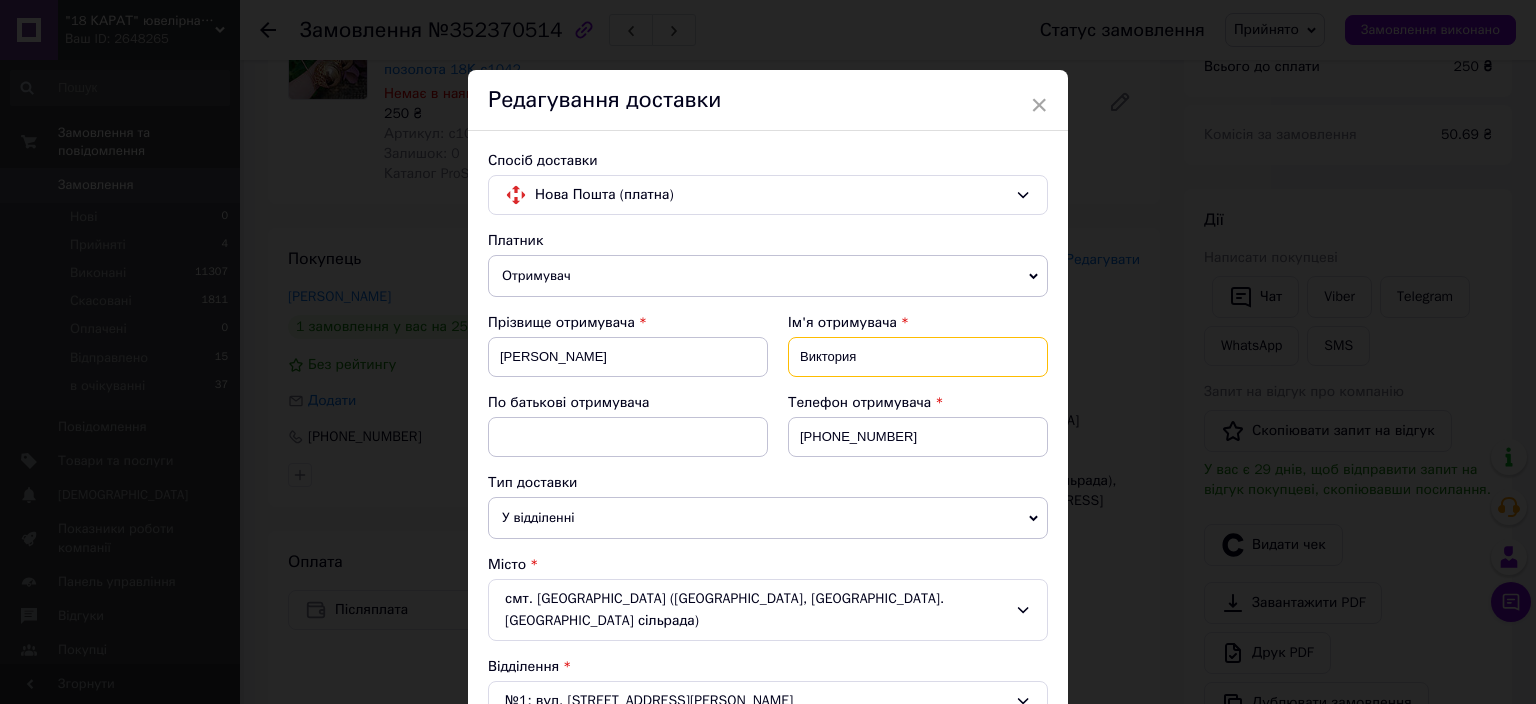 click on "Виктория" at bounding box center (918, 357) 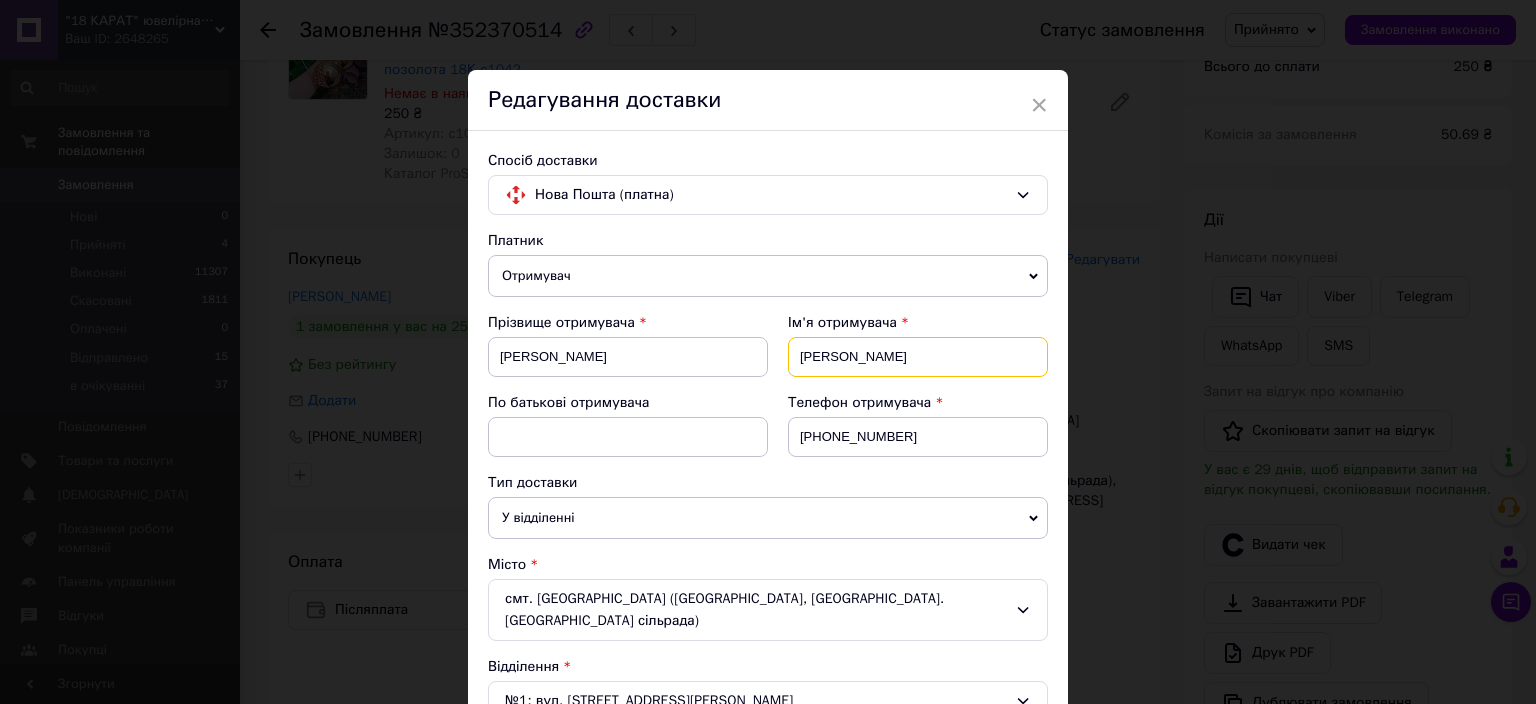 click on "Віктория" at bounding box center (918, 357) 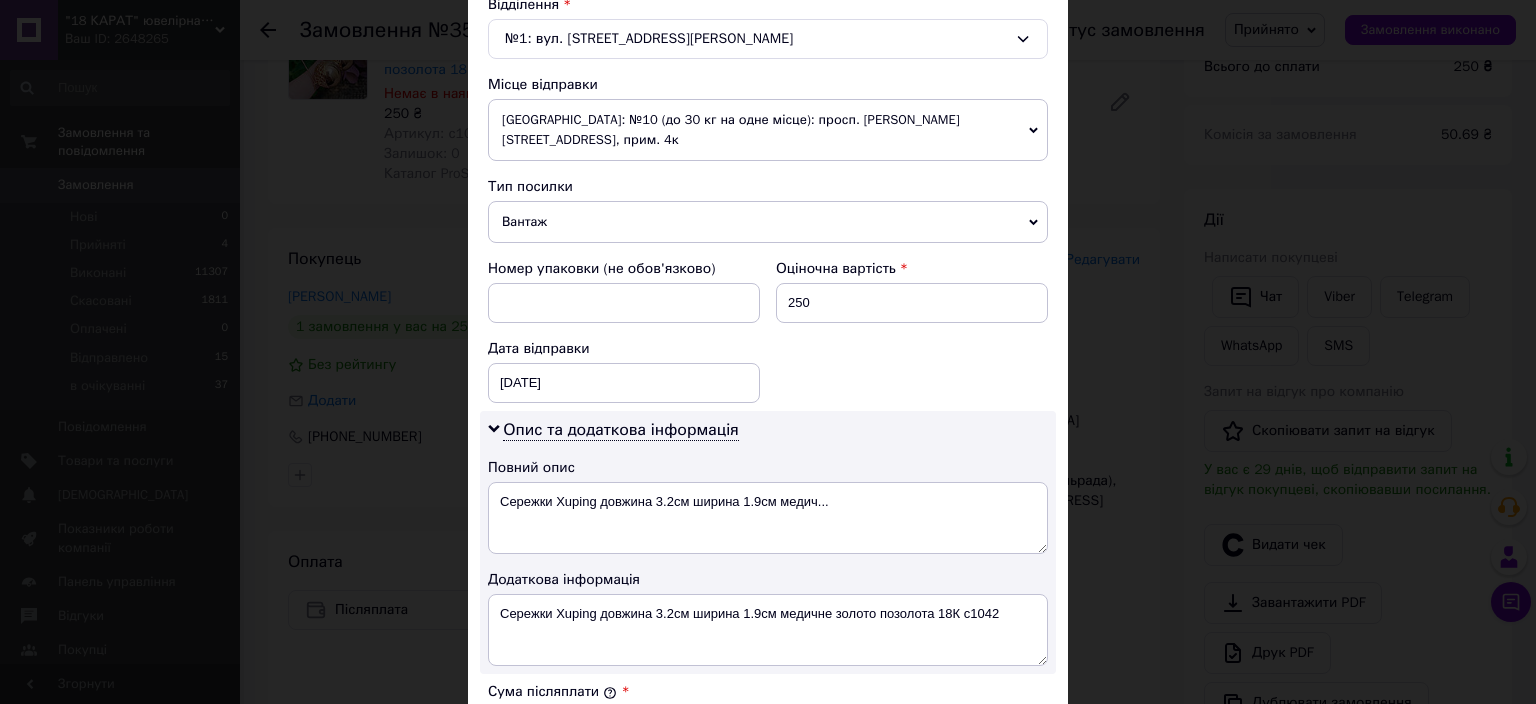 scroll, scrollTop: 662, scrollLeft: 0, axis: vertical 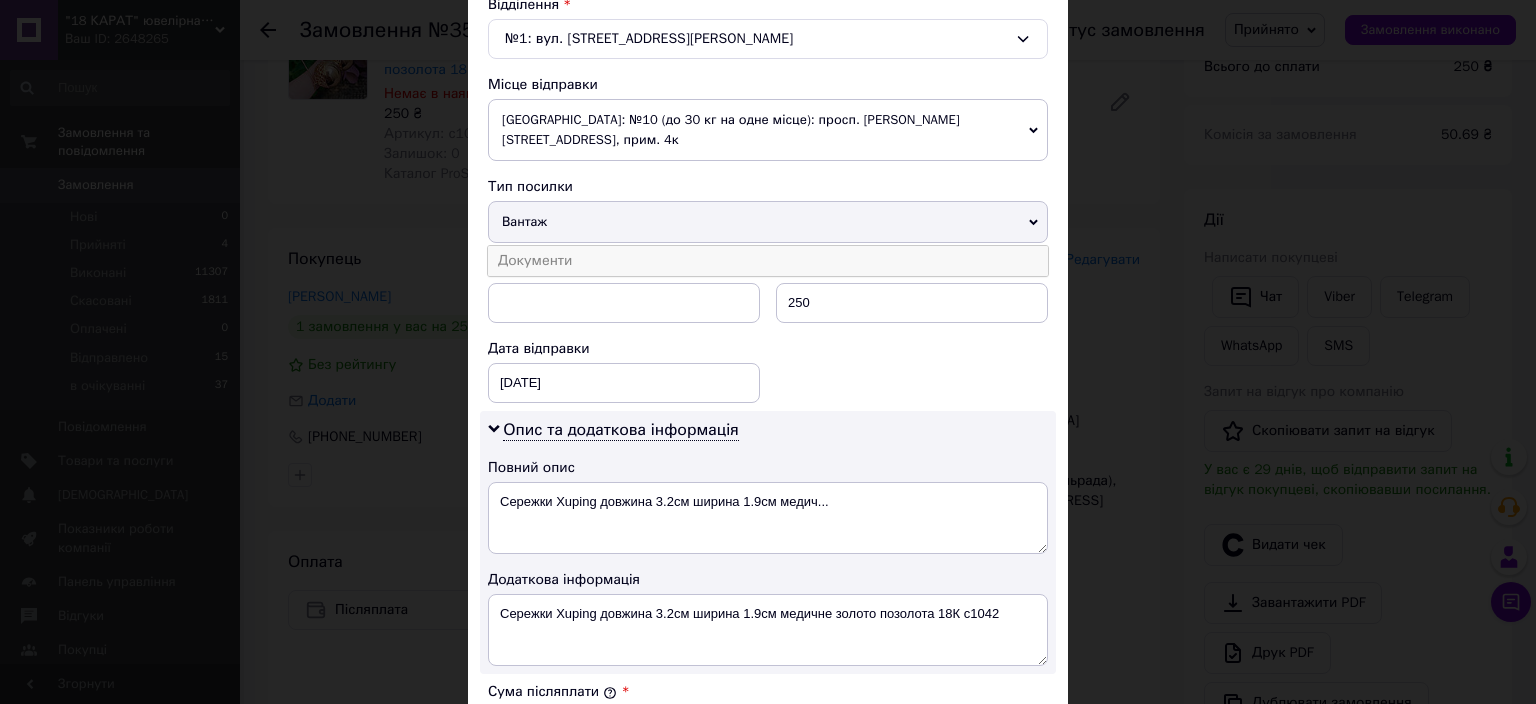 click on "Документи" at bounding box center [768, 261] 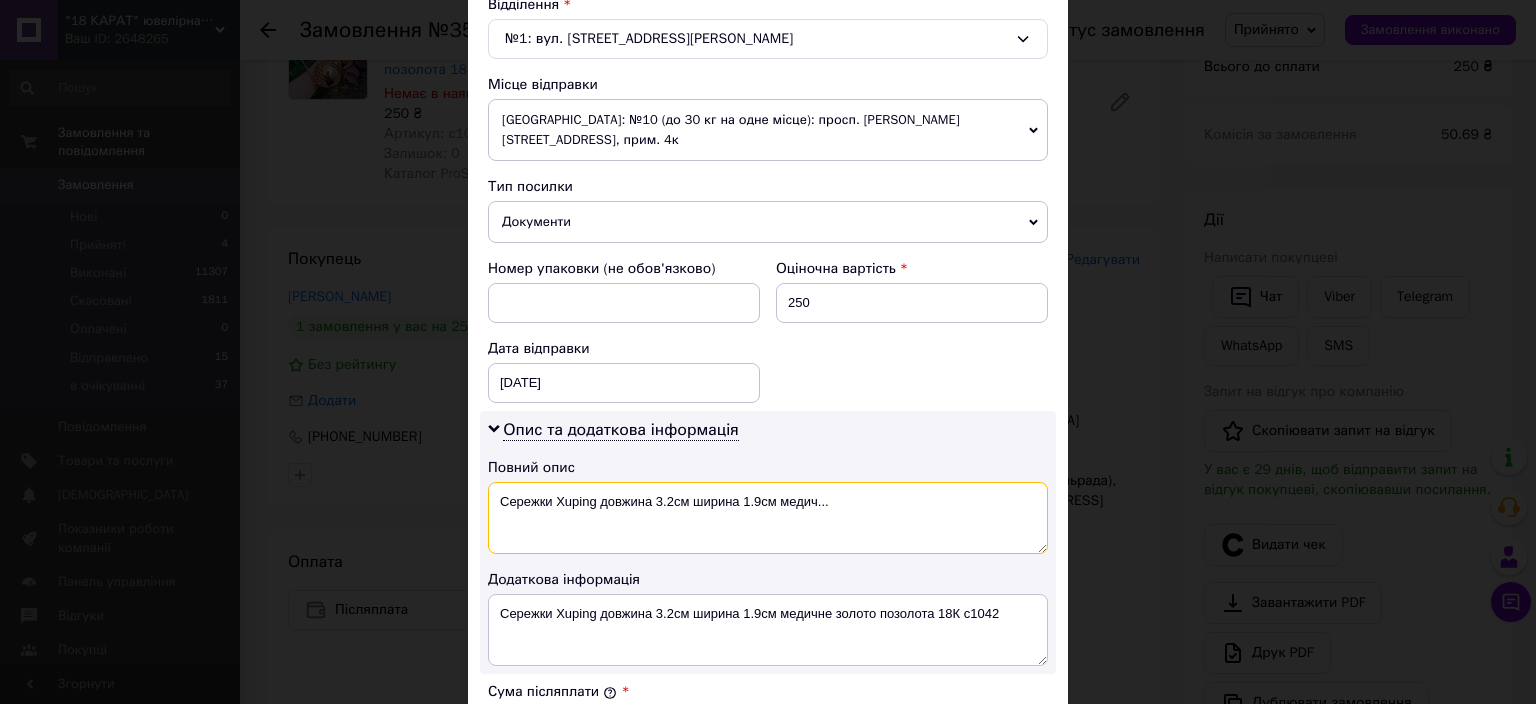 drag, startPoint x: 818, startPoint y: 494, endPoint x: 339, endPoint y: 506, distance: 479.1503 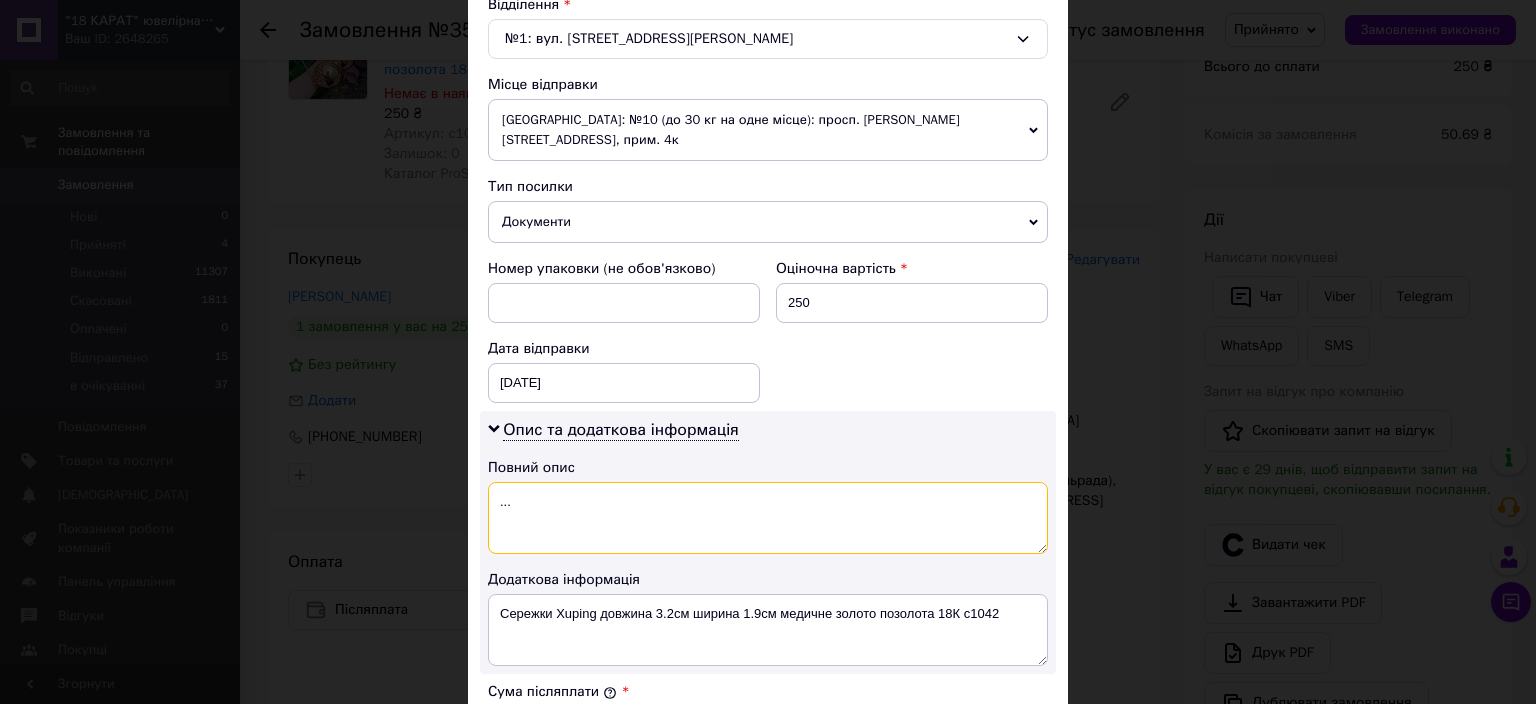 type on "..." 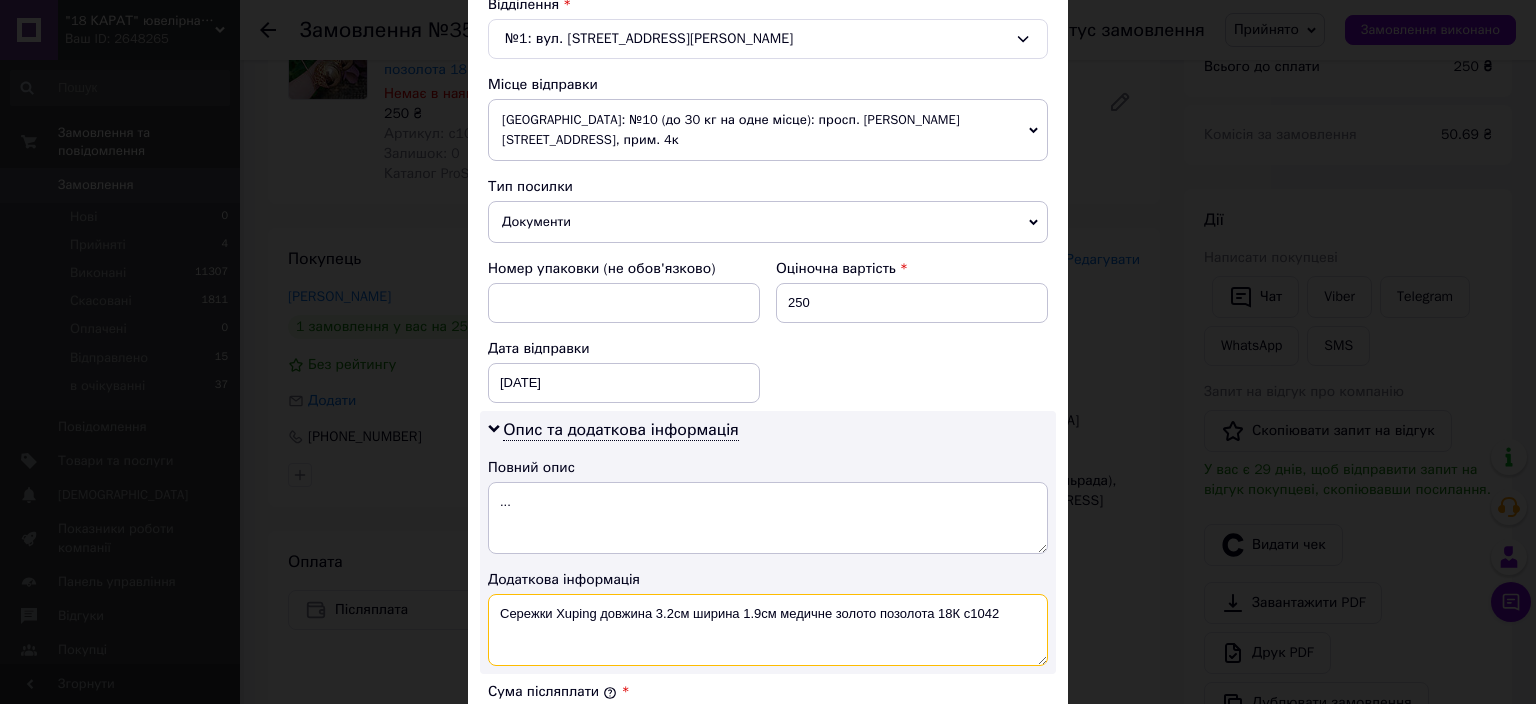 click on "Сережки Xuping довжина 3.2см ширина 1.9см медичне золото позолота 18К с1042" at bounding box center [768, 630] 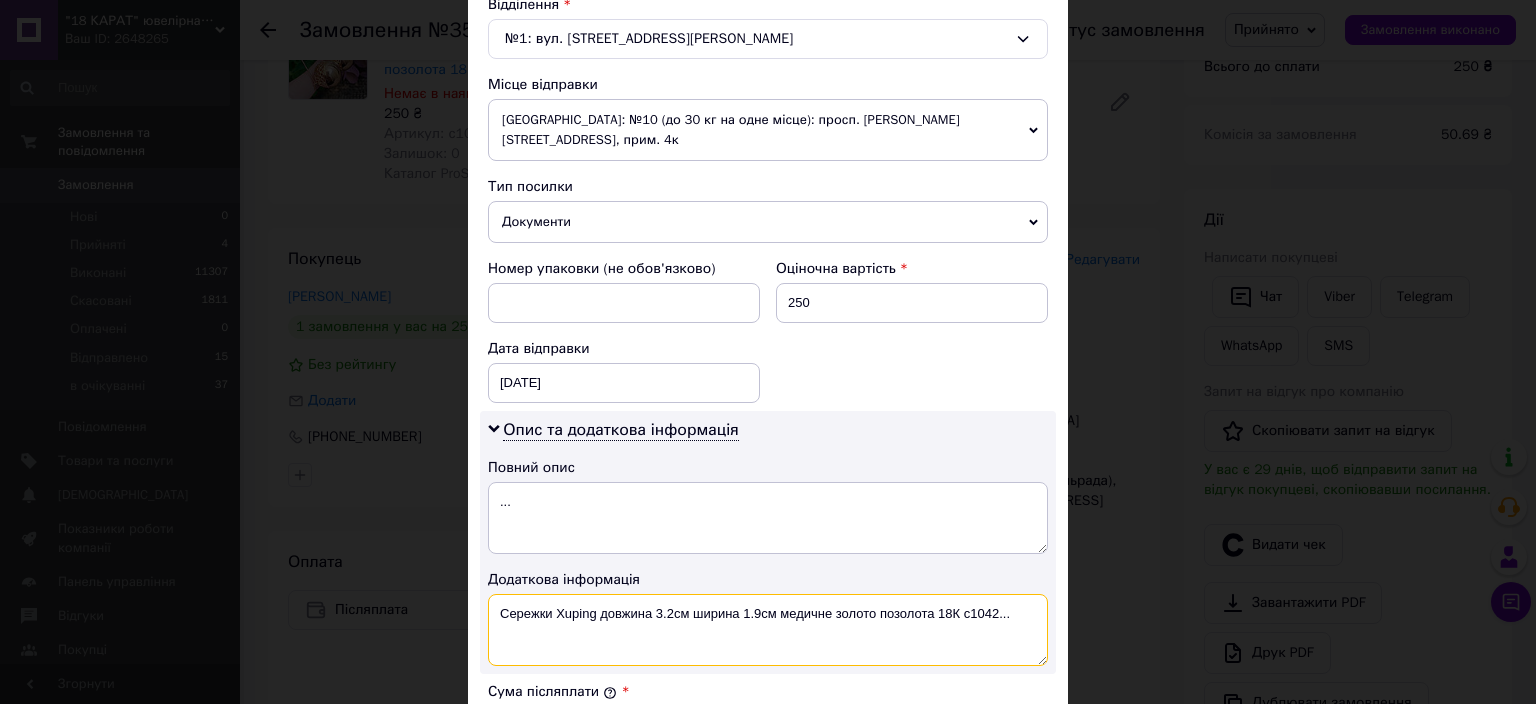 drag, startPoint x: 1002, startPoint y: 602, endPoint x: 483, endPoint y: 638, distance: 520.2471 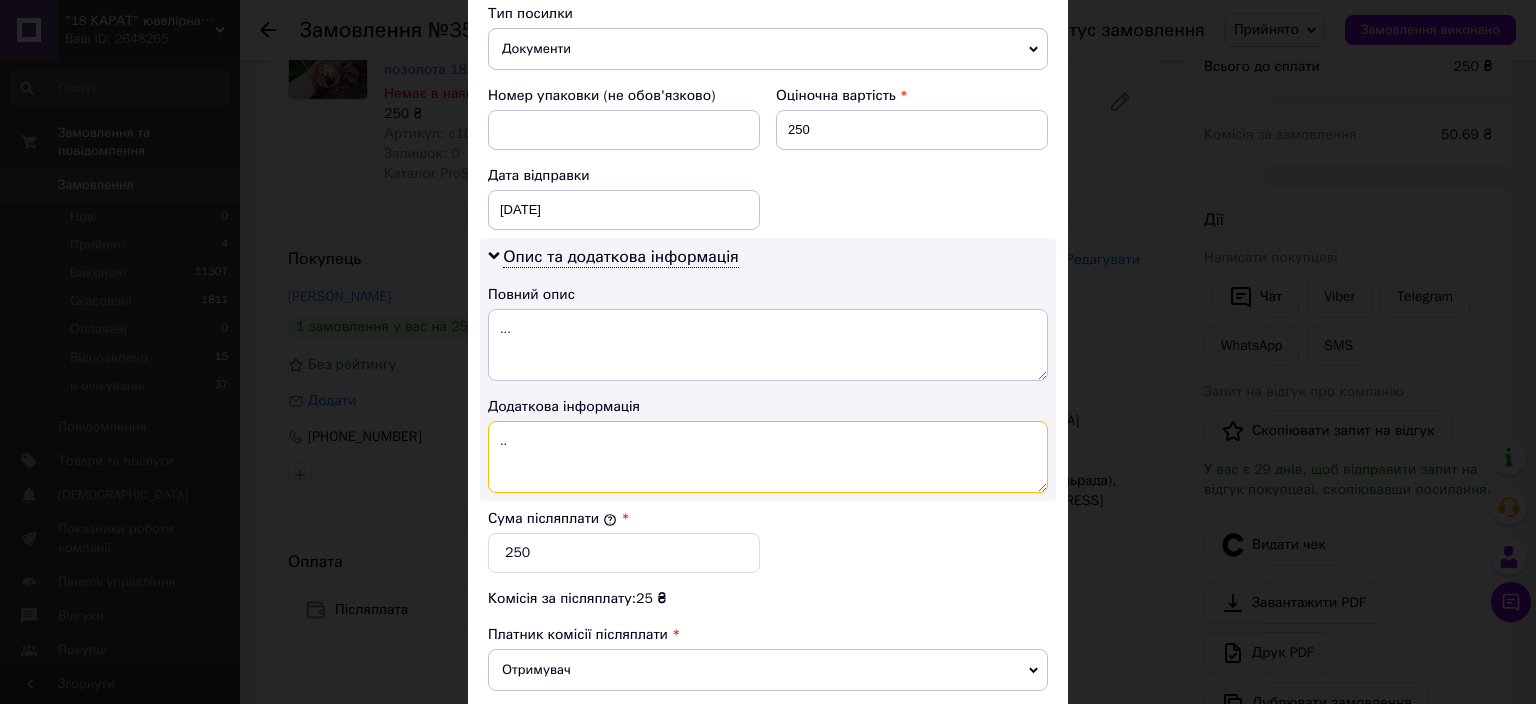 scroll, scrollTop: 1101, scrollLeft: 0, axis: vertical 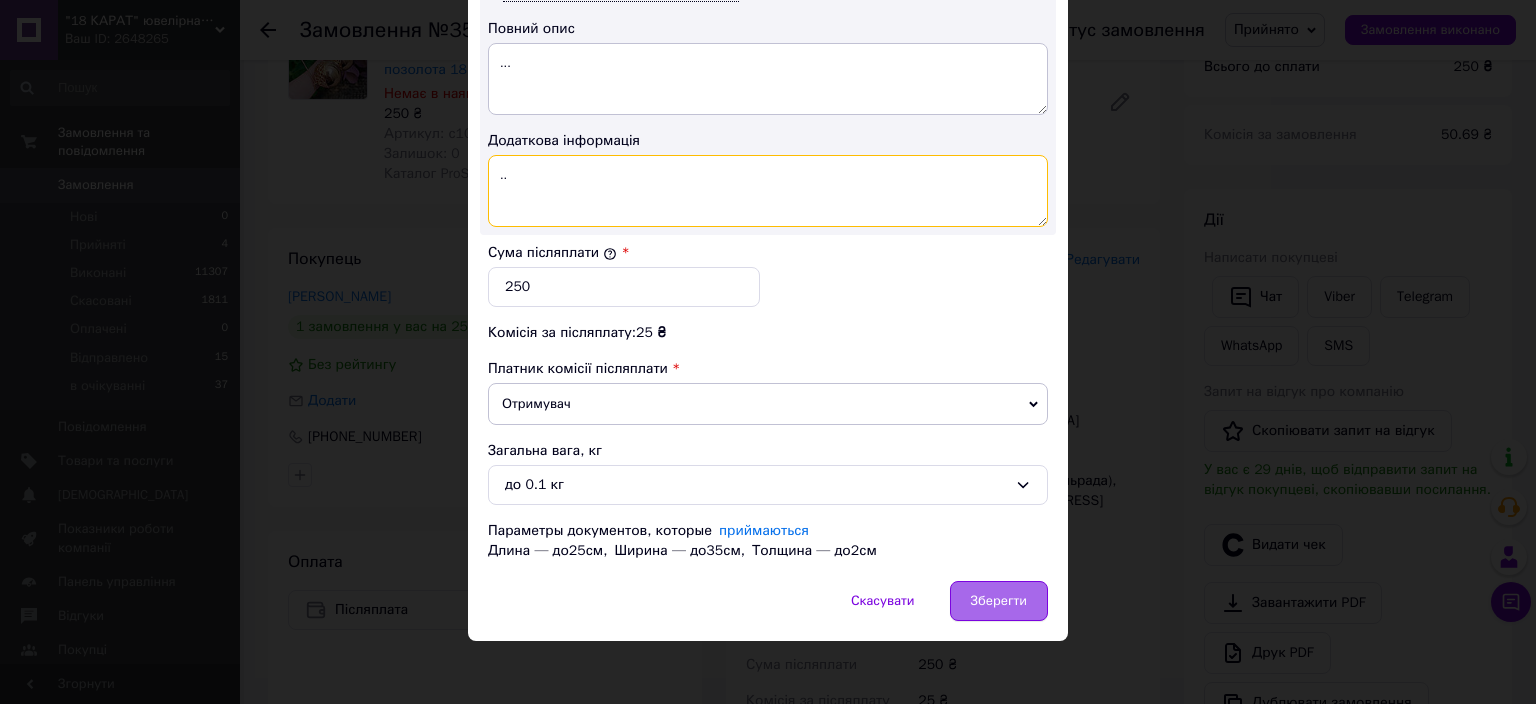 type on ".." 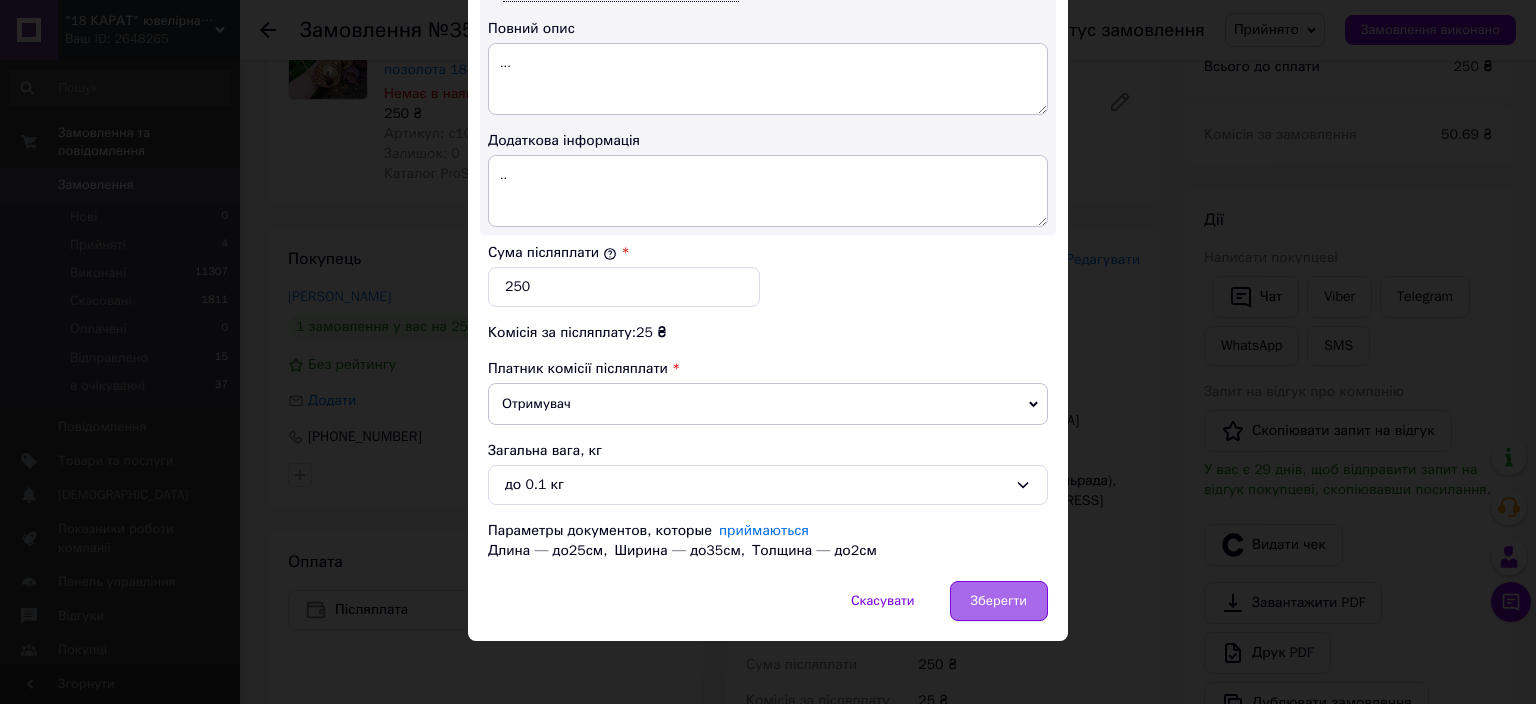 click on "Зберегти" at bounding box center (999, 601) 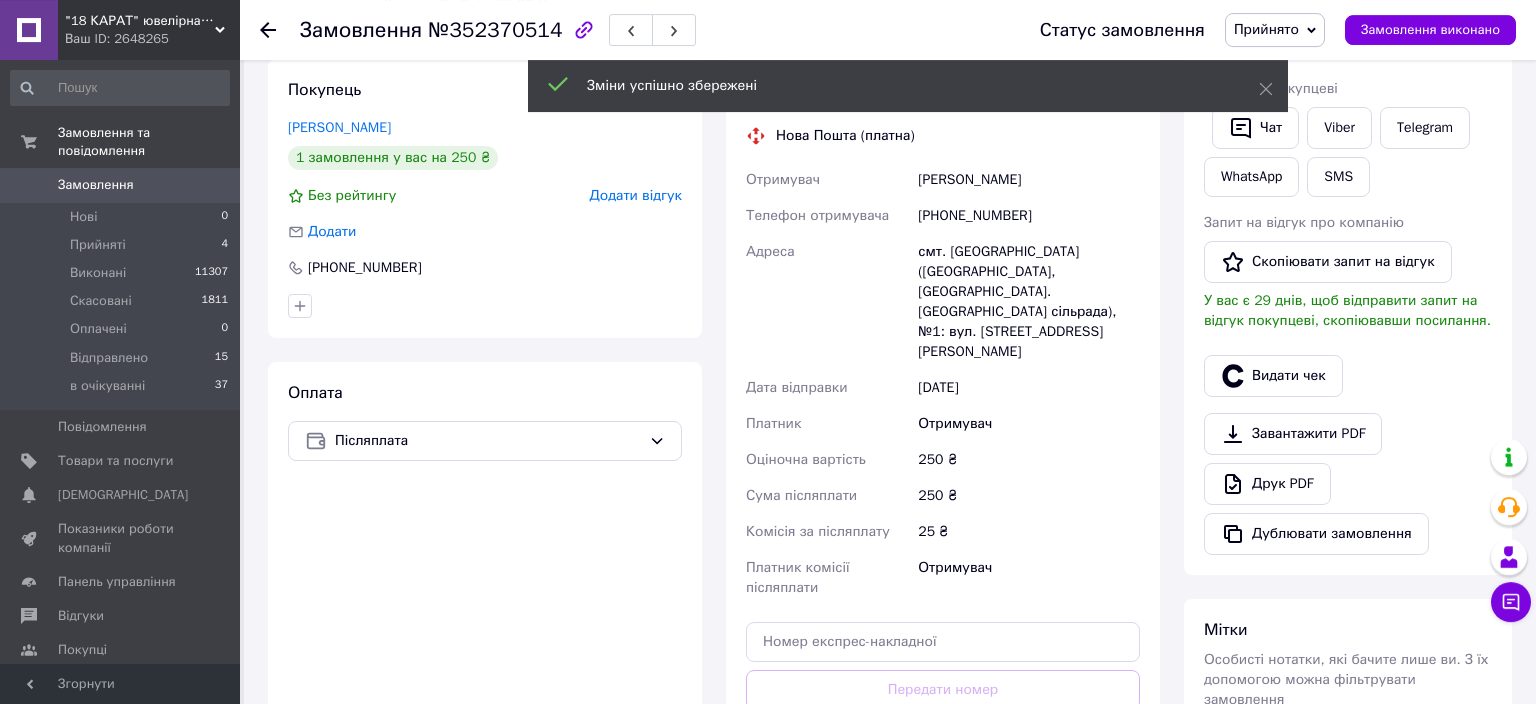 scroll, scrollTop: 528, scrollLeft: 0, axis: vertical 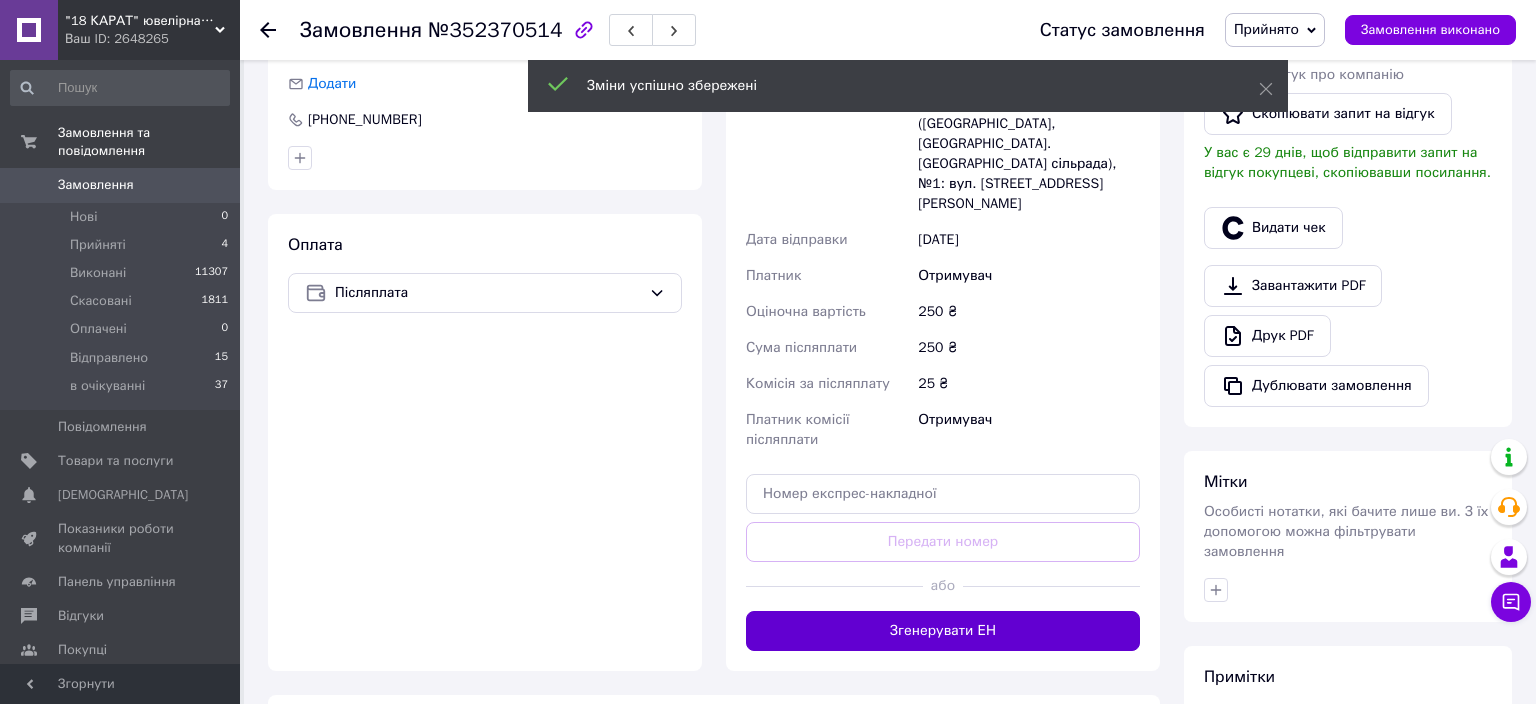click on "Згенерувати ЕН" at bounding box center (943, 631) 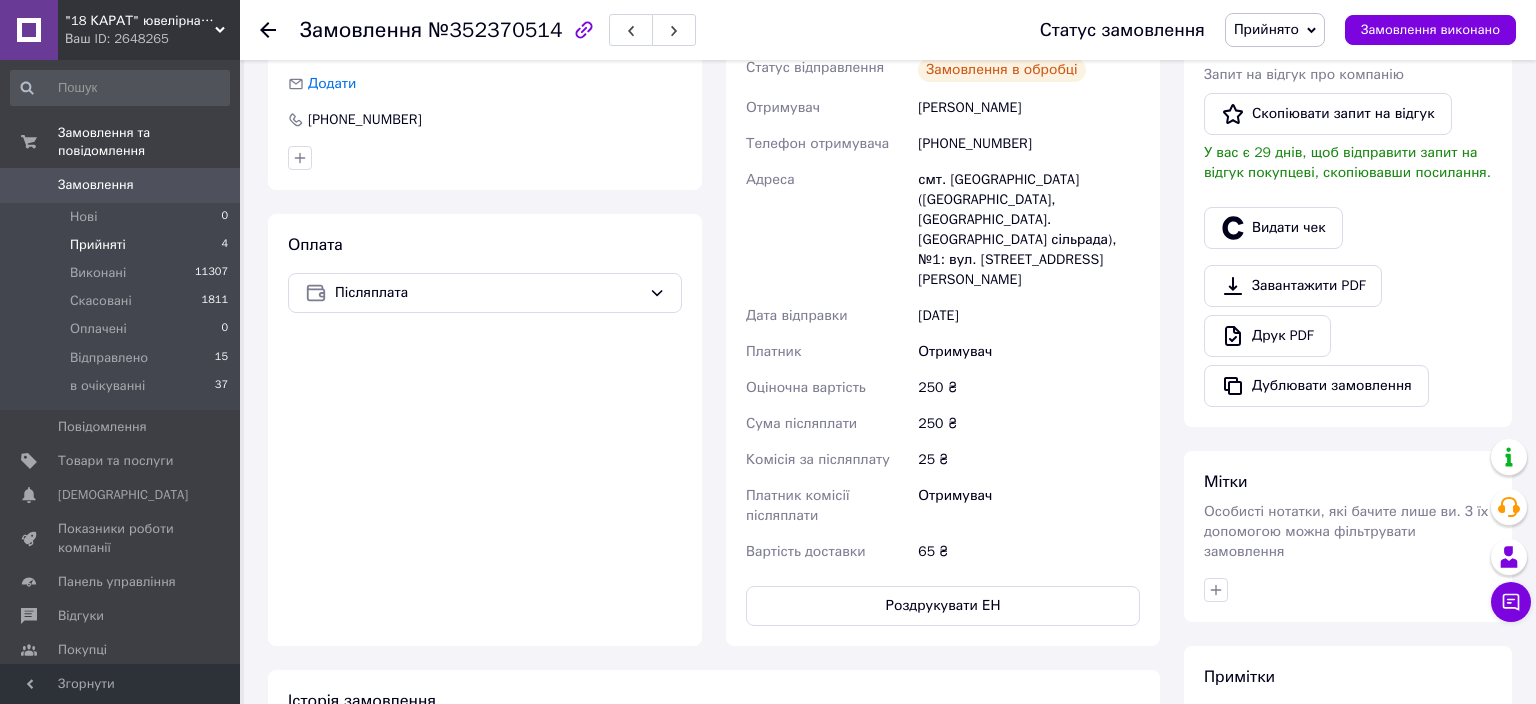 click on "Прийняті 4" at bounding box center (120, 245) 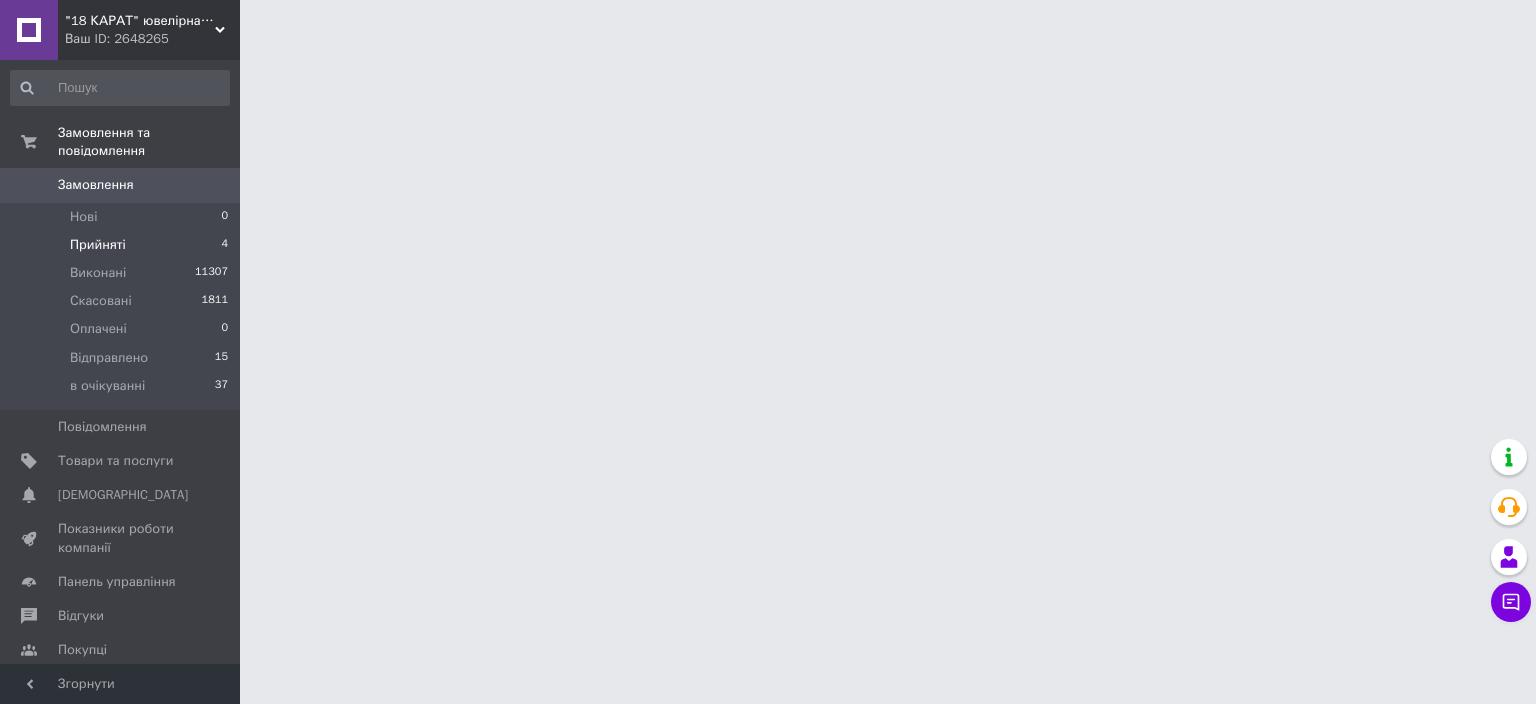 scroll, scrollTop: 0, scrollLeft: 0, axis: both 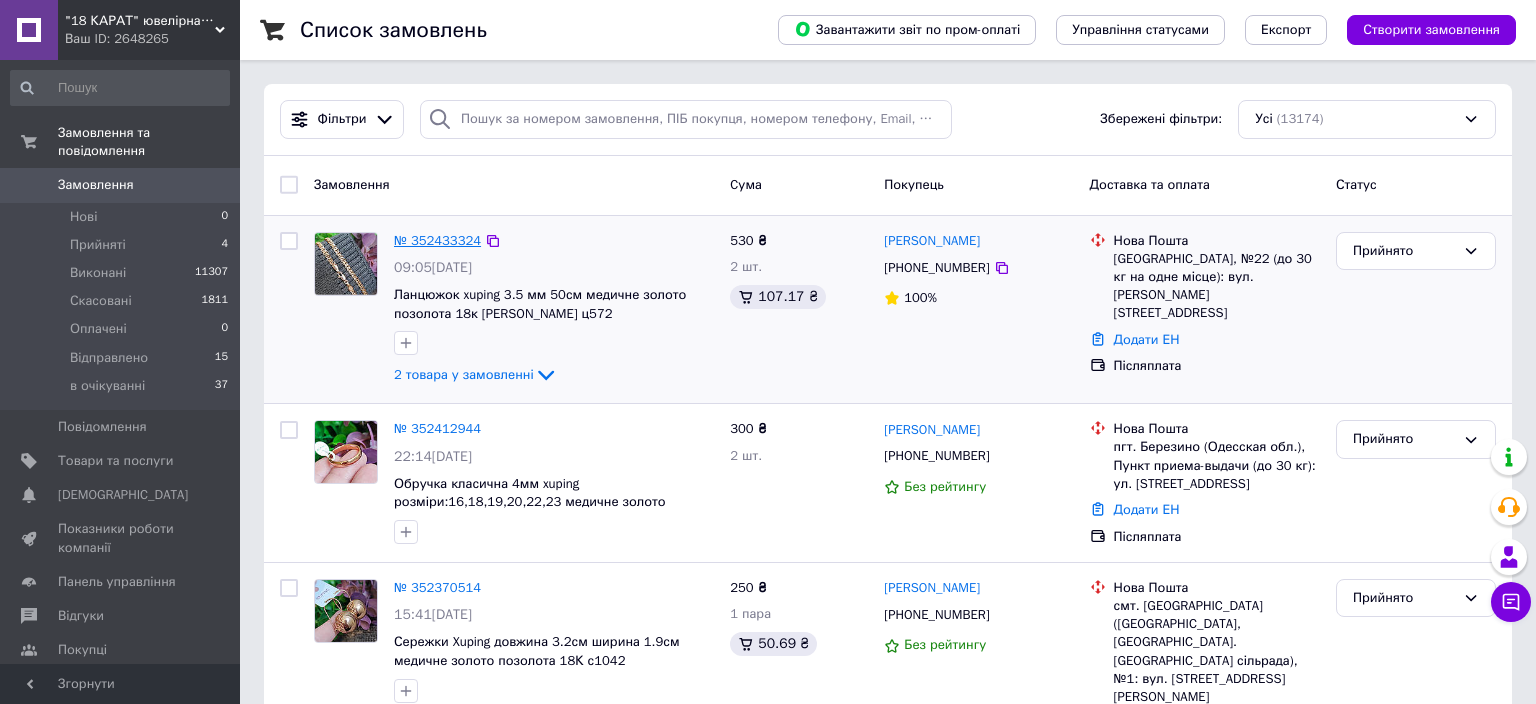 click on "№ 352433324" at bounding box center [437, 240] 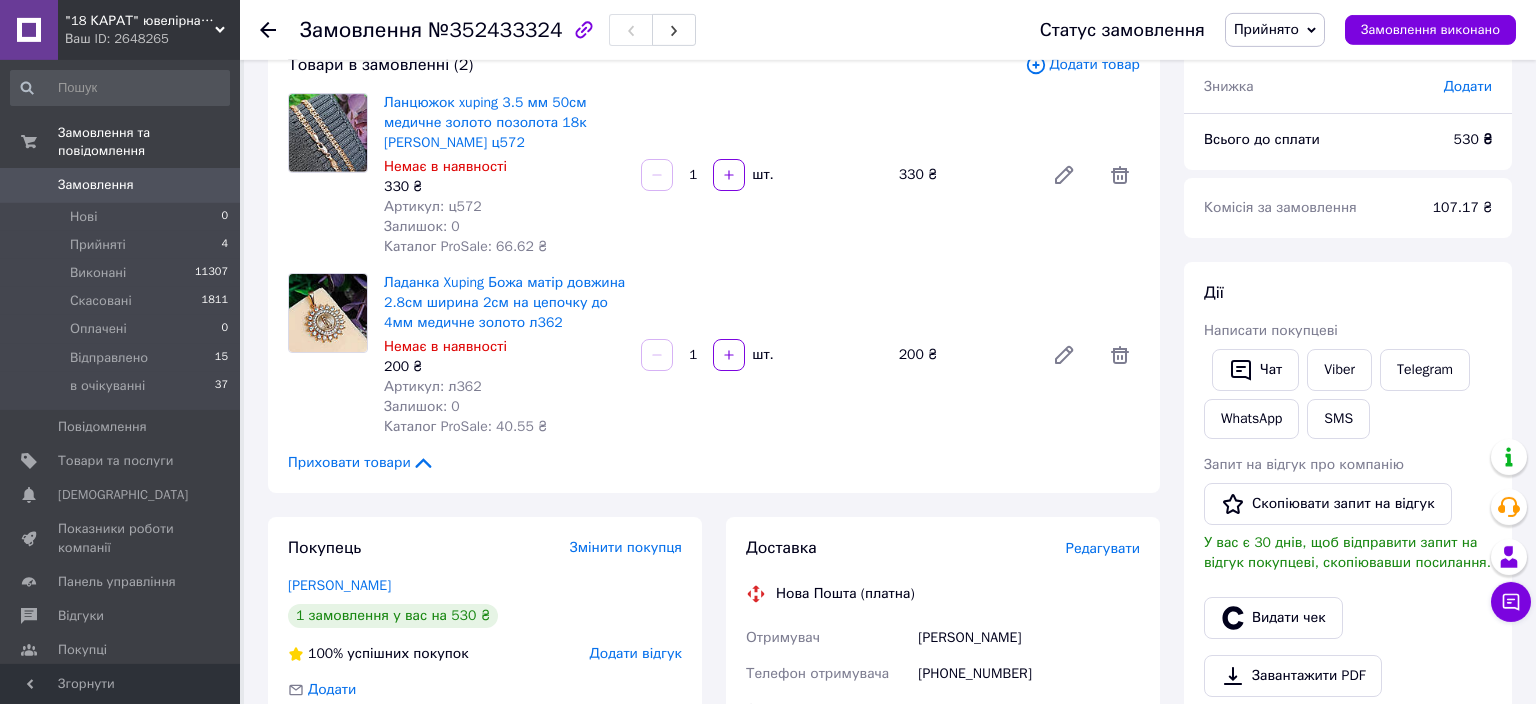 scroll, scrollTop: 316, scrollLeft: 0, axis: vertical 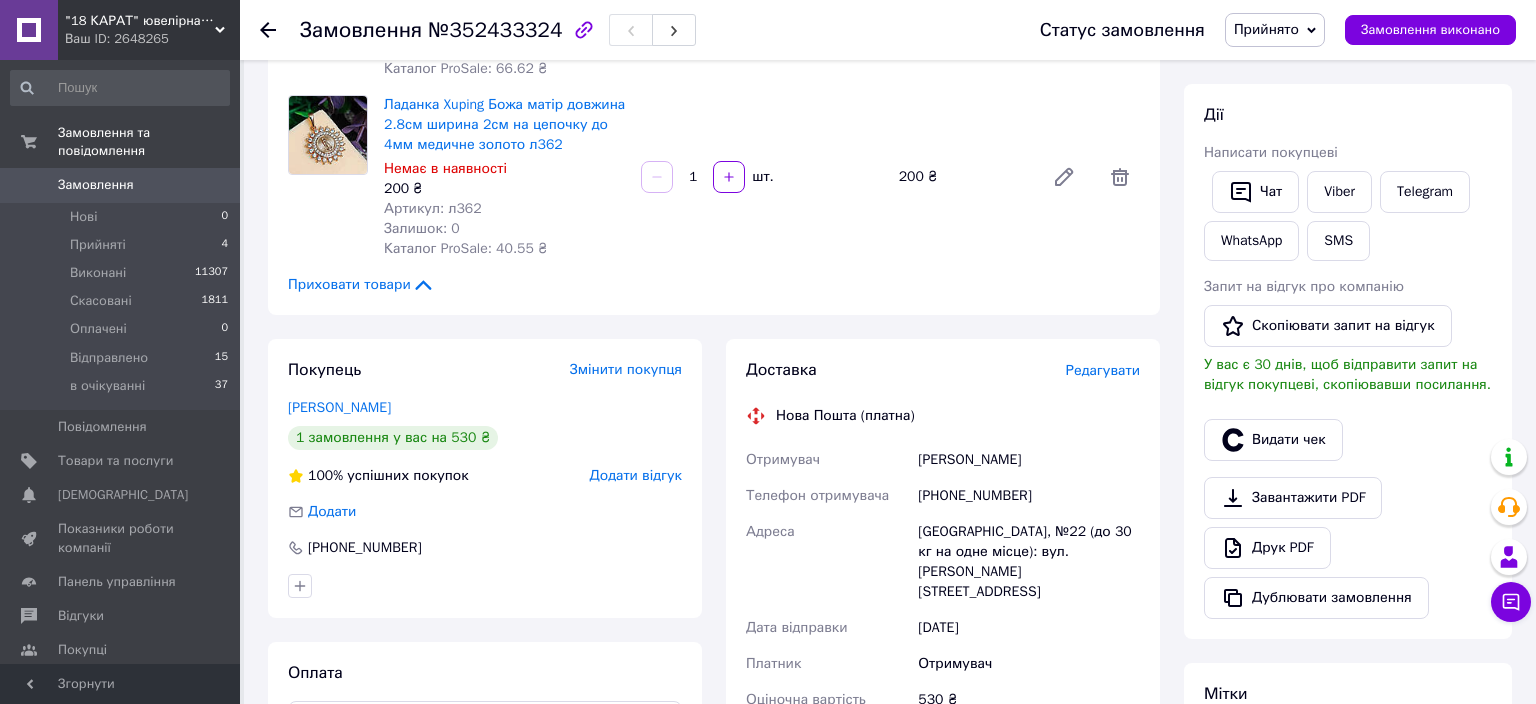 click on "Редагувати" at bounding box center [1103, 370] 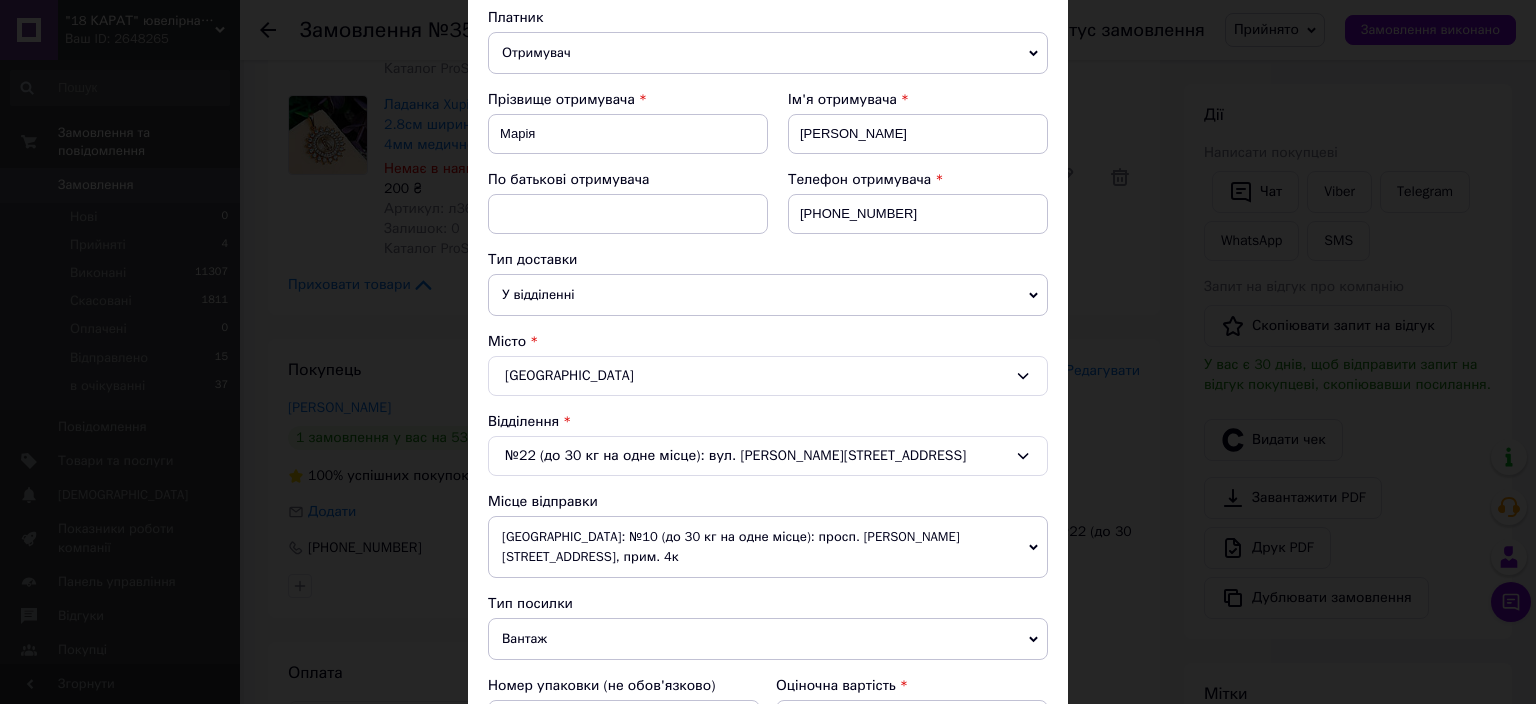 scroll, scrollTop: 442, scrollLeft: 0, axis: vertical 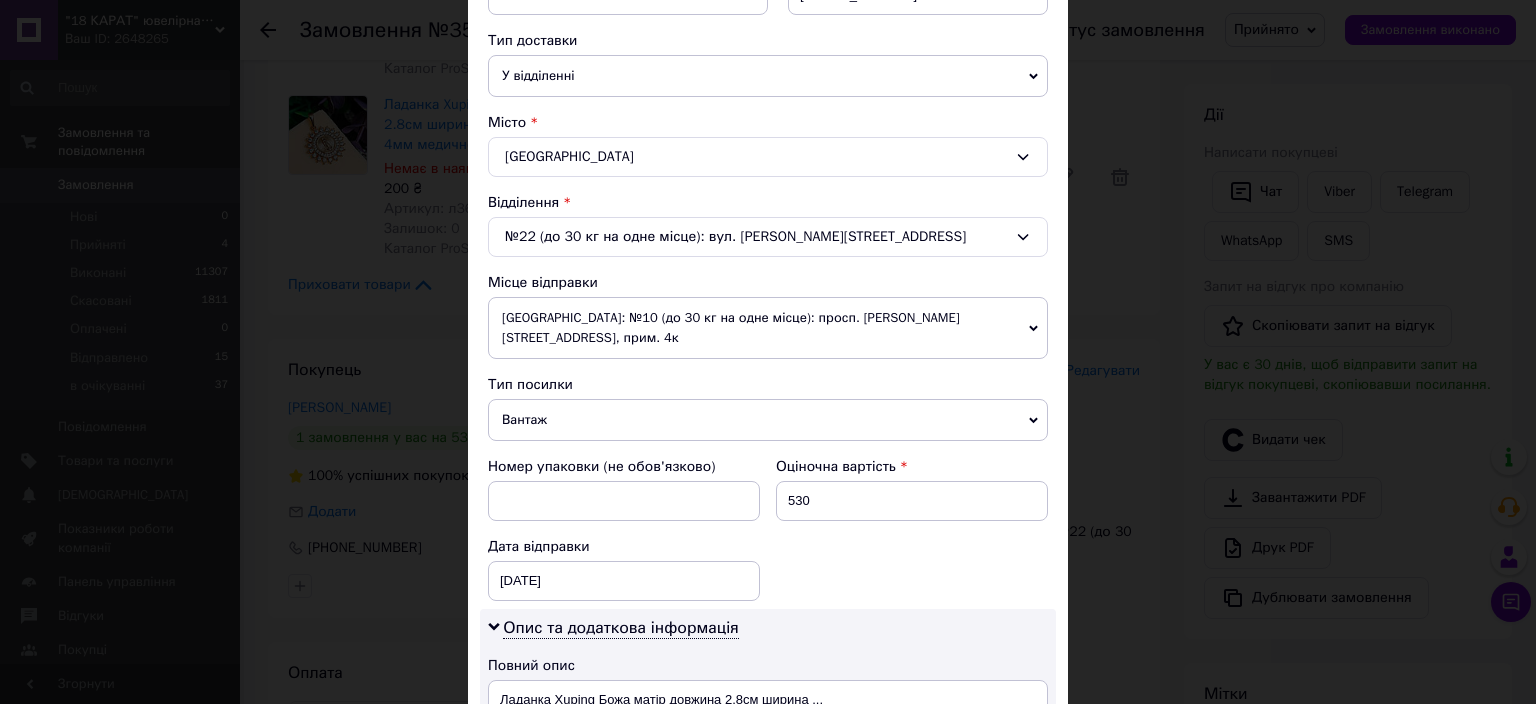 drag, startPoint x: 594, startPoint y: 408, endPoint x: 584, endPoint y: 437, distance: 30.675724 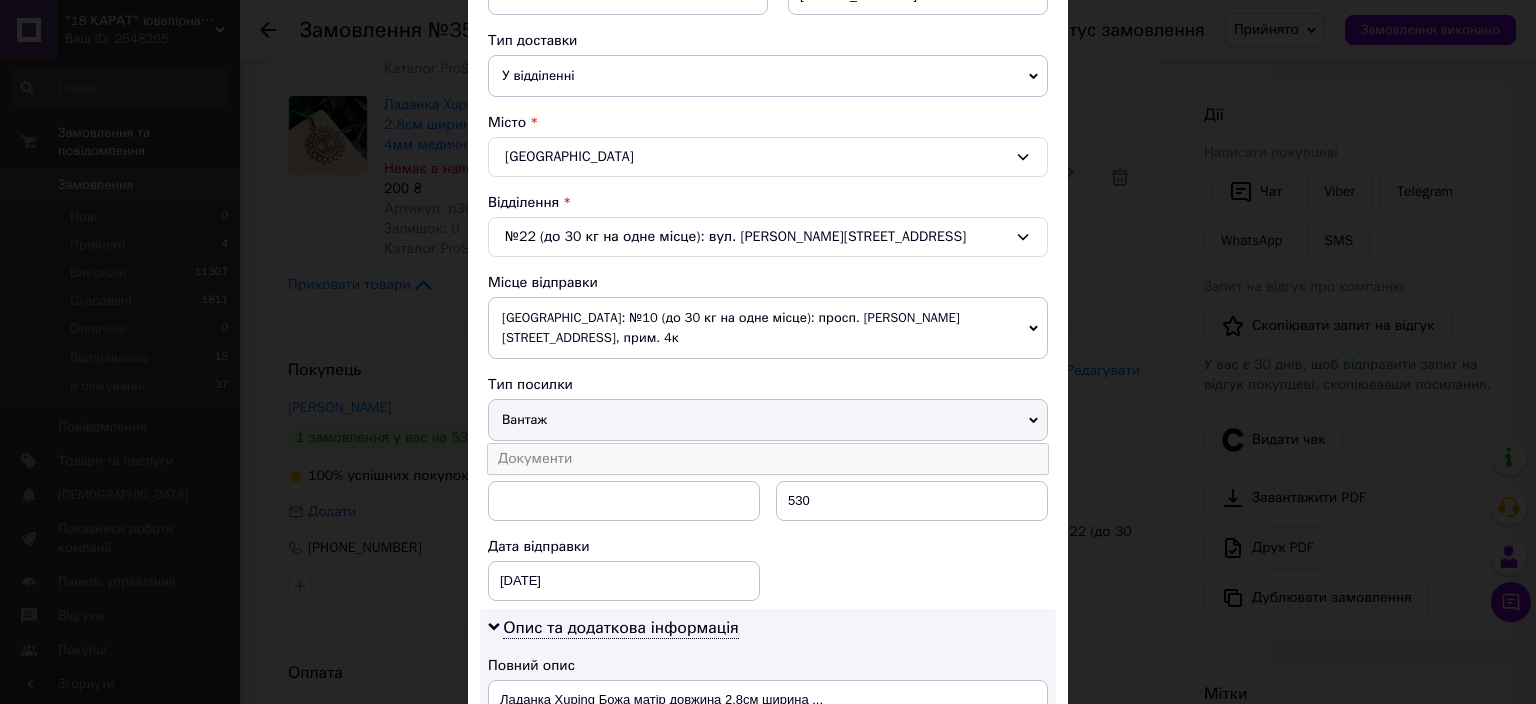 click on "Документи" at bounding box center (768, 459) 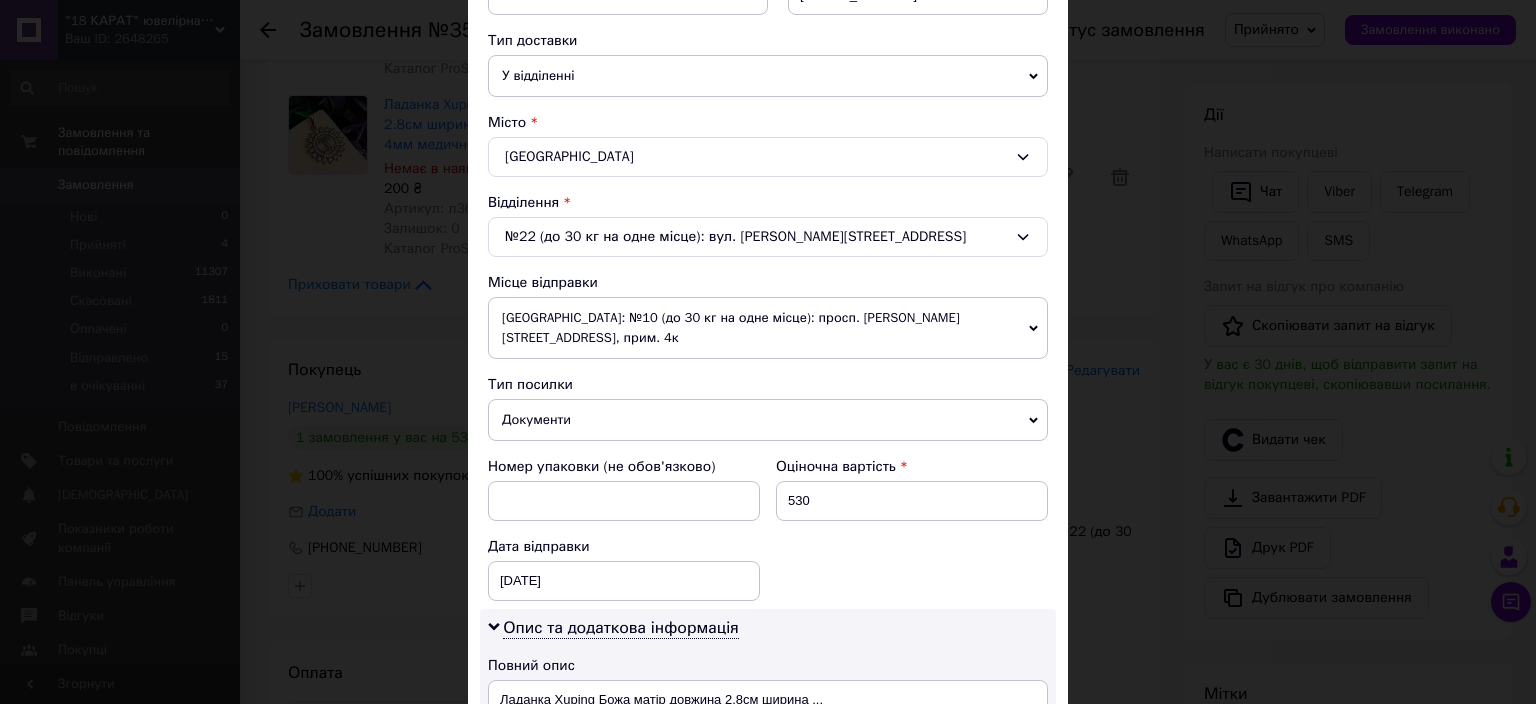 scroll, scrollTop: 773, scrollLeft: 0, axis: vertical 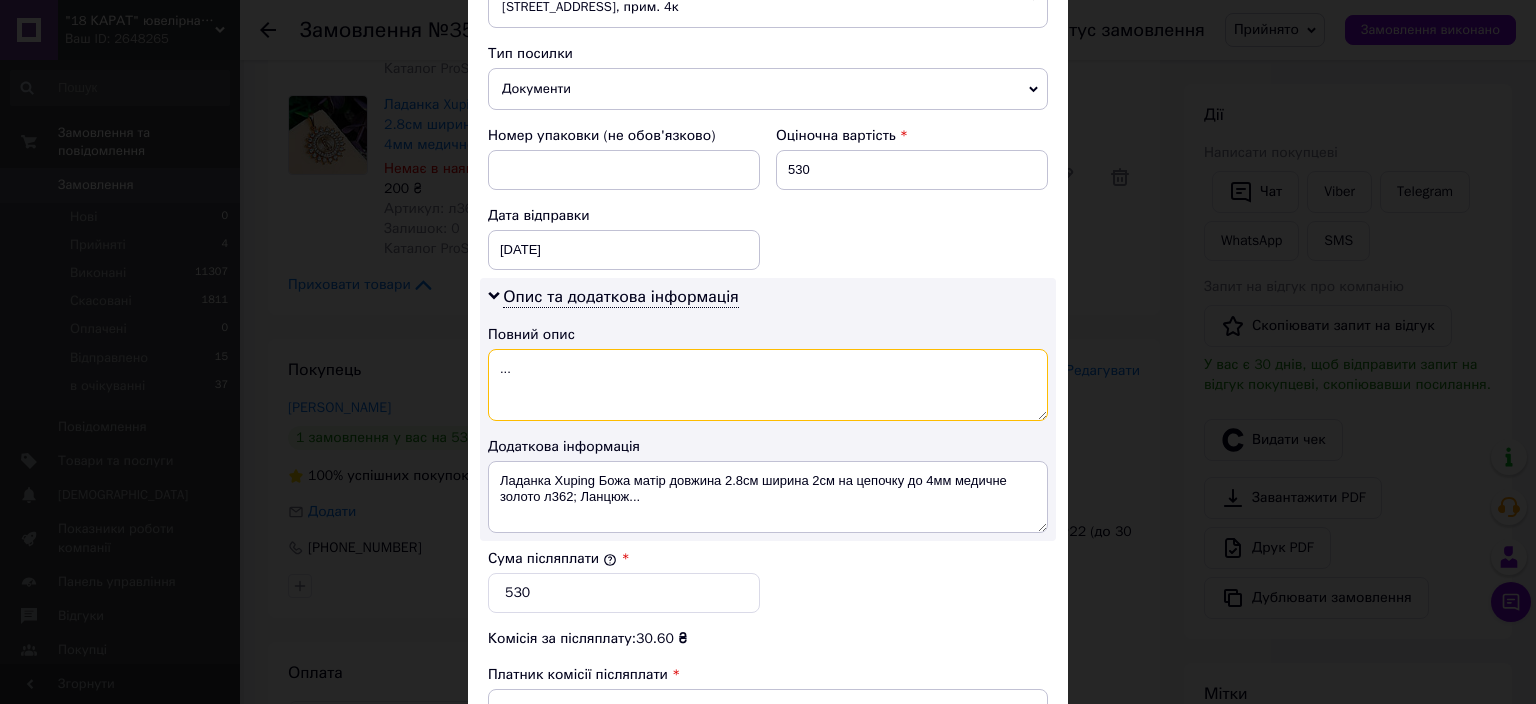 drag, startPoint x: 813, startPoint y: 366, endPoint x: 504, endPoint y: 373, distance: 309.07928 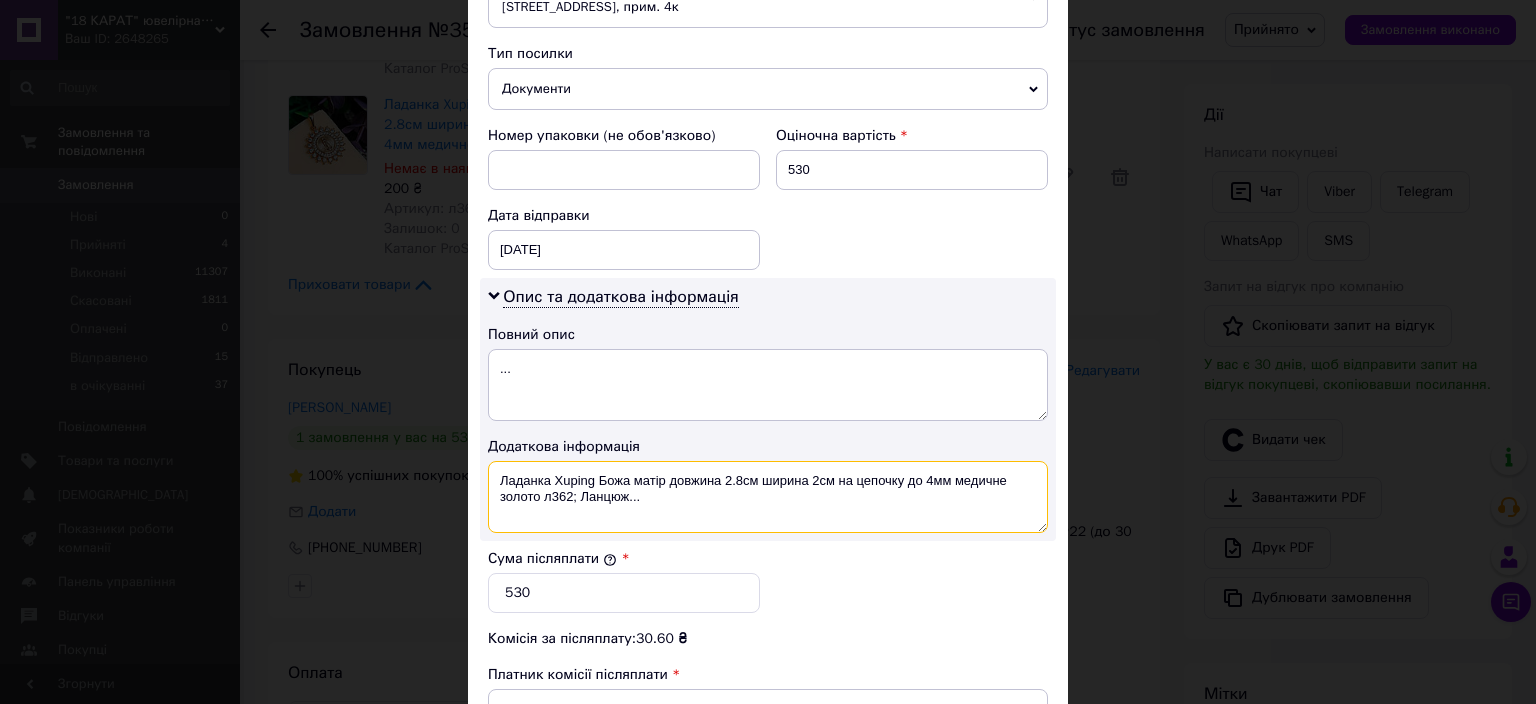 drag, startPoint x: 631, startPoint y: 494, endPoint x: 499, endPoint y: 472, distance: 133.82077 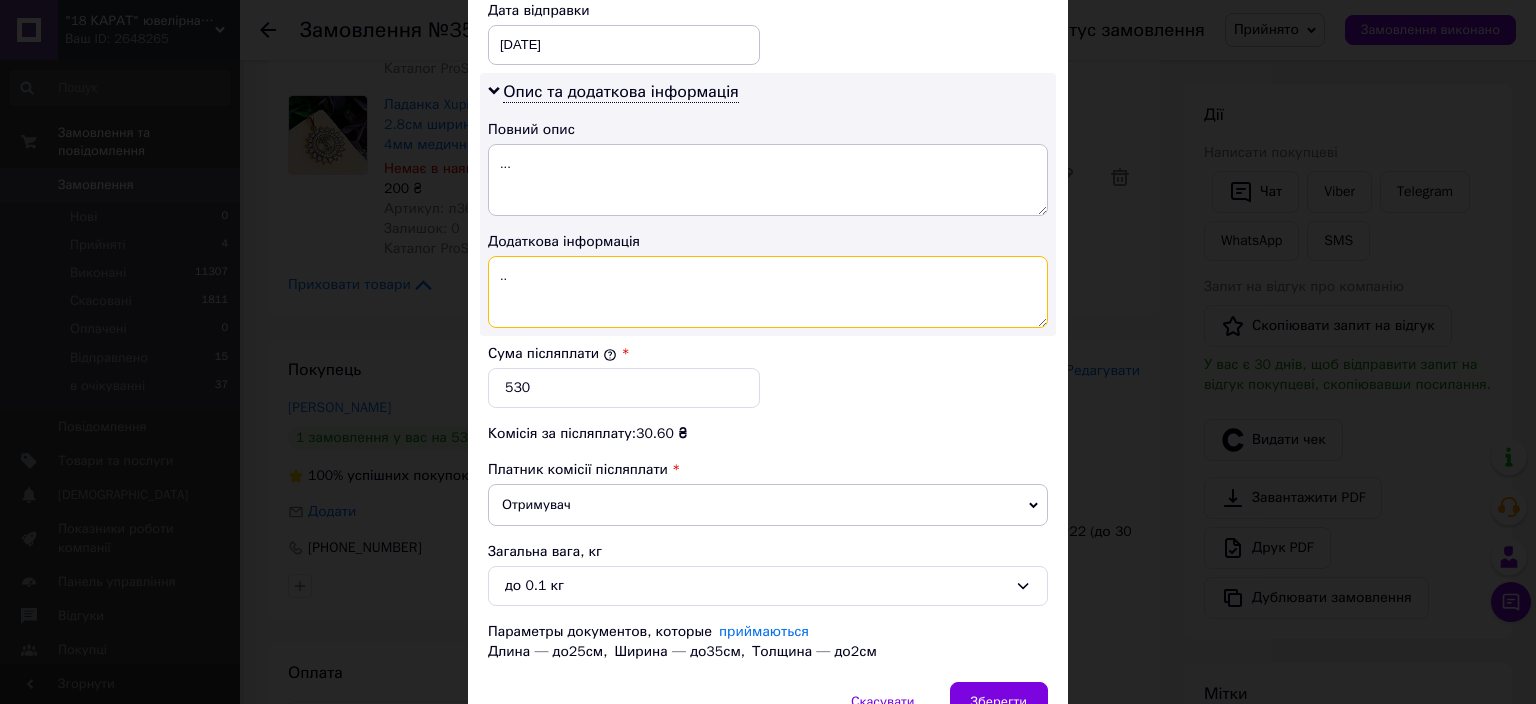 scroll, scrollTop: 1079, scrollLeft: 0, axis: vertical 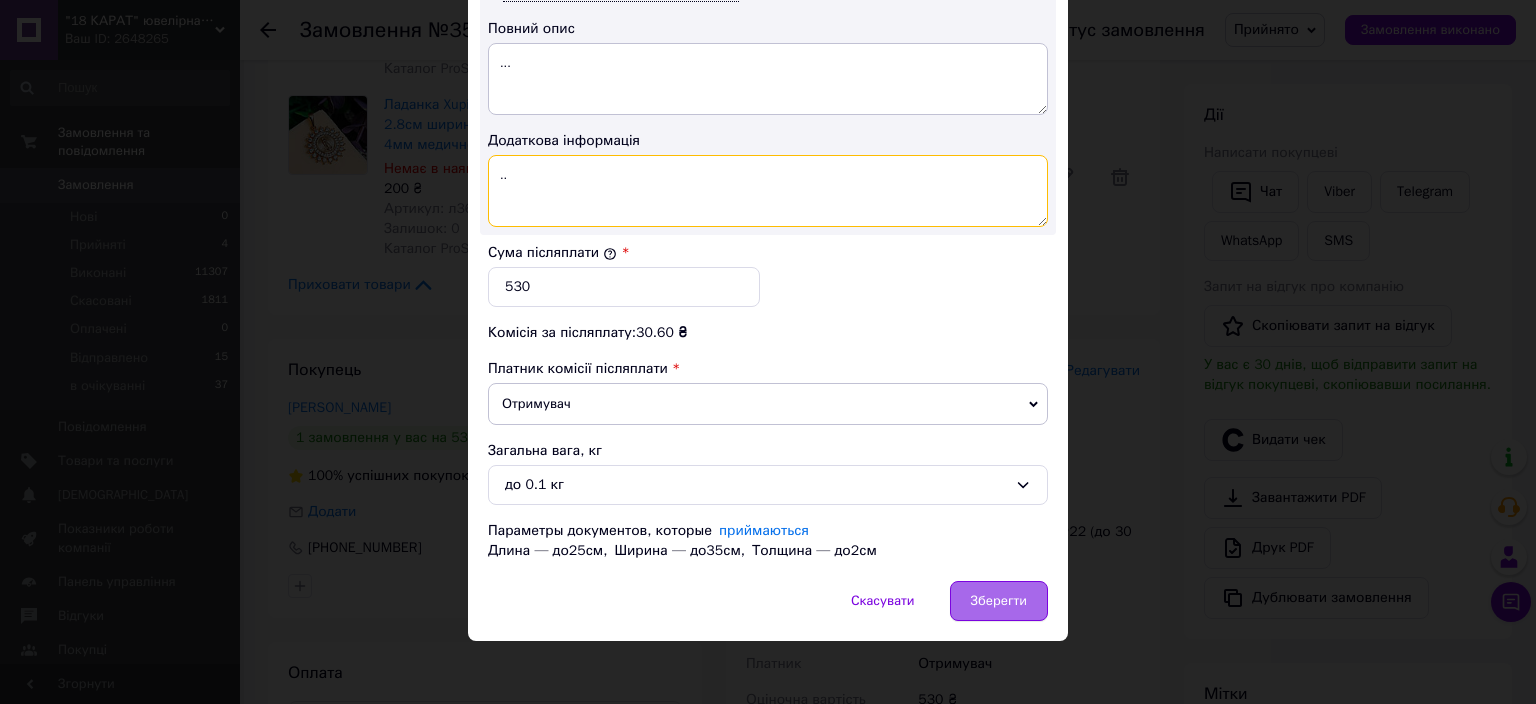 type on ".." 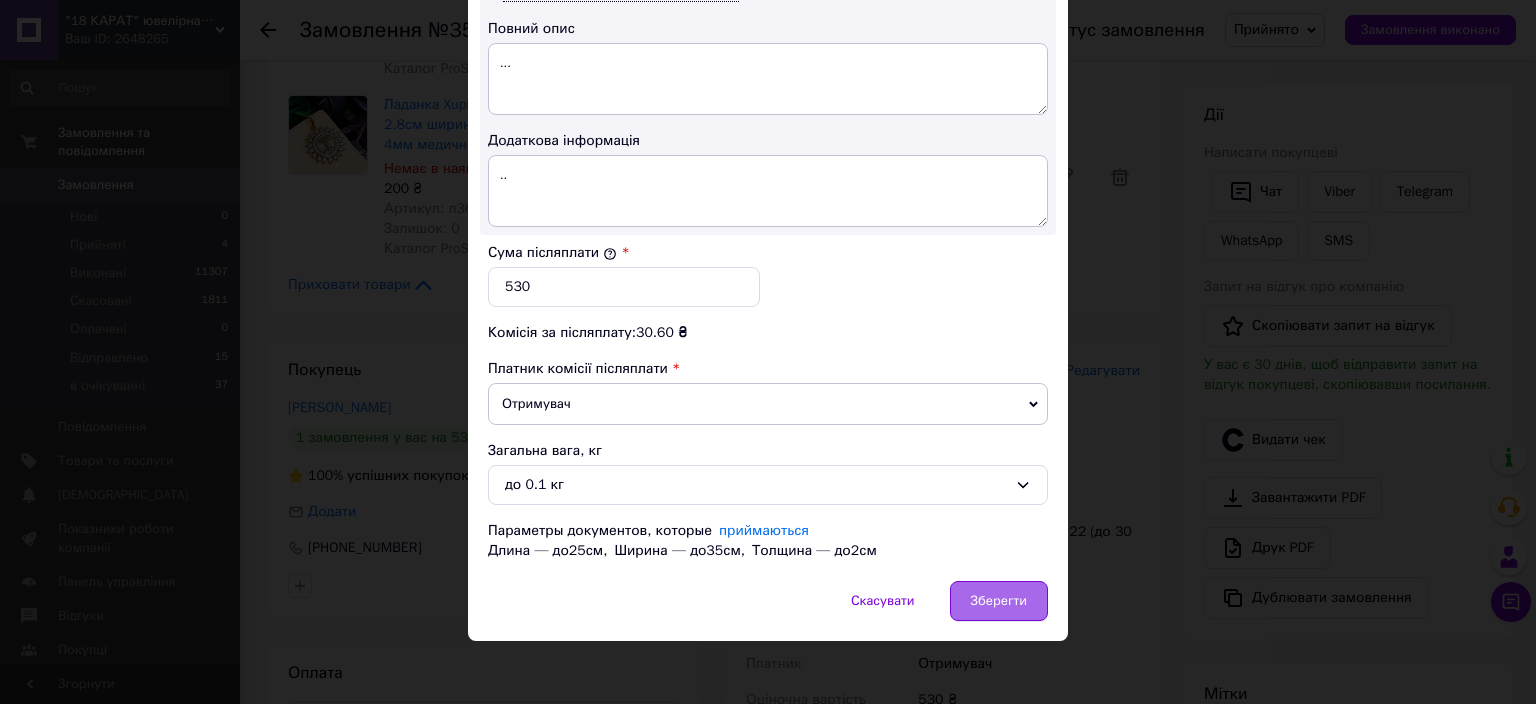 click on "Зберегти" at bounding box center [999, 601] 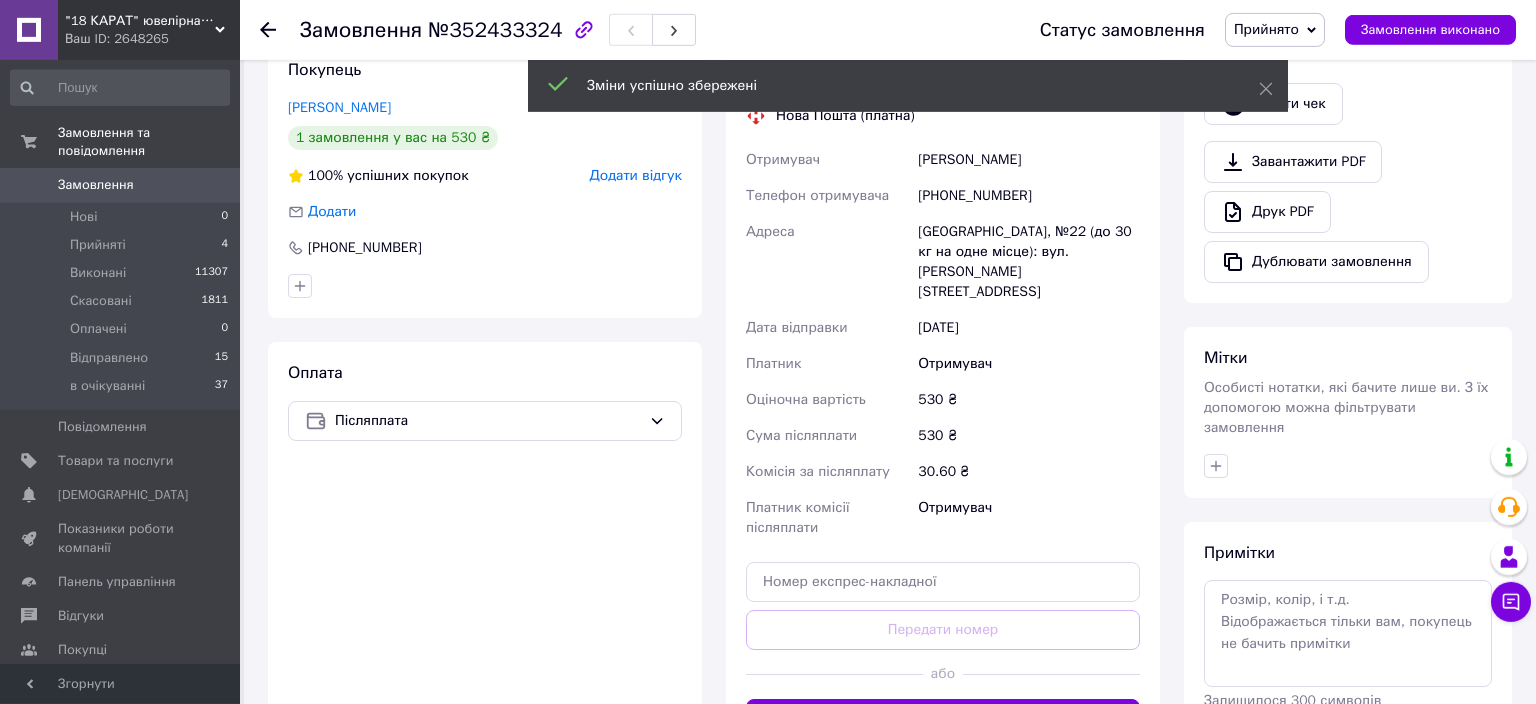 scroll, scrollTop: 739, scrollLeft: 0, axis: vertical 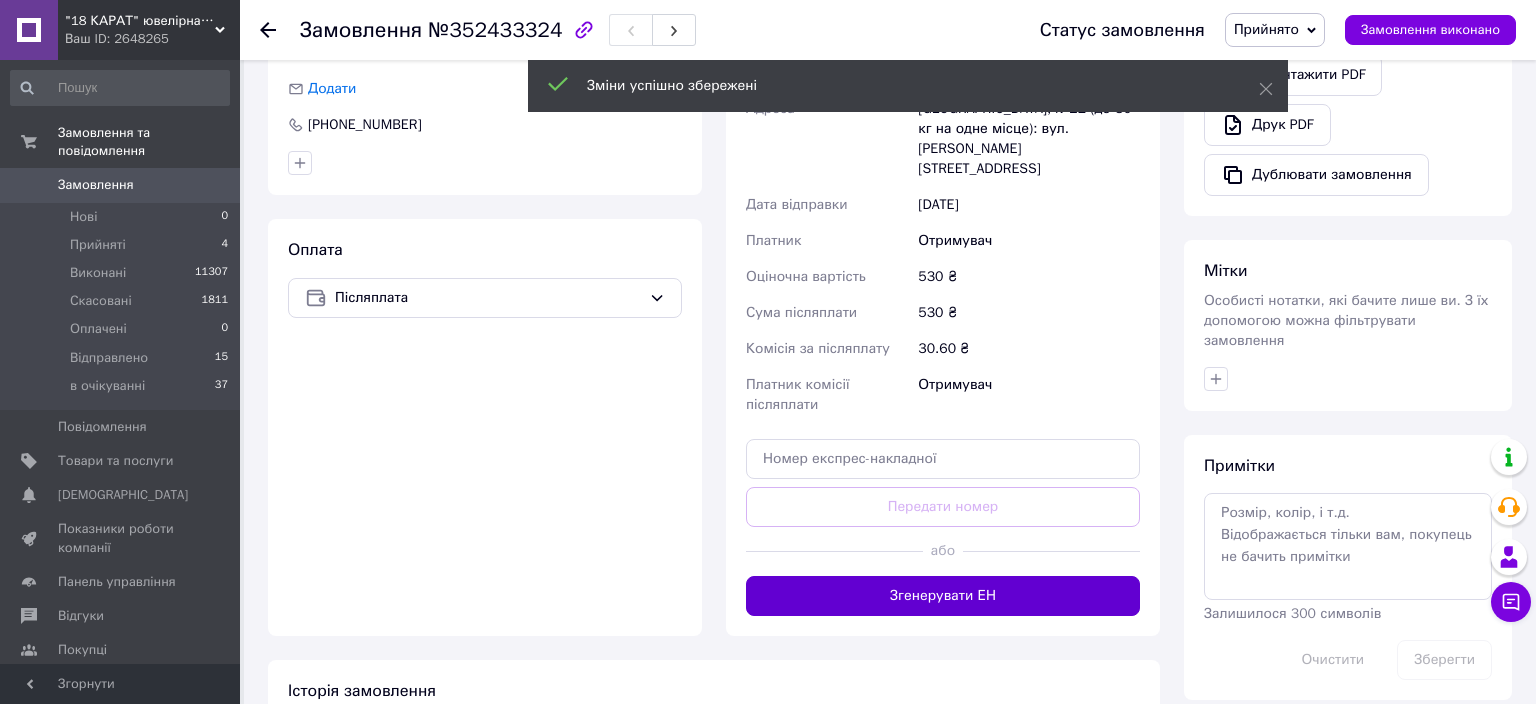 drag, startPoint x: 928, startPoint y: 579, endPoint x: 932, endPoint y: 542, distance: 37.215588 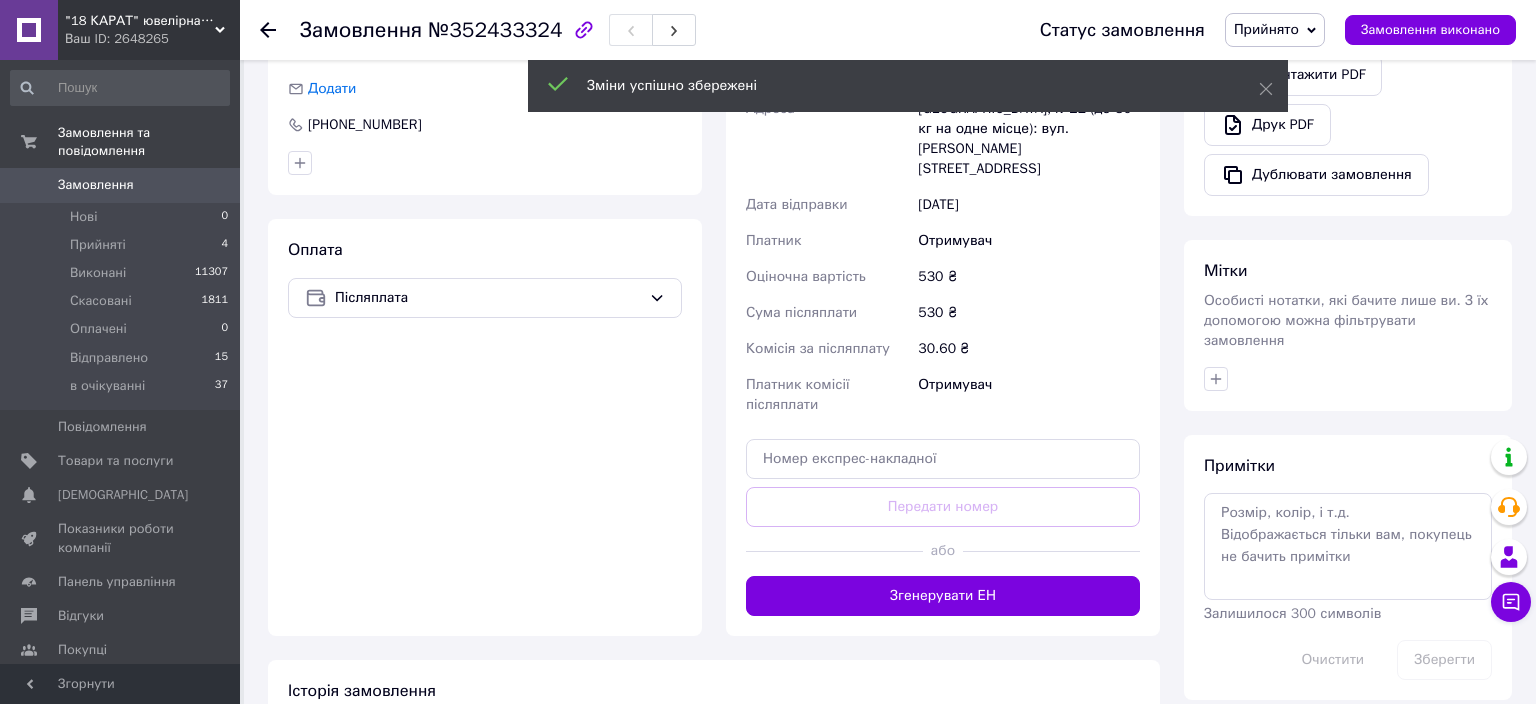 click on "Згенерувати ЕН" at bounding box center [943, 596] 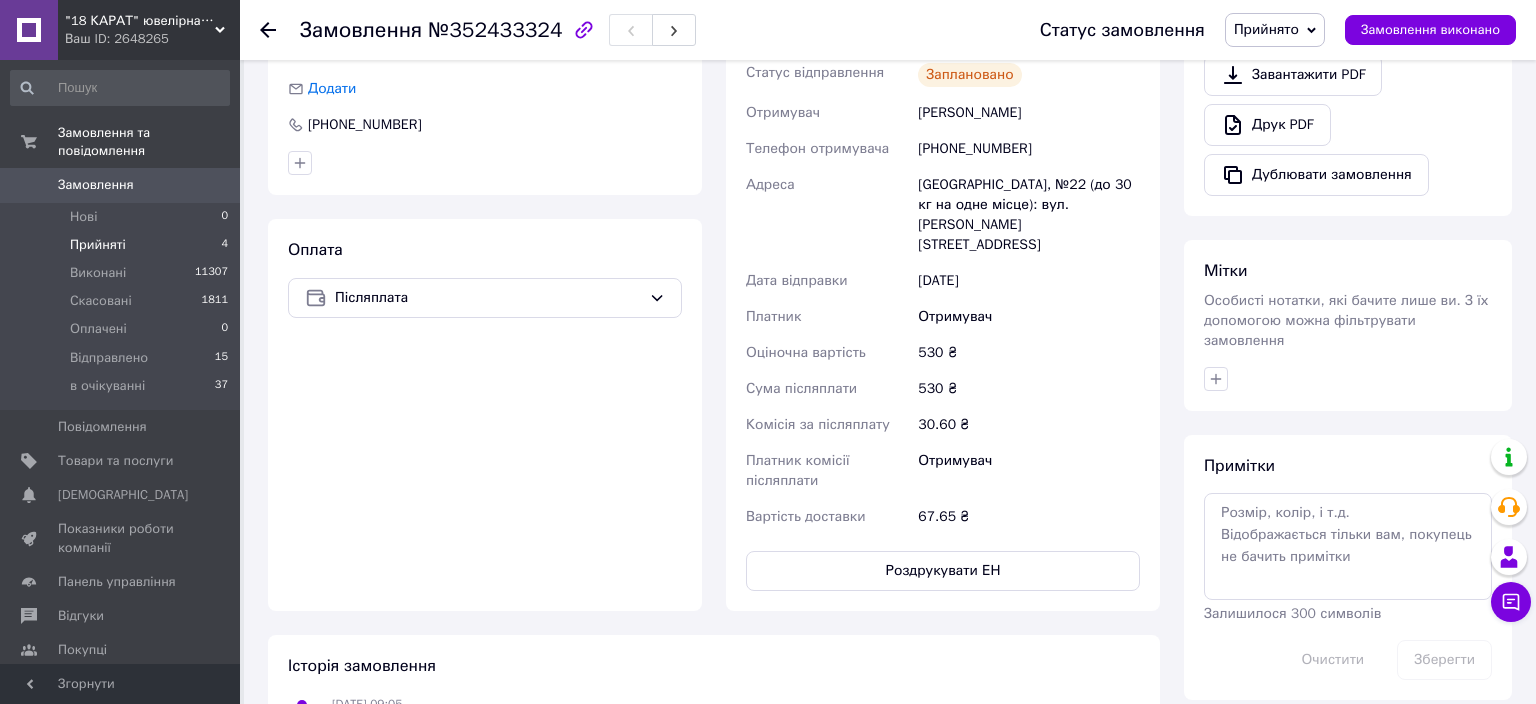 click on "Прийняті 4" at bounding box center (120, 245) 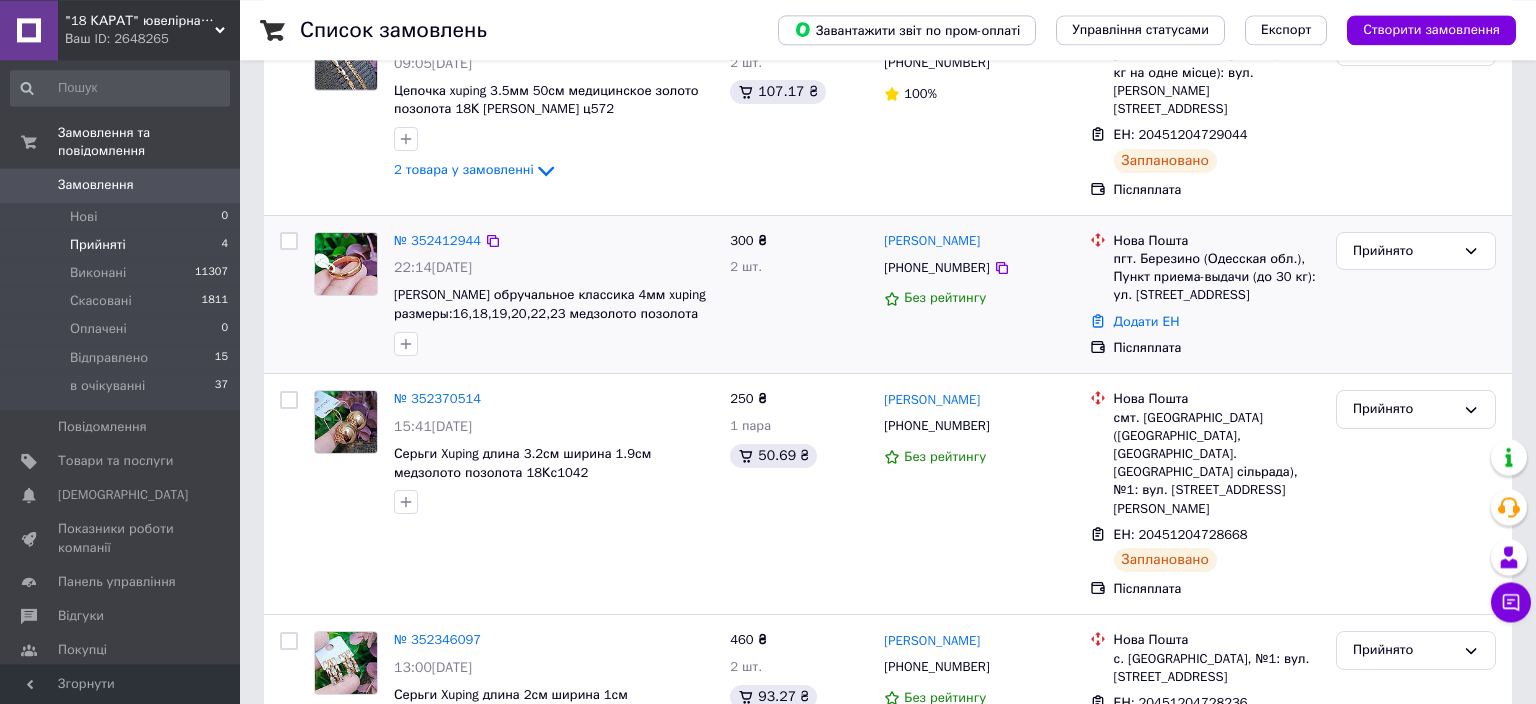 scroll, scrollTop: 316, scrollLeft: 0, axis: vertical 